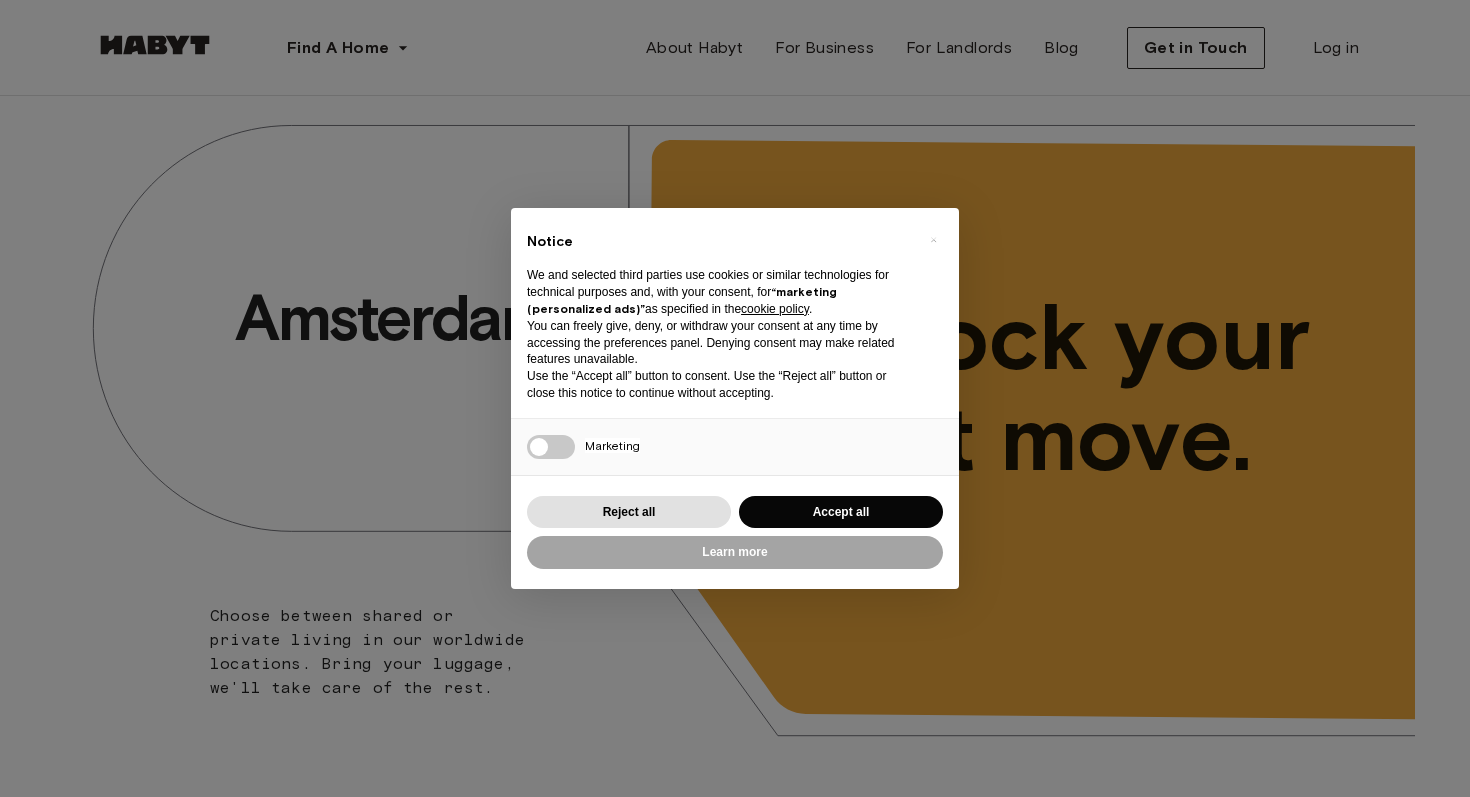 scroll, scrollTop: 0, scrollLeft: 0, axis: both 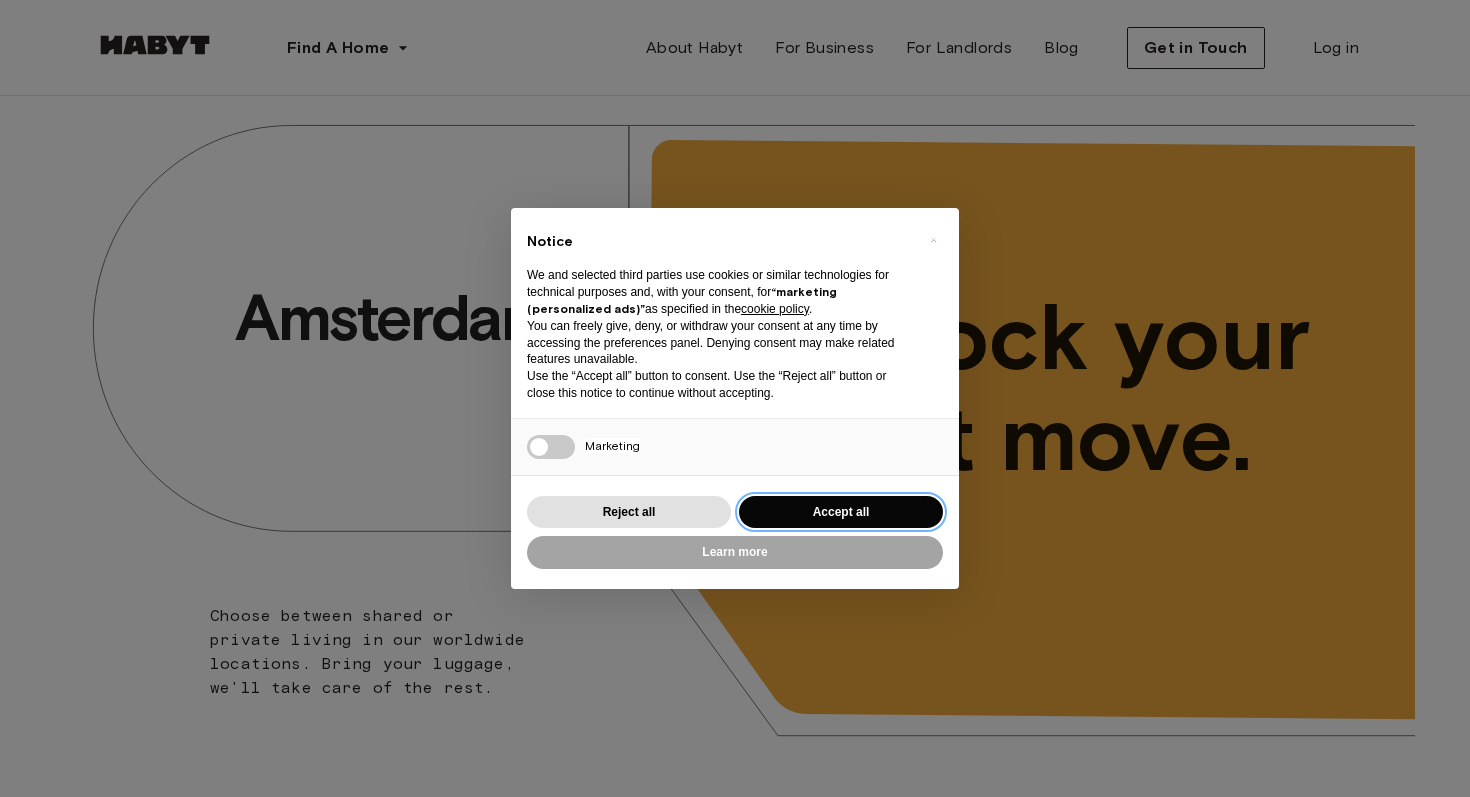 click on "Accept all" at bounding box center [841, 512] 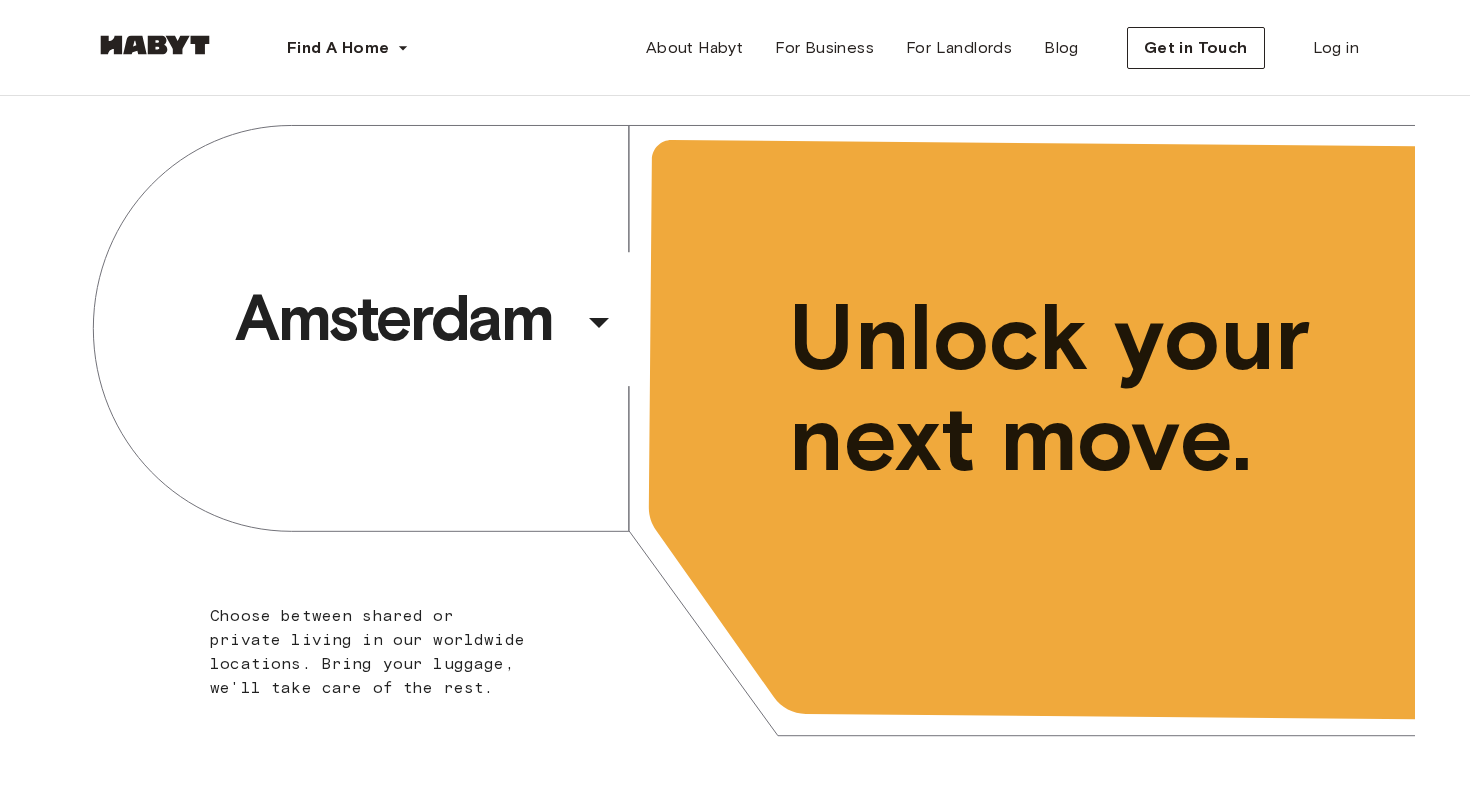 scroll, scrollTop: 0, scrollLeft: 0, axis: both 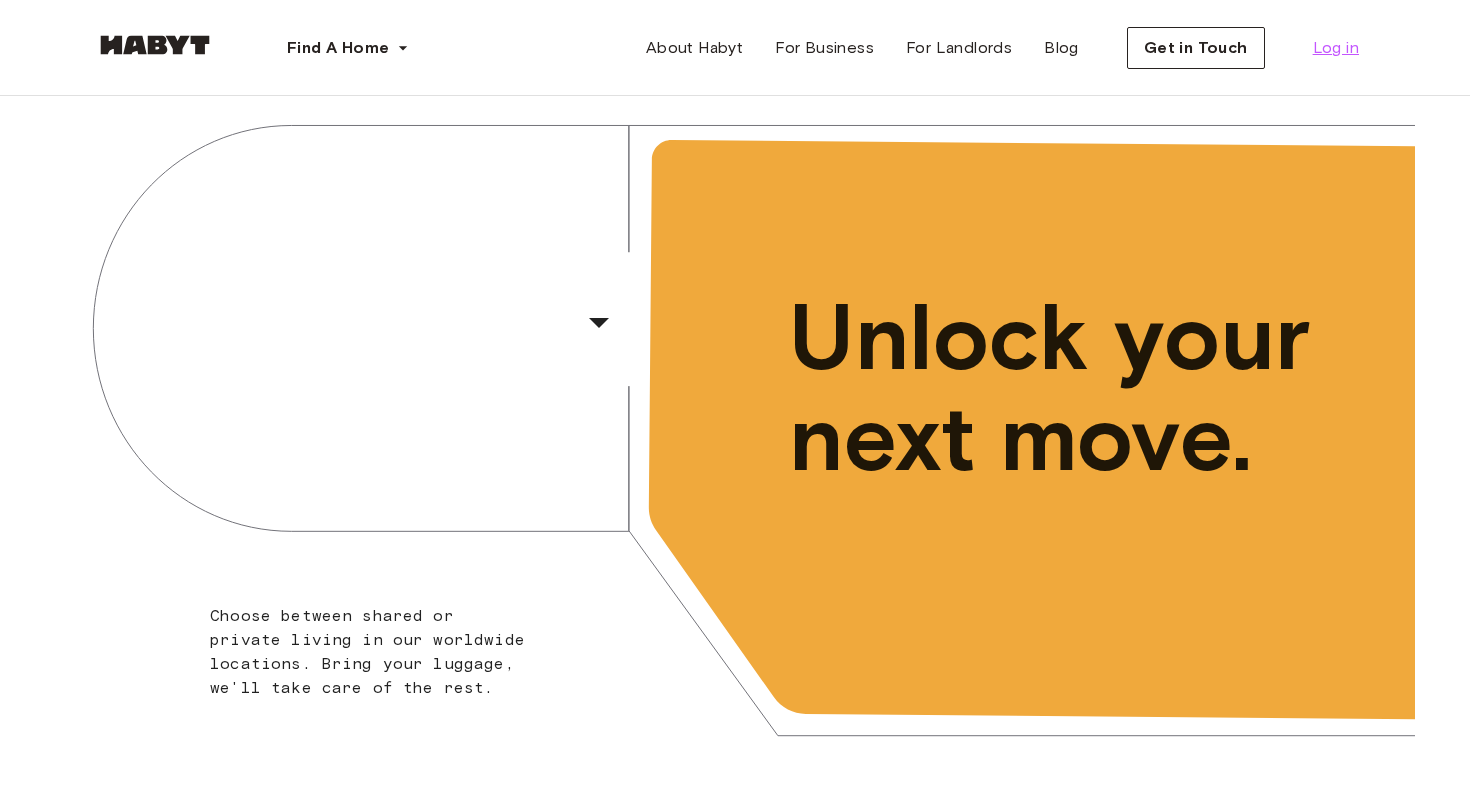 click on "Log in" at bounding box center (1336, 48) 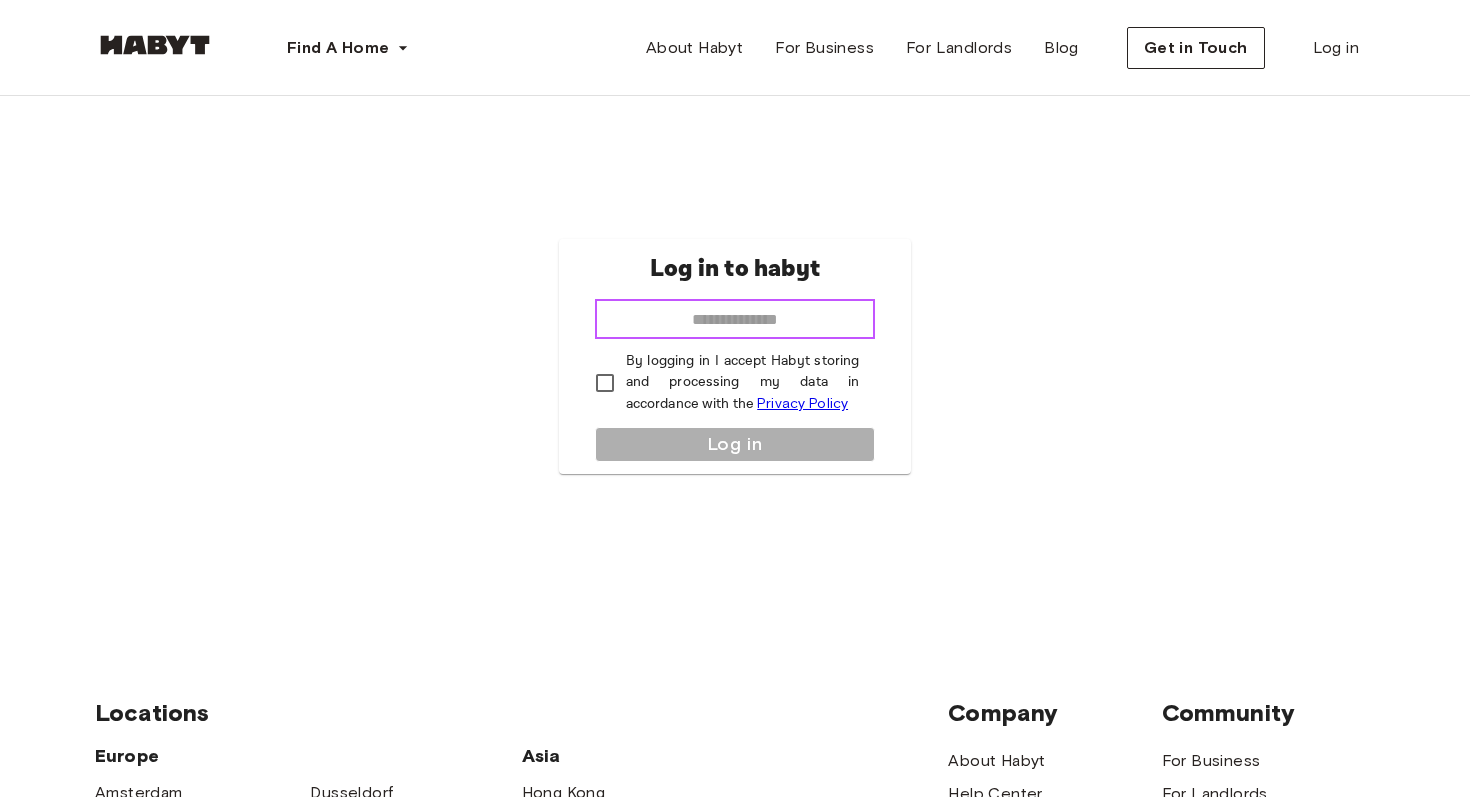 click at bounding box center (735, 319) 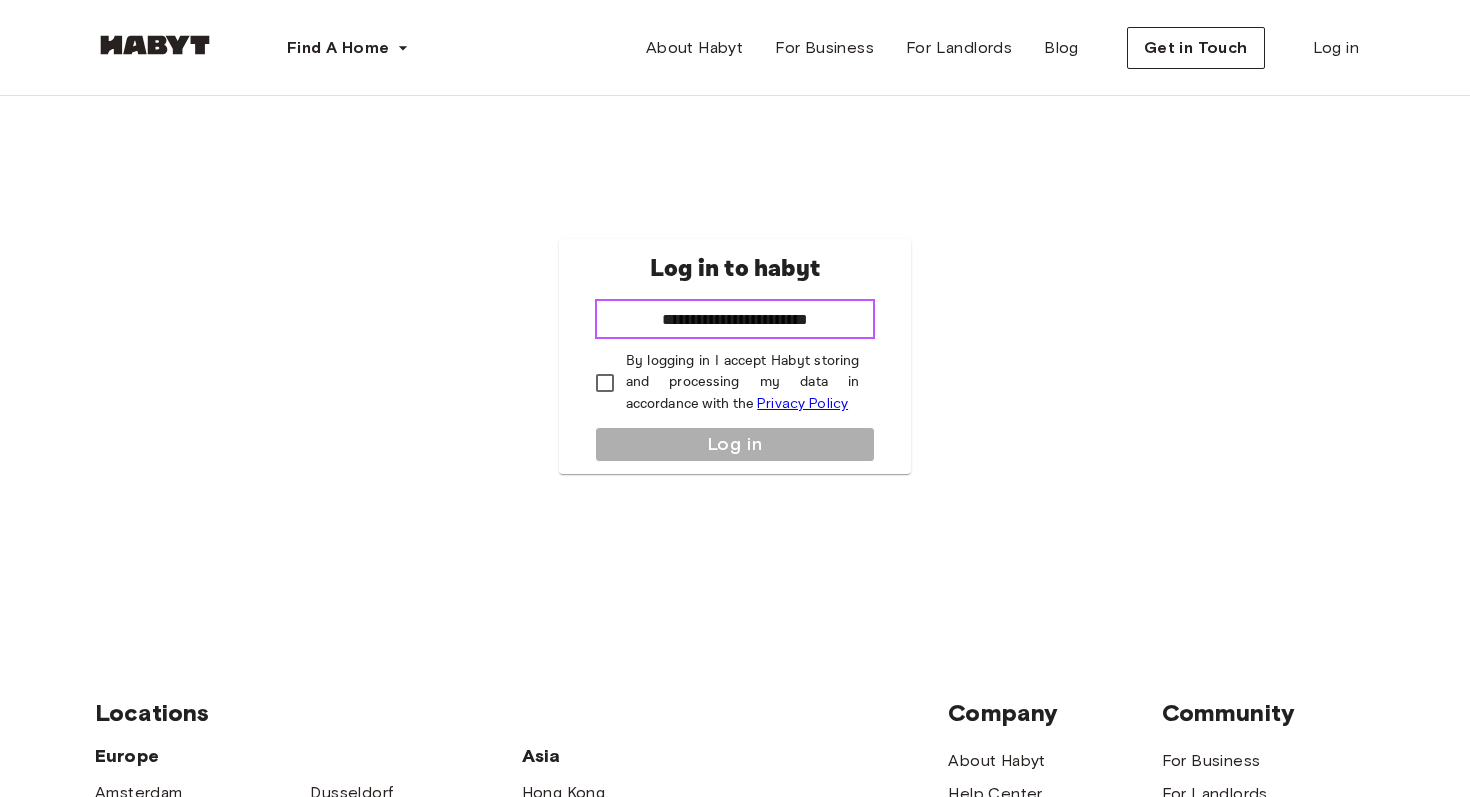 type on "**********" 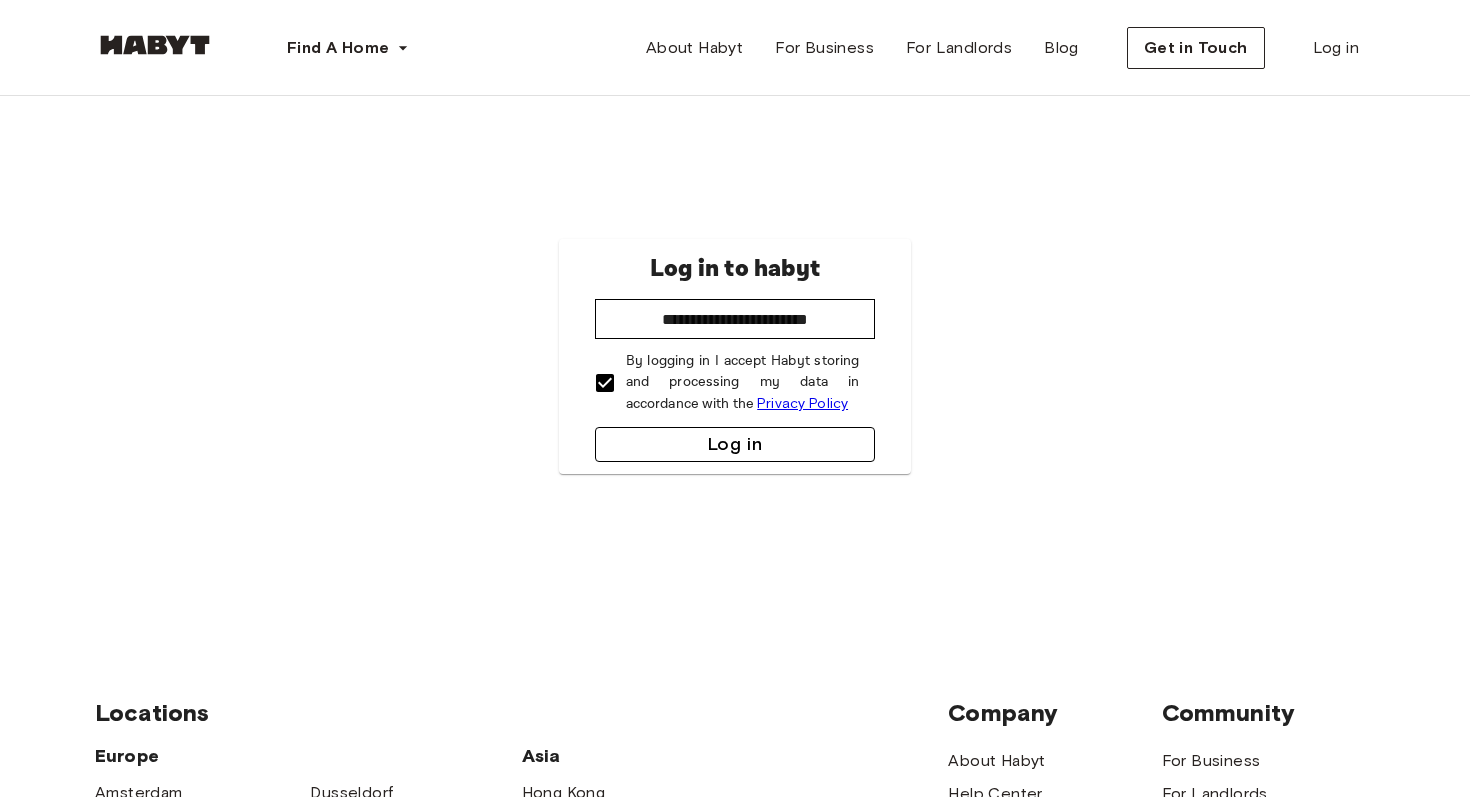 click on "Log in" at bounding box center [735, 444] 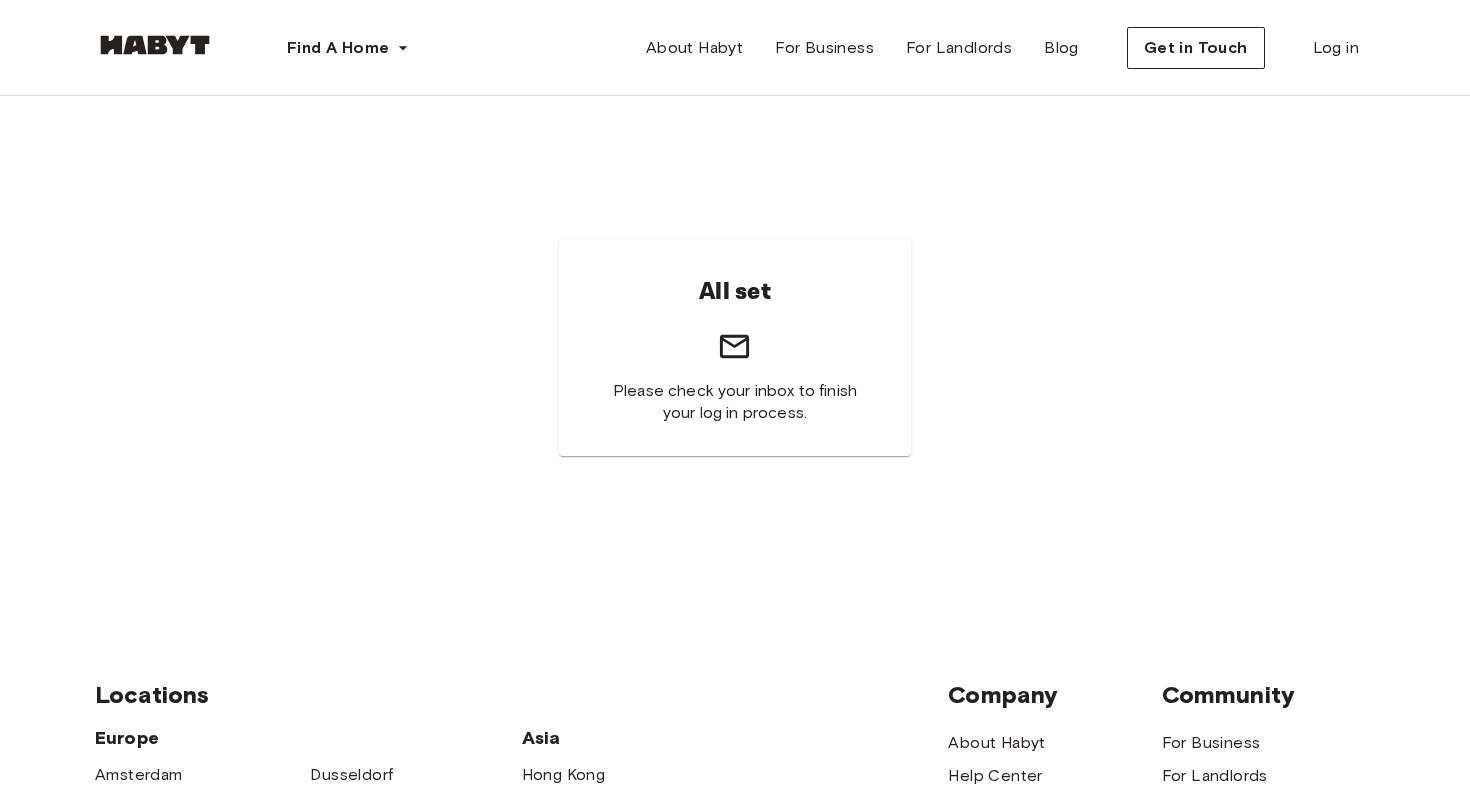 scroll, scrollTop: 0, scrollLeft: 0, axis: both 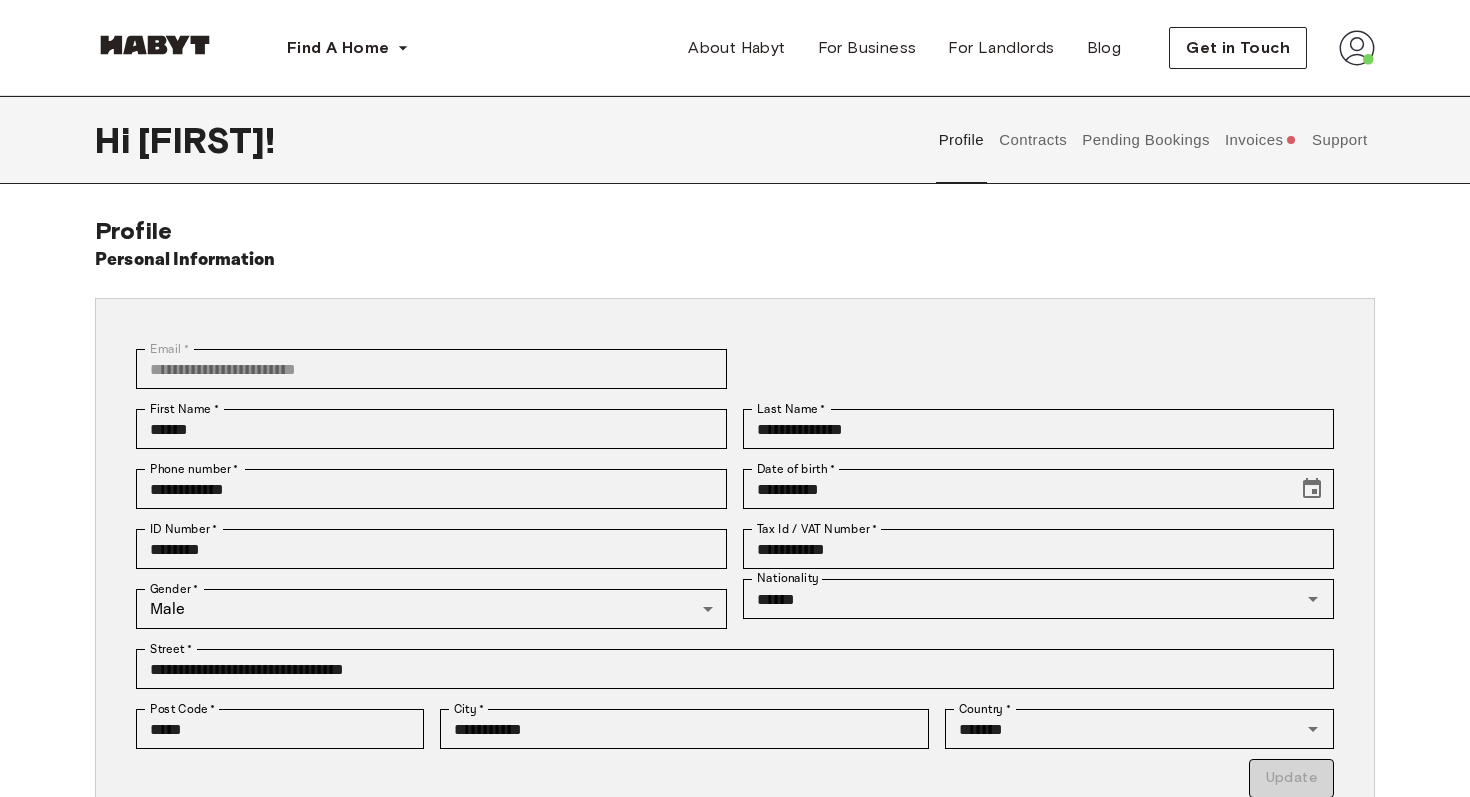 click on "Invoices" at bounding box center (1260, 140) 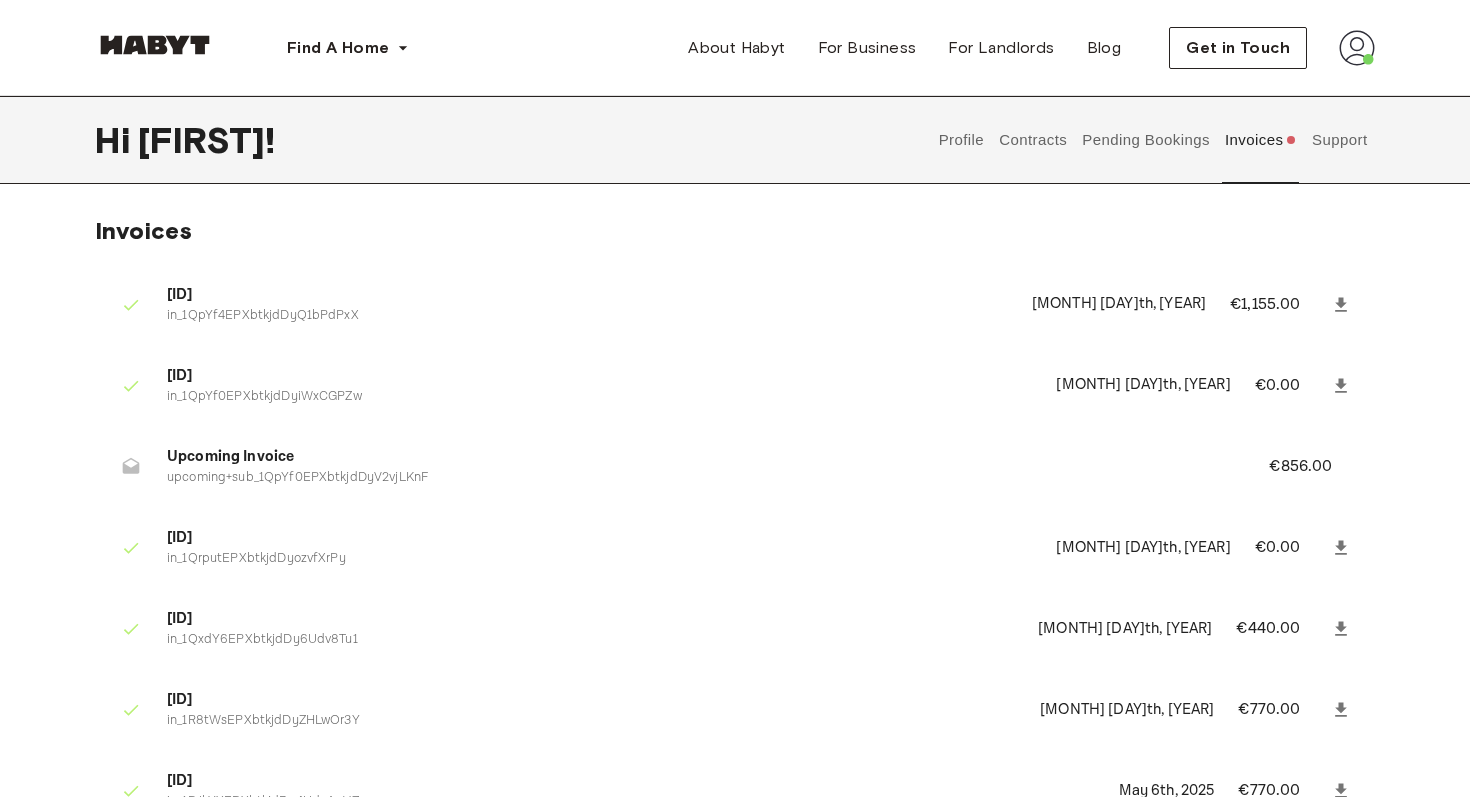 click on "February 11th, 2025" at bounding box center (1119, 304) 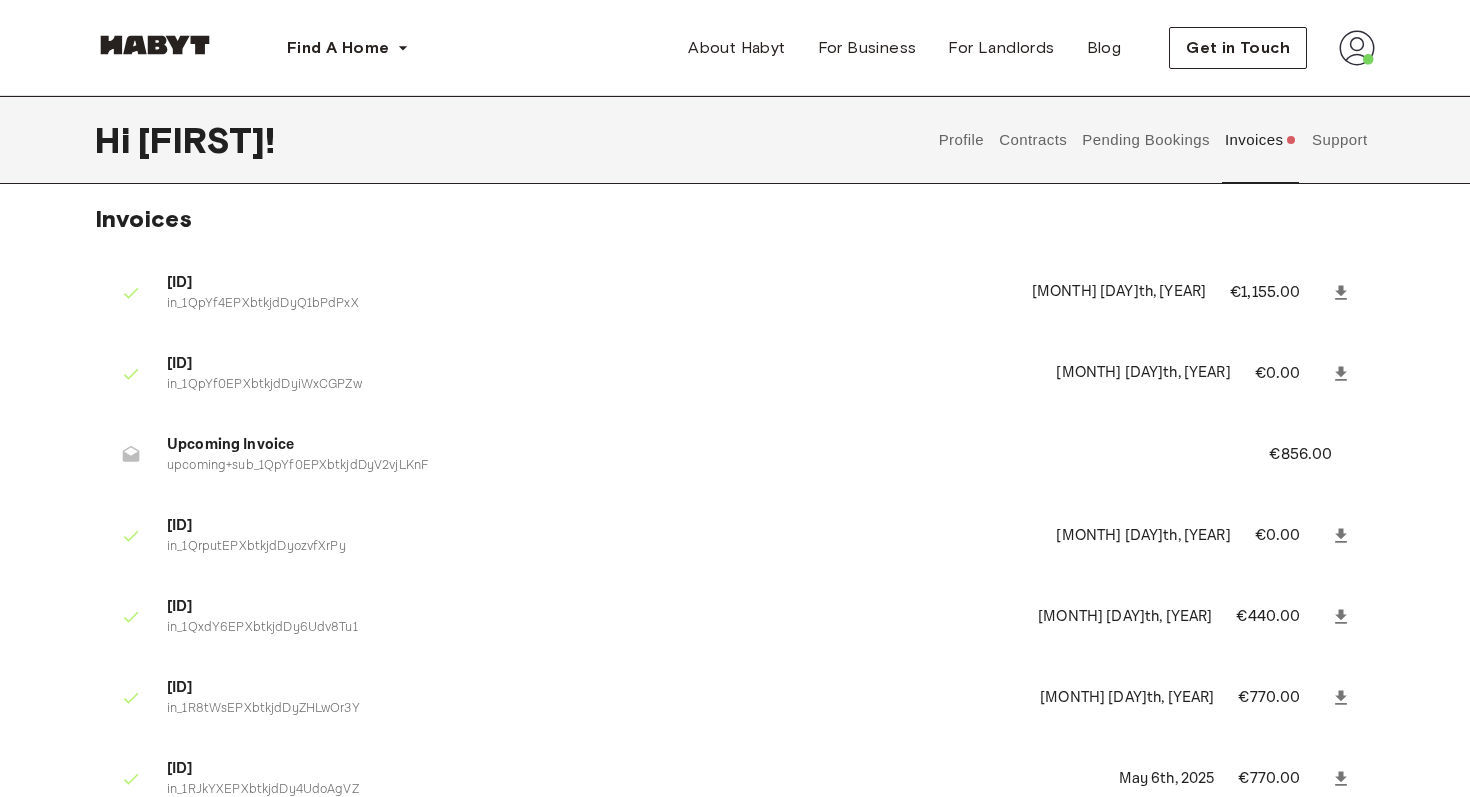 scroll, scrollTop: 0, scrollLeft: 0, axis: both 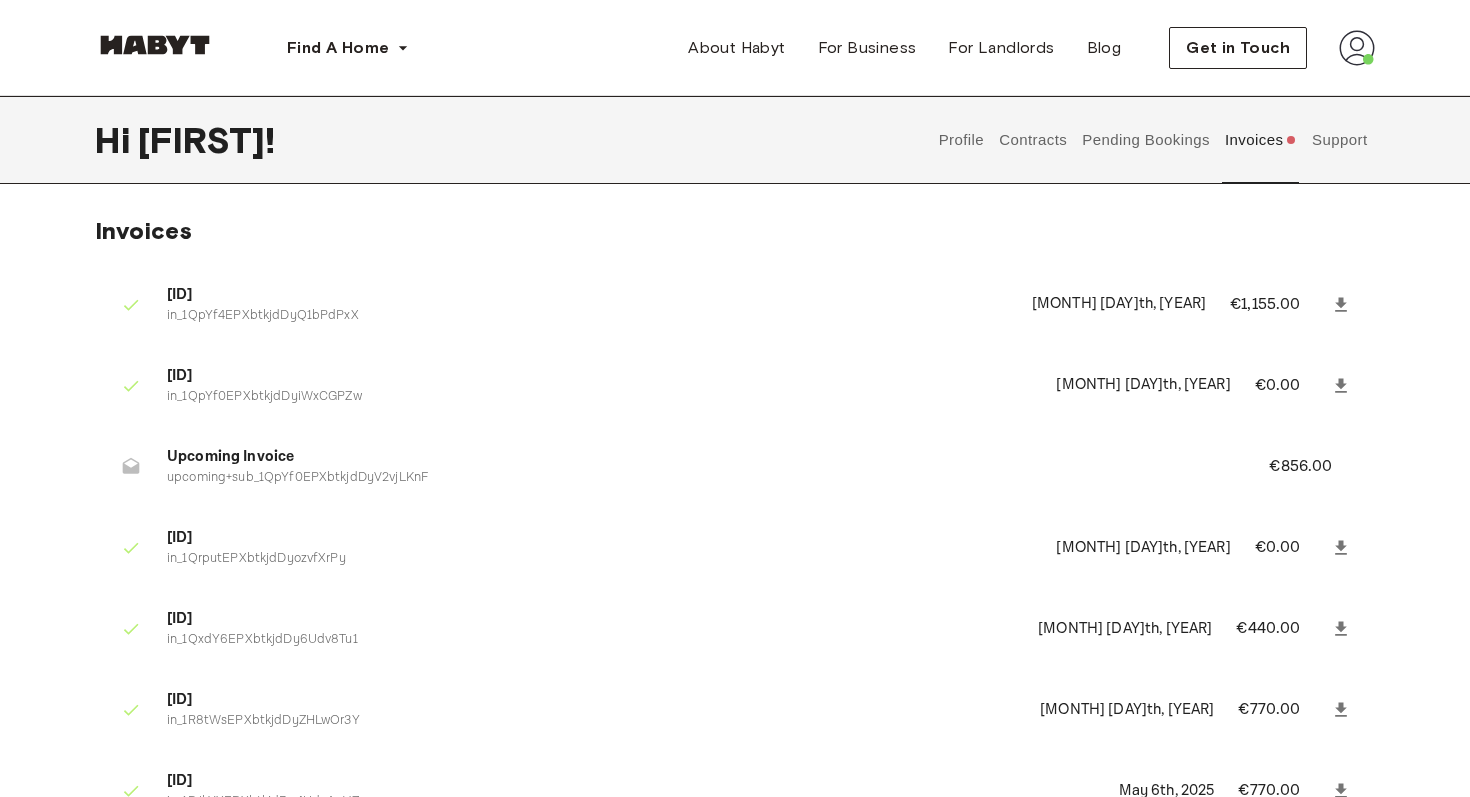 click on "€856.00" at bounding box center (1314, 467) 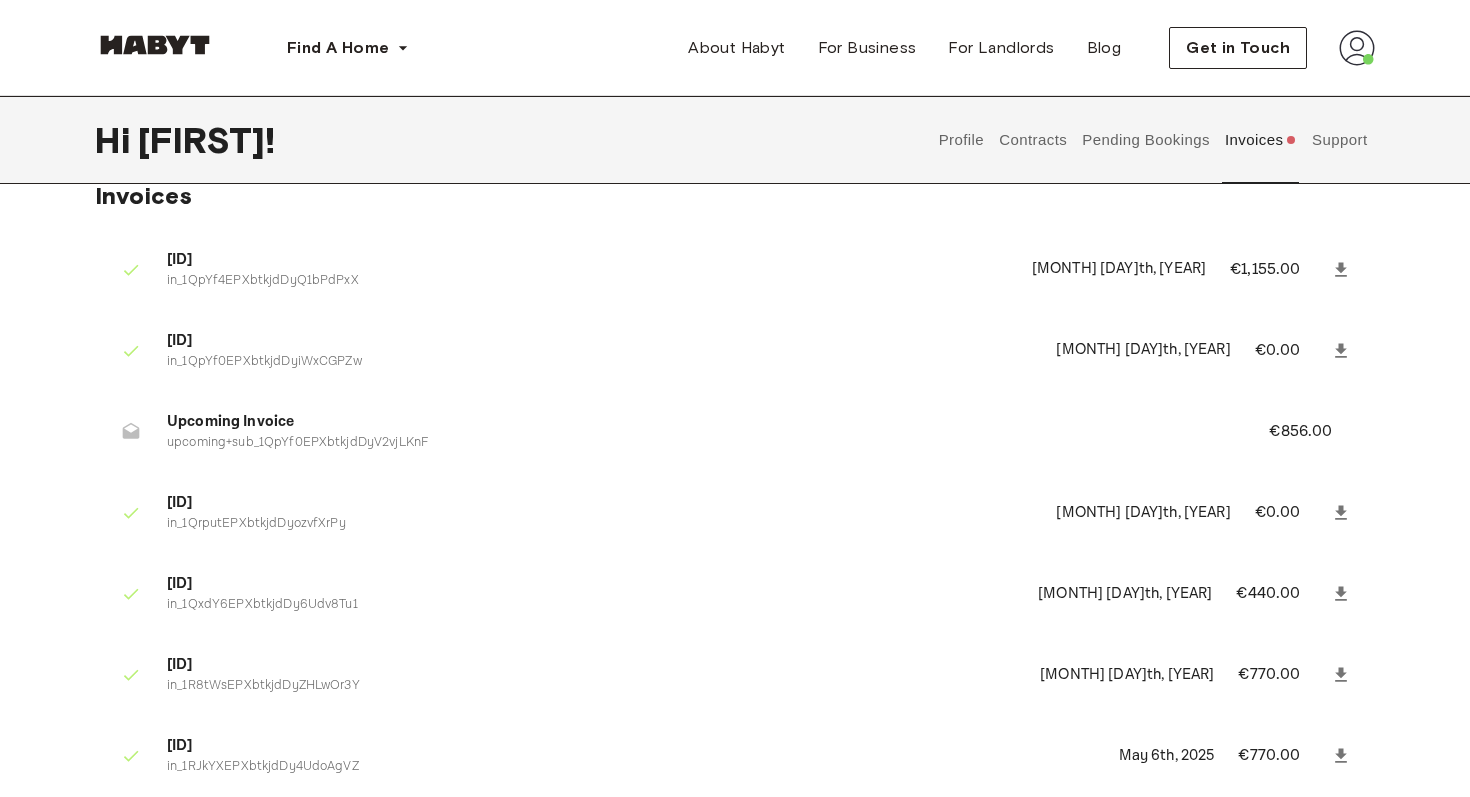 scroll, scrollTop: 36, scrollLeft: 0, axis: vertical 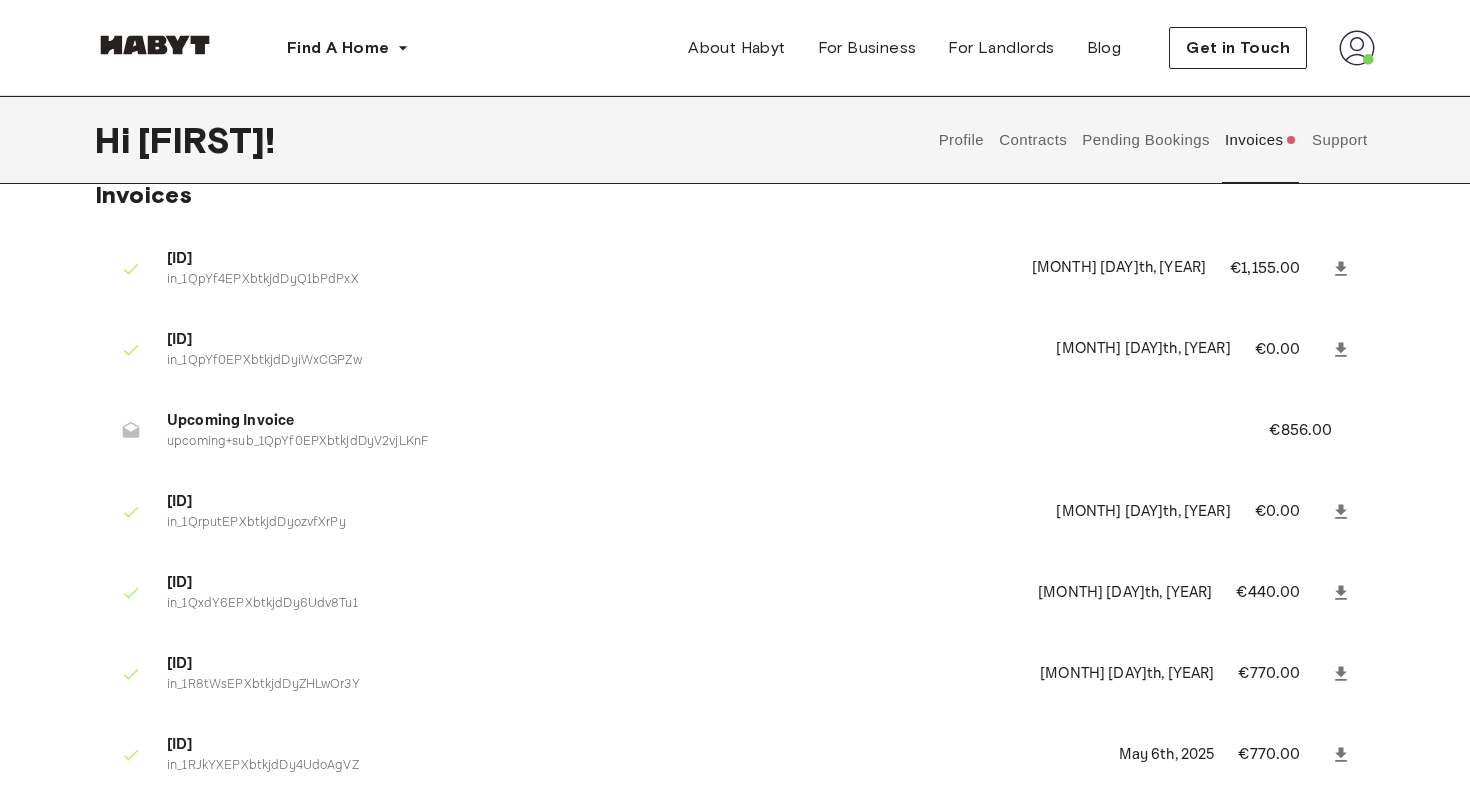 click on "Invoices 600CDD09-118059 in_1QpYf4EPXbtkjdDyQ1bPdPxX February 11th, 2025 €1,155.00 600CDD09-118058 in_1QpYf0EPXbtkjdDyiWxCGPZw February 6th, 2025 €0.00 Upcoming Invoice upcoming+sub_1QpYf0EPXbtkjdDyV2vjLKnF €856.00 600CDD09-118179 in_1QrputEPXbtkjdDyozvfXrPy February 13th, 2025 €0.00 600CDD09-118907 in_1QxdY6EPXbtkjdDy6Udv8Tu1 March 5th, 2025 €440.00 600CDD09-123501 in_1R8tWsEPXbtkjdDyZHLwOr3Y April 3rd, 2025 €770.00 600CDD09-125894 in_1RJkYXEPXbtkjdDy4UdoAgVZ May 6th, 2025 €770.00 600CDD09-130003 in_1RV07XEPXbtkjdDyknXHUF6o June 4th, 2025 €770.00 600CDD09-132699 in_1RfsVsEPXbtkjdDyVOfUQmYm July 3rd, 2025 €770.00 600CDD09-136027 in_1Rr6oYEPXbtkjdDyUw9mpVor €770.00" at bounding box center (735, 624) 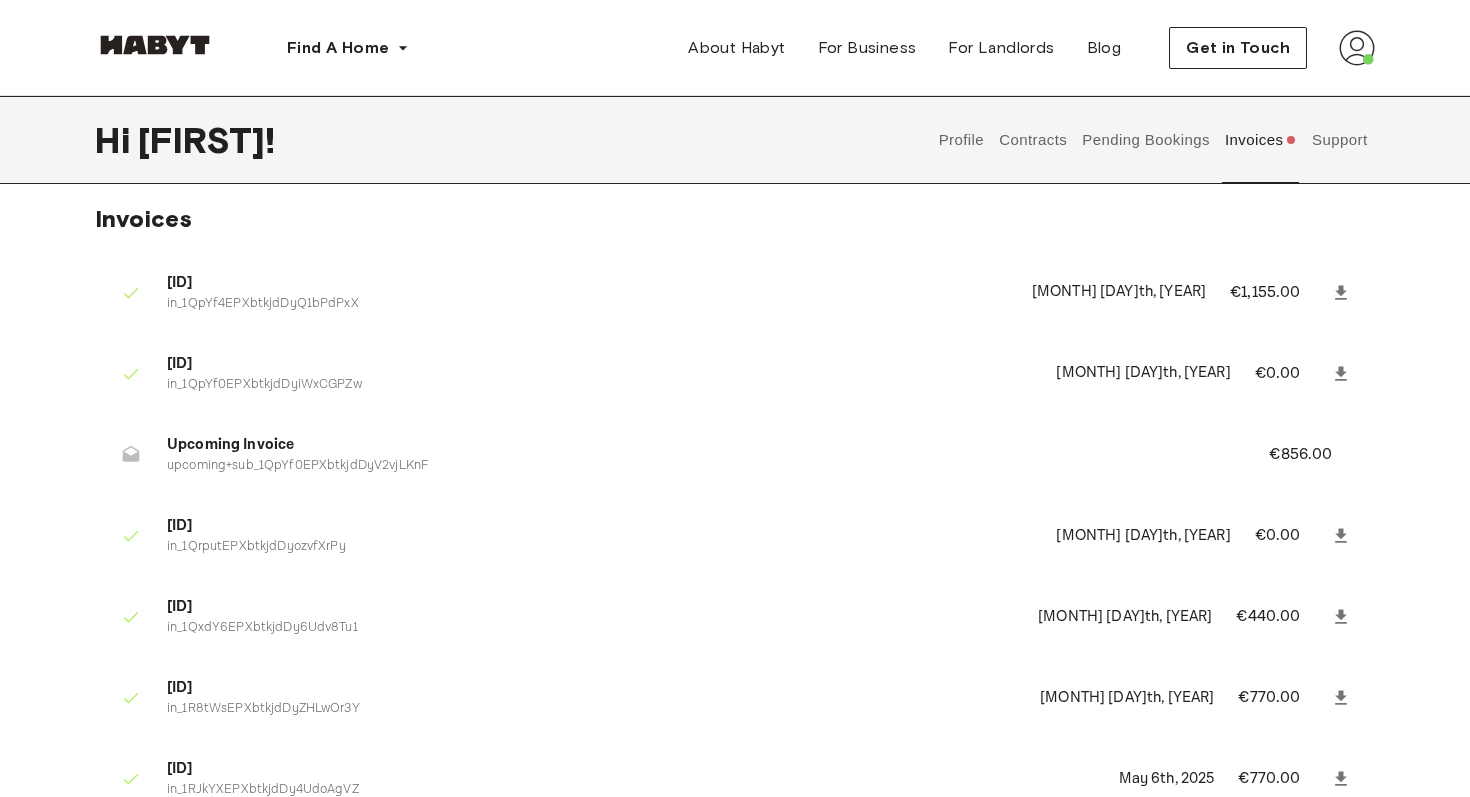 scroll, scrollTop: 0, scrollLeft: 0, axis: both 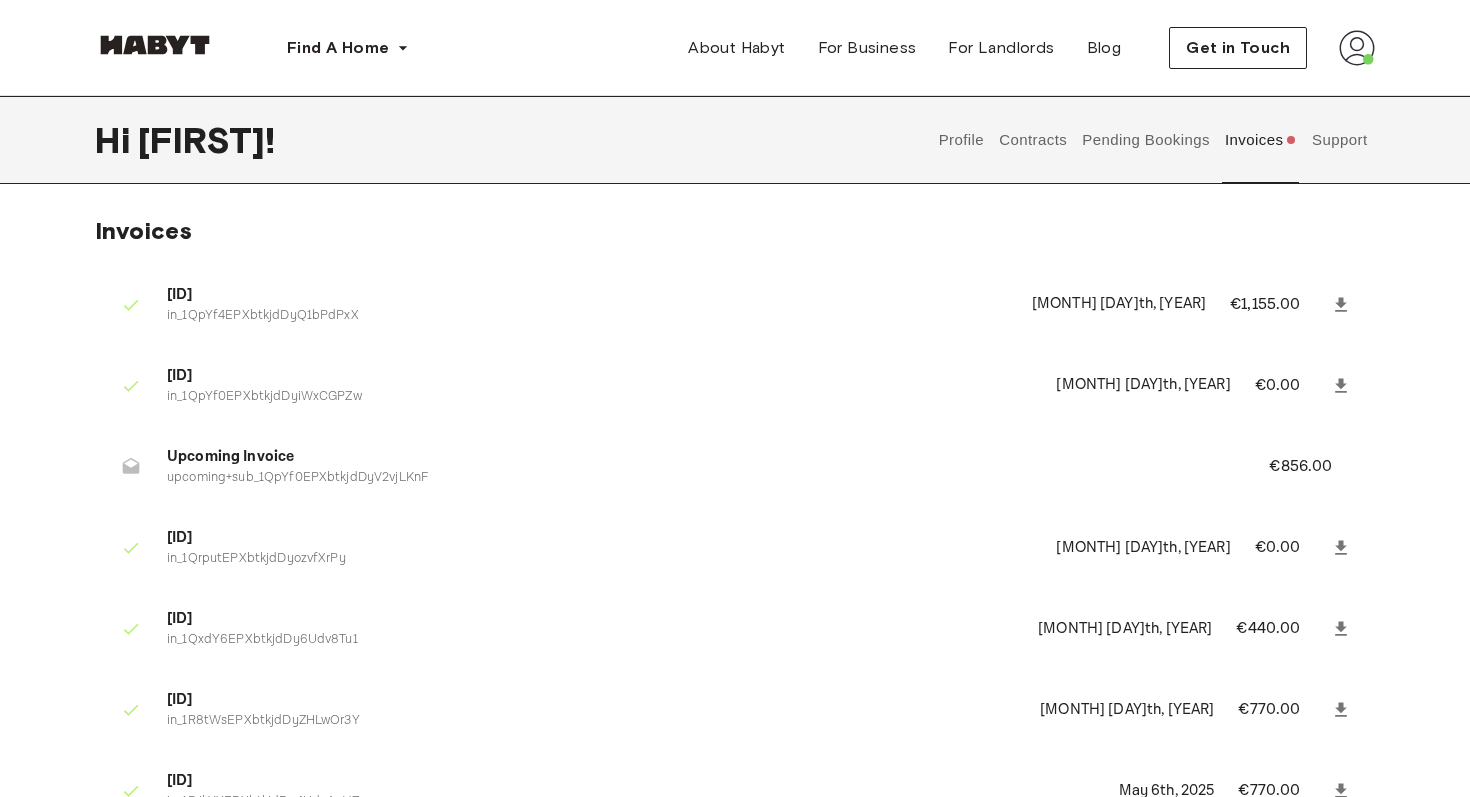 click on "Pending Bookings" at bounding box center (1146, 140) 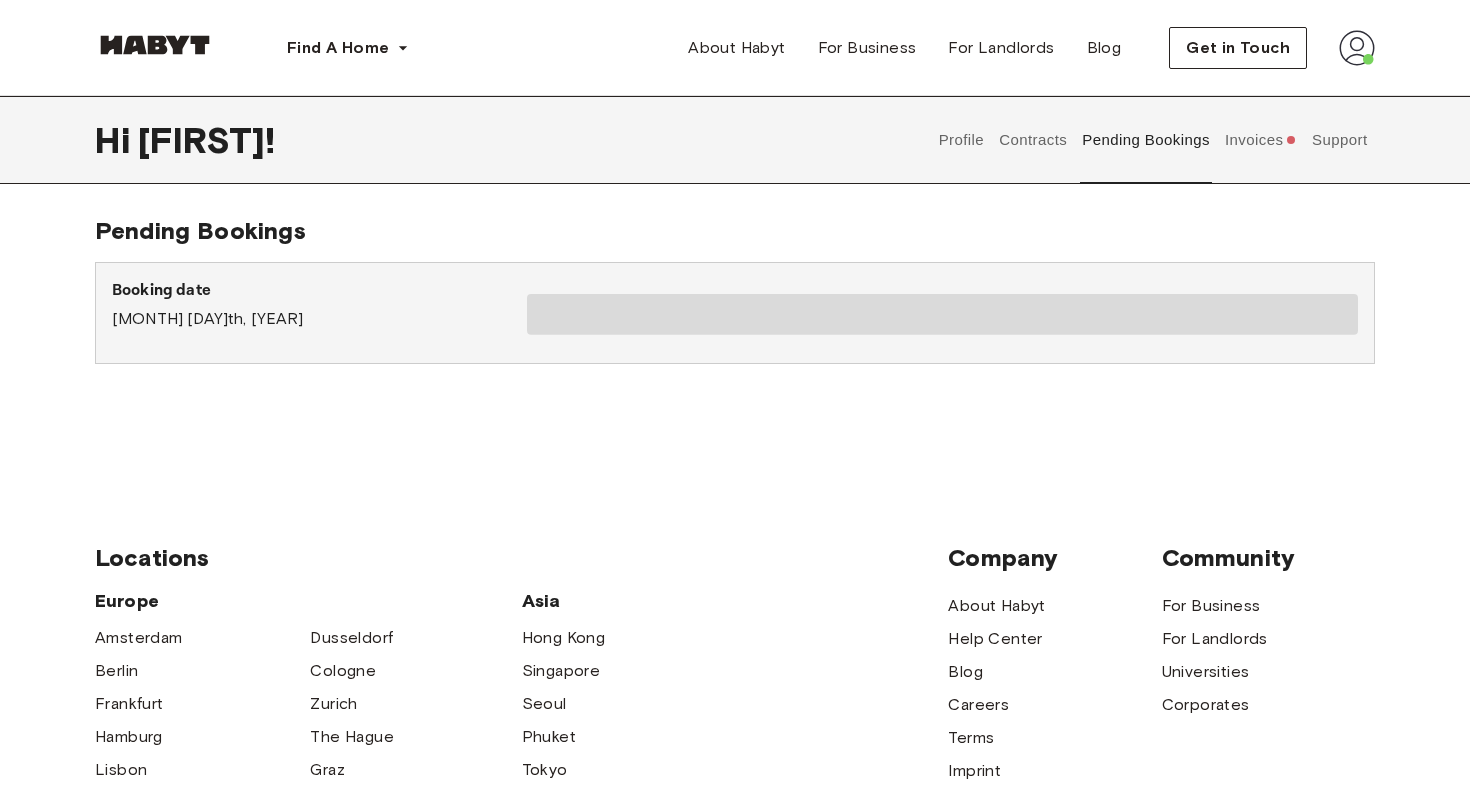 click on "Contracts" at bounding box center (1033, 140) 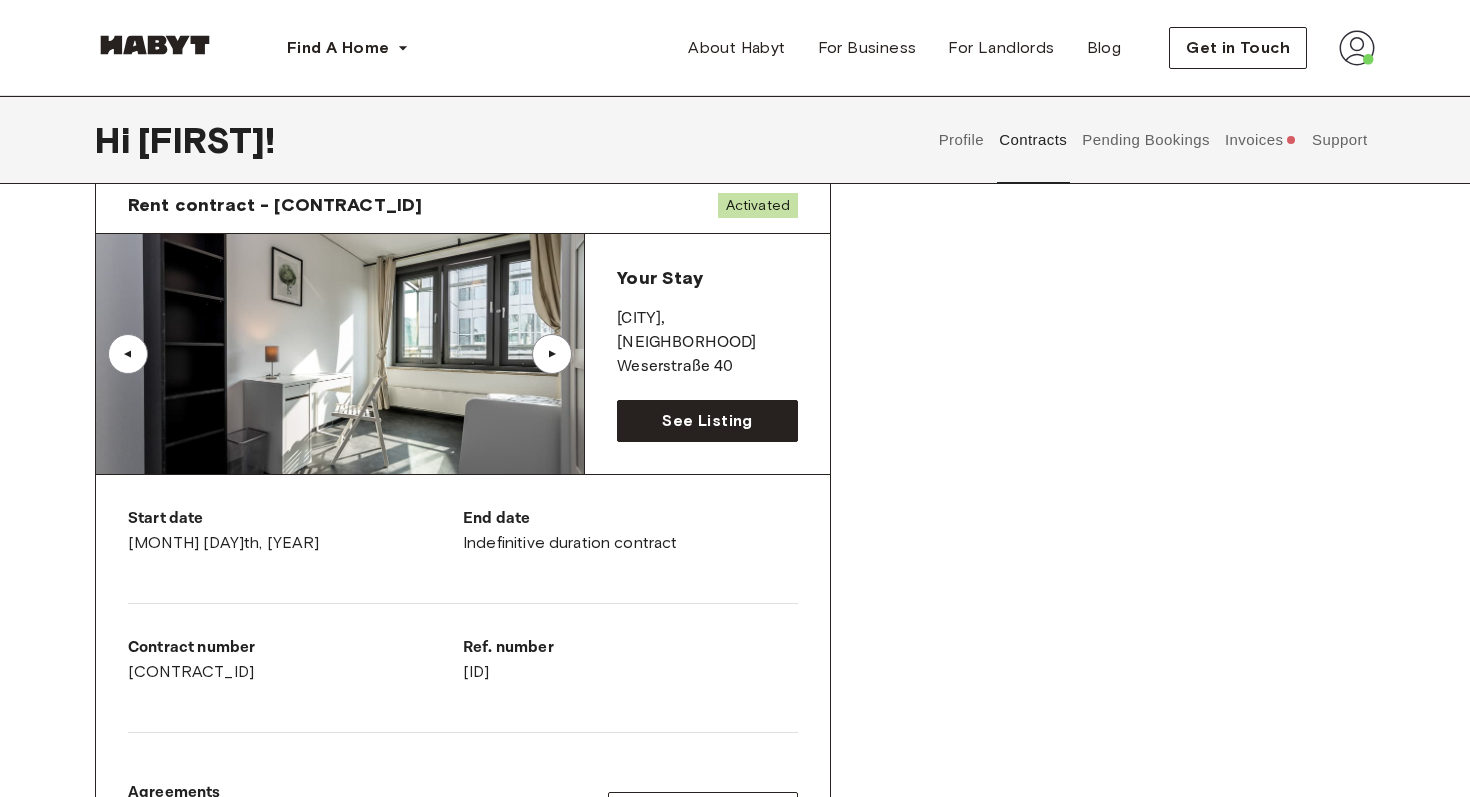 scroll, scrollTop: 62, scrollLeft: 0, axis: vertical 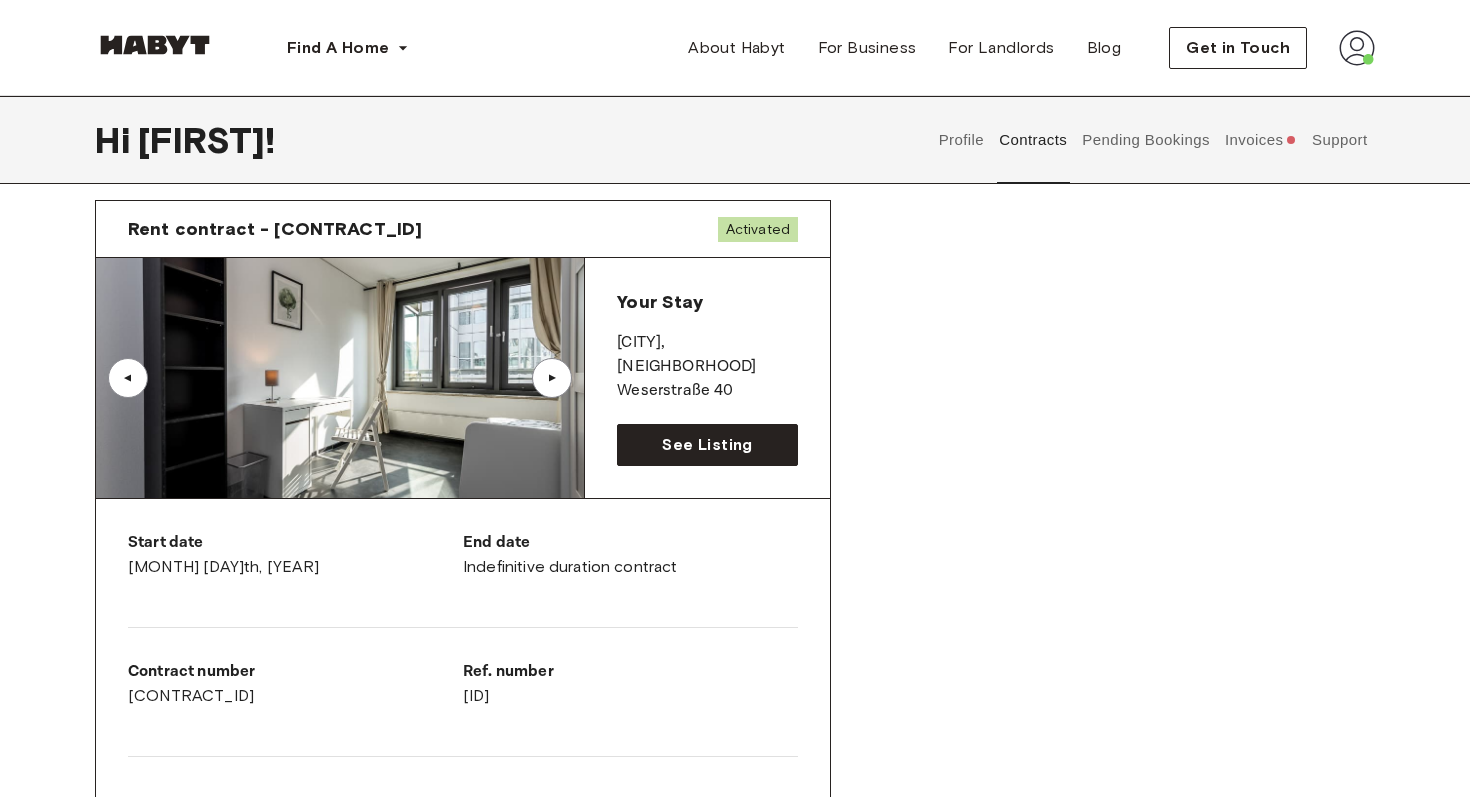click on "▲" at bounding box center [552, 378] 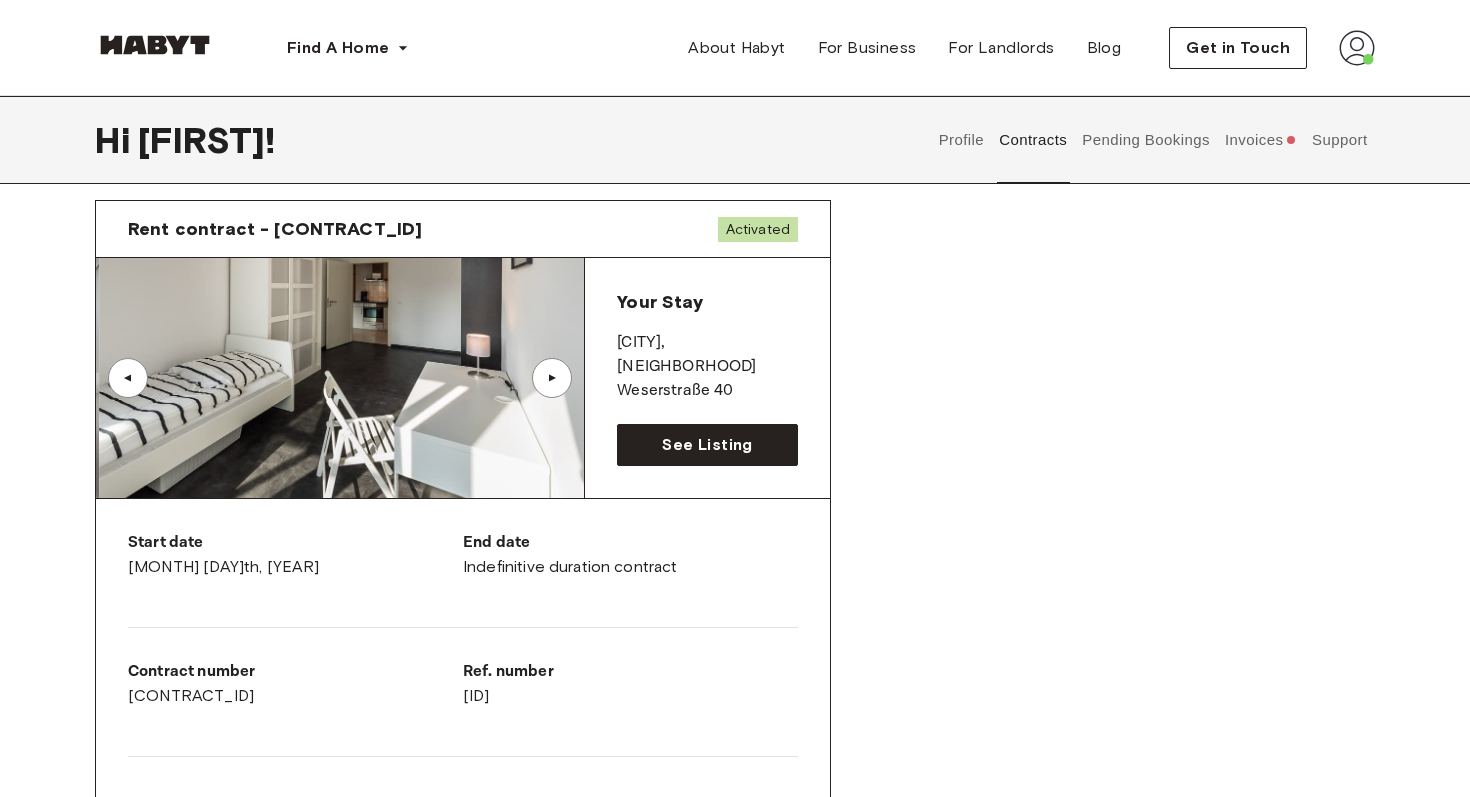click on "▲" at bounding box center (552, 378) 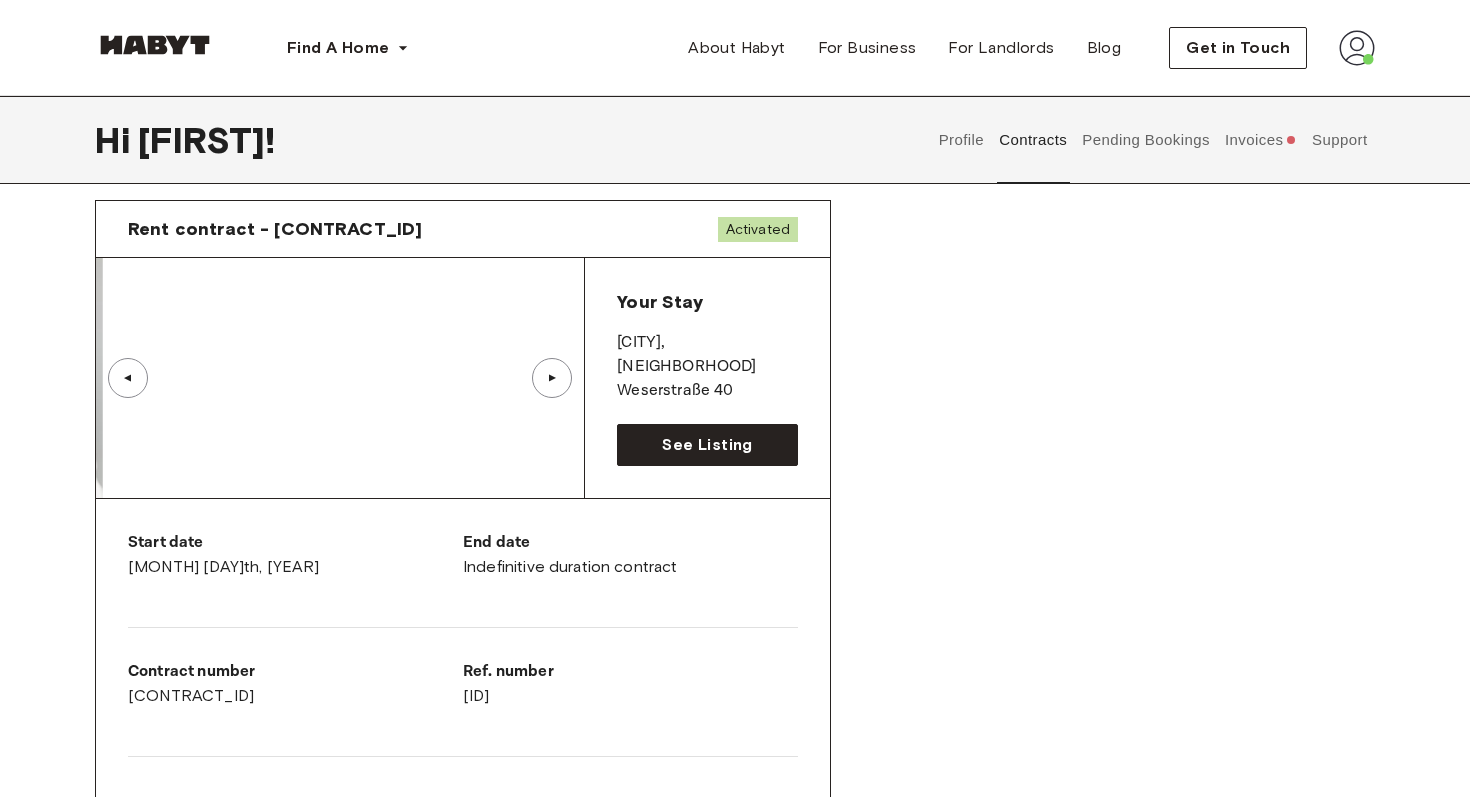 scroll, scrollTop: 0, scrollLeft: 0, axis: both 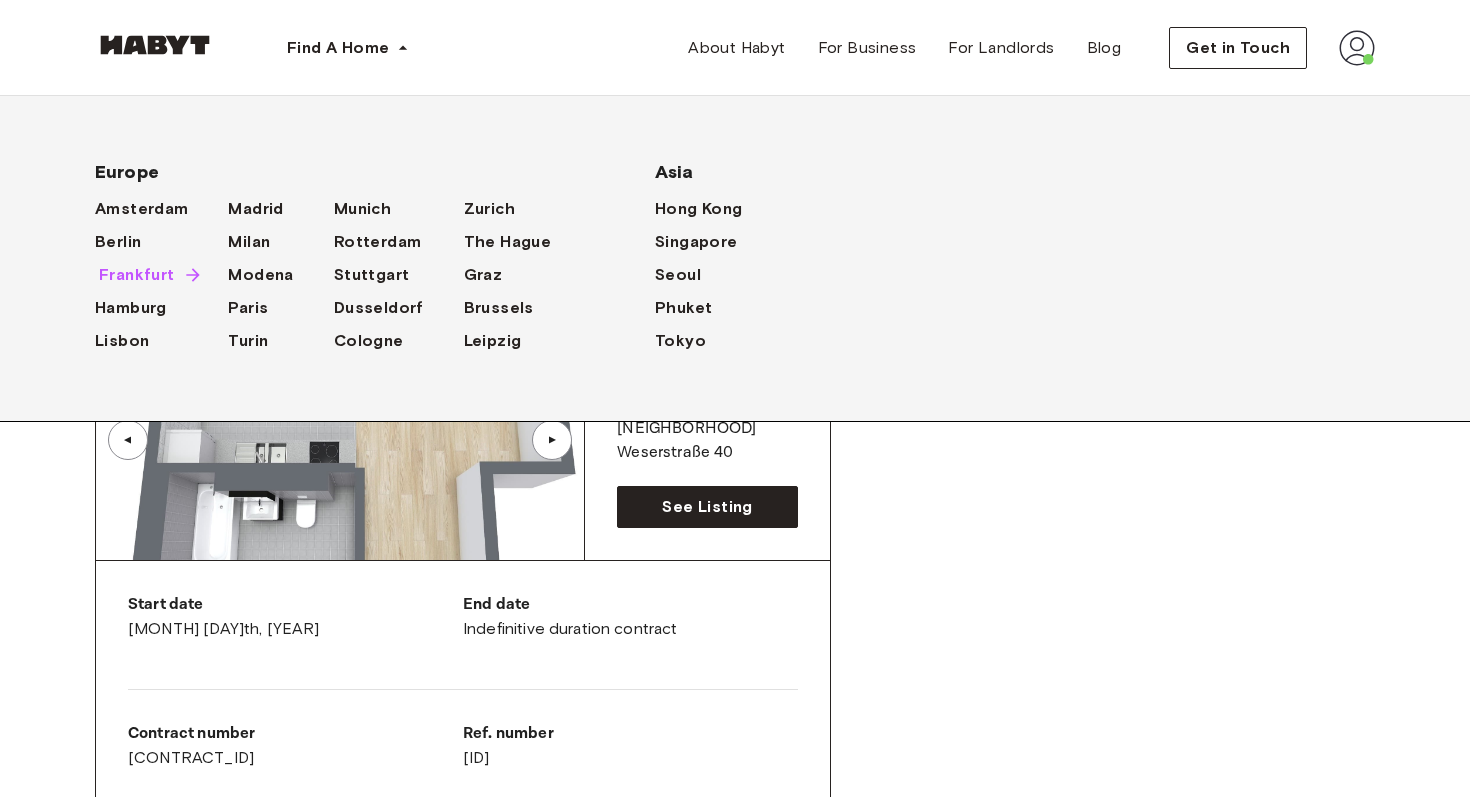 click on "Frankfurt" at bounding box center (137, 275) 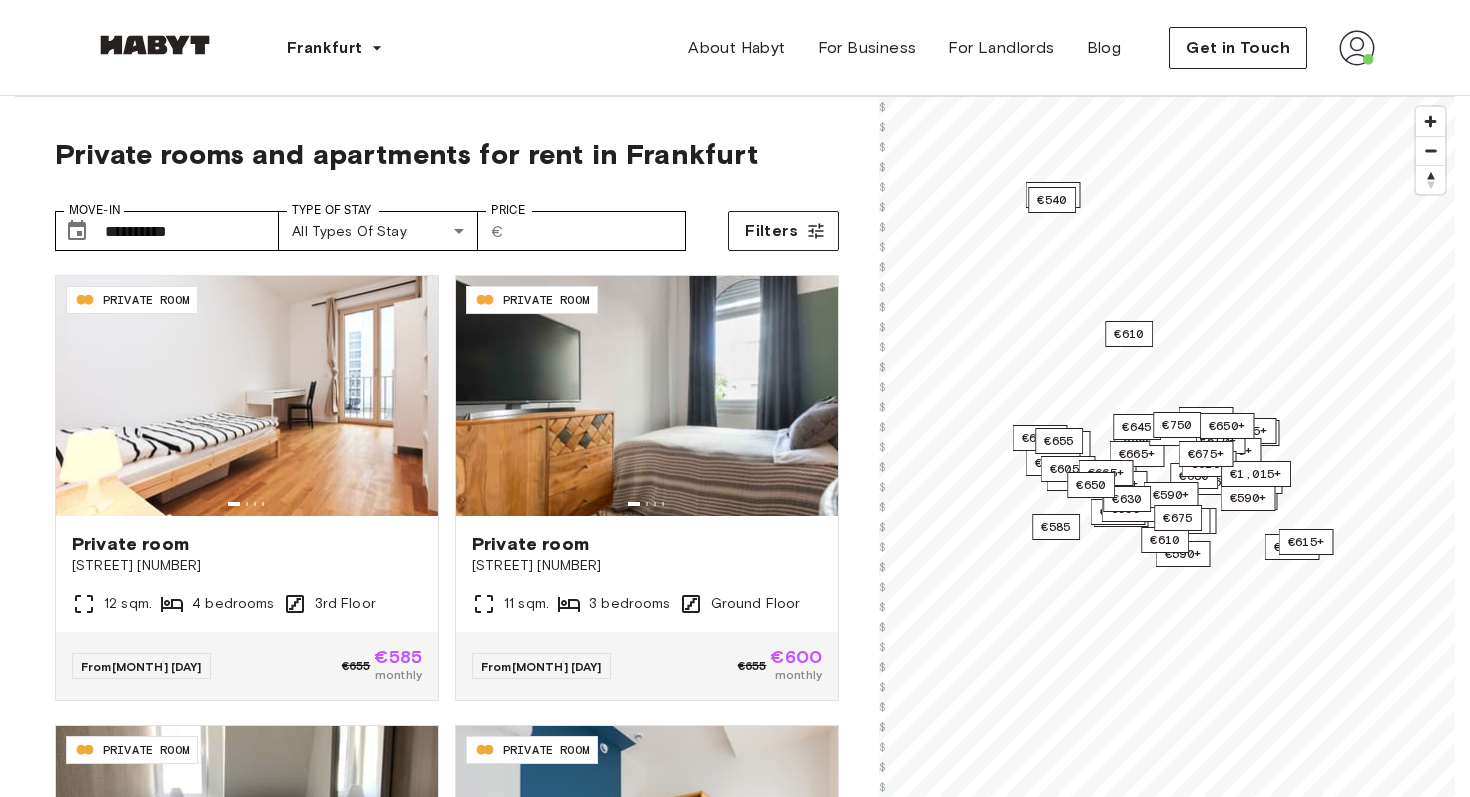 click on "**********" at bounding box center (447, 584) 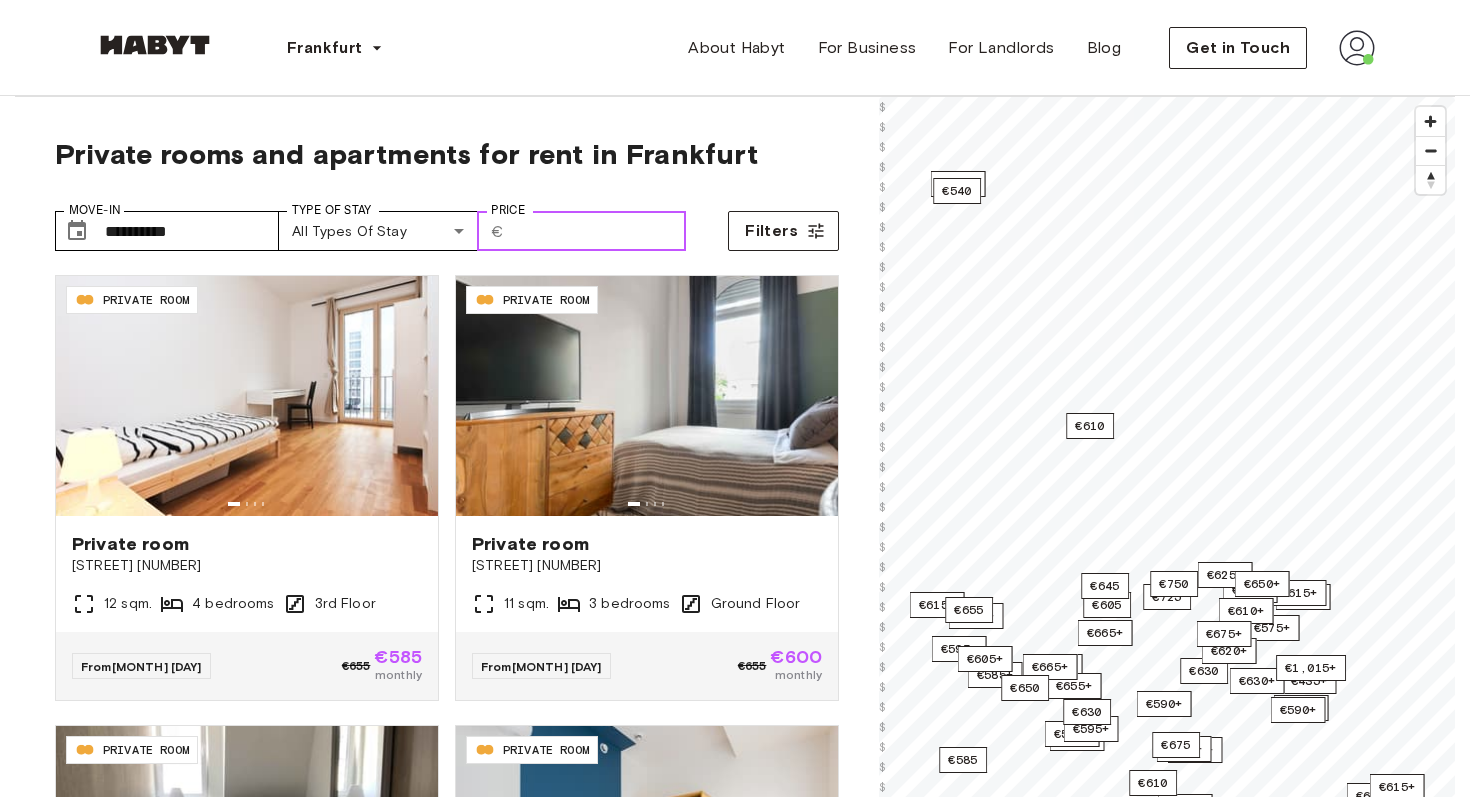 click on "Price" at bounding box center [599, 231] 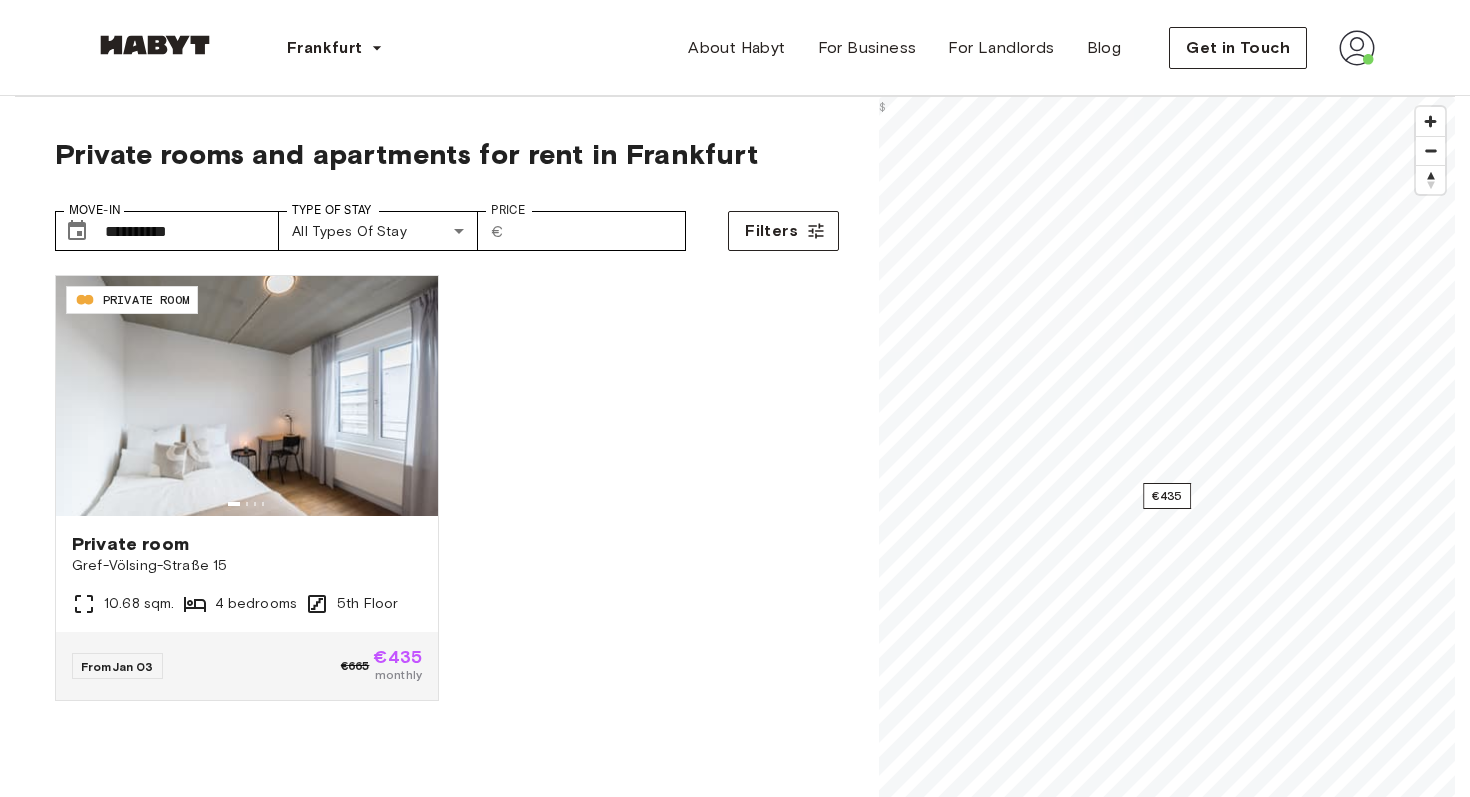 click on "DE-04-037-026-03Q PRIVATE ROOM Private room Gref-Völsing-Straße 15 10.68 sqm. 4 bedrooms 5th Floor From  Jan 03 €665 €435 monthly" at bounding box center (439, 476) 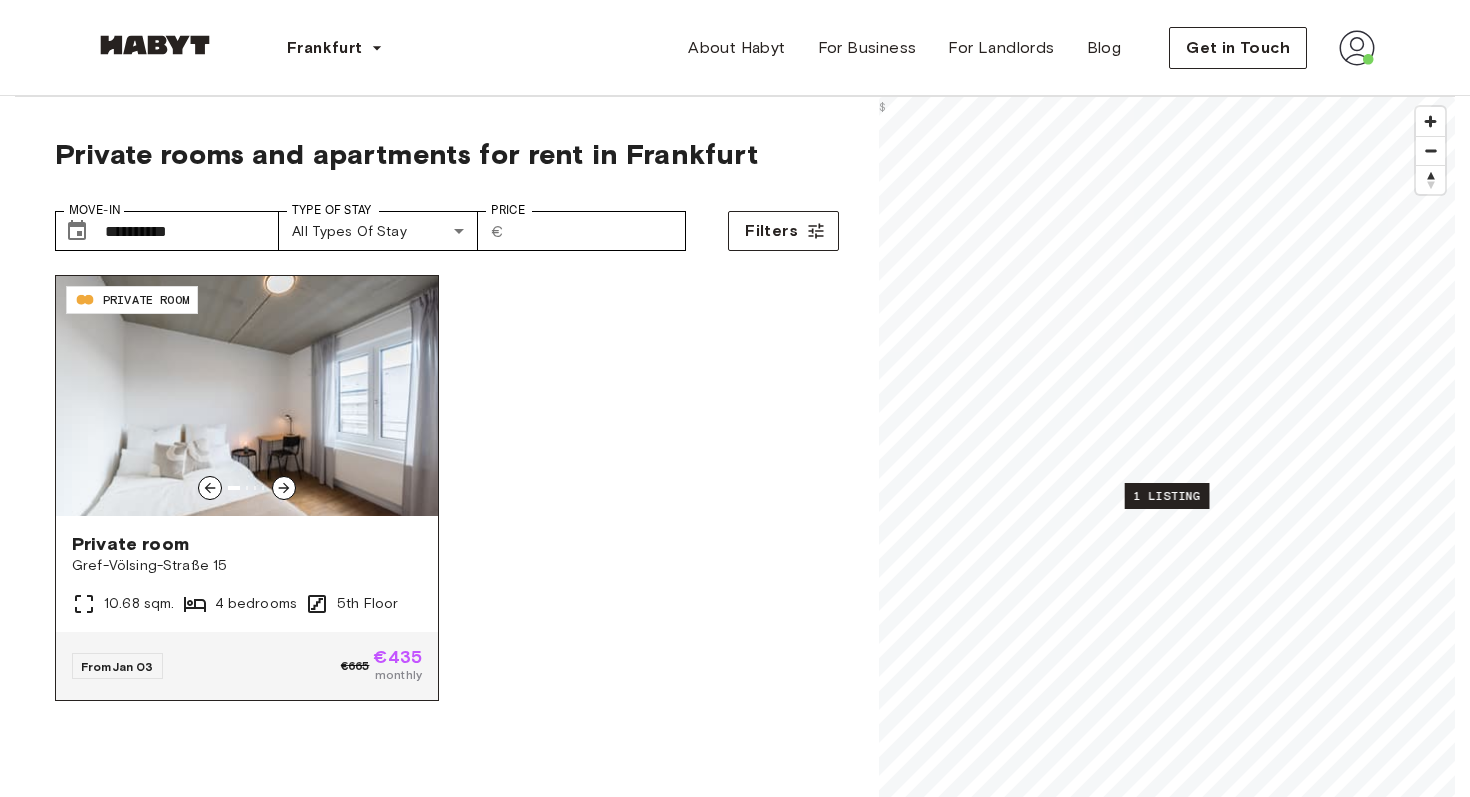 click 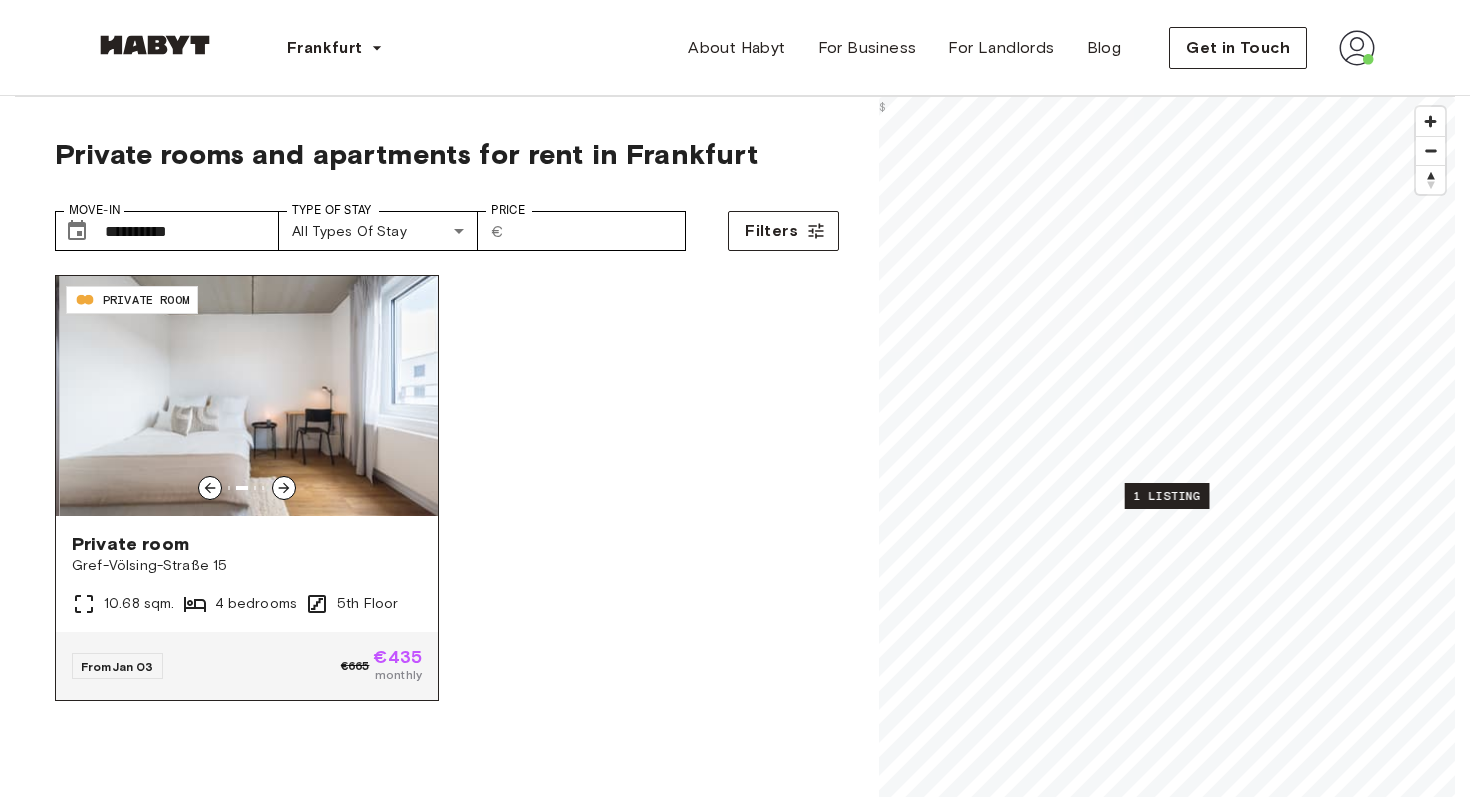 click 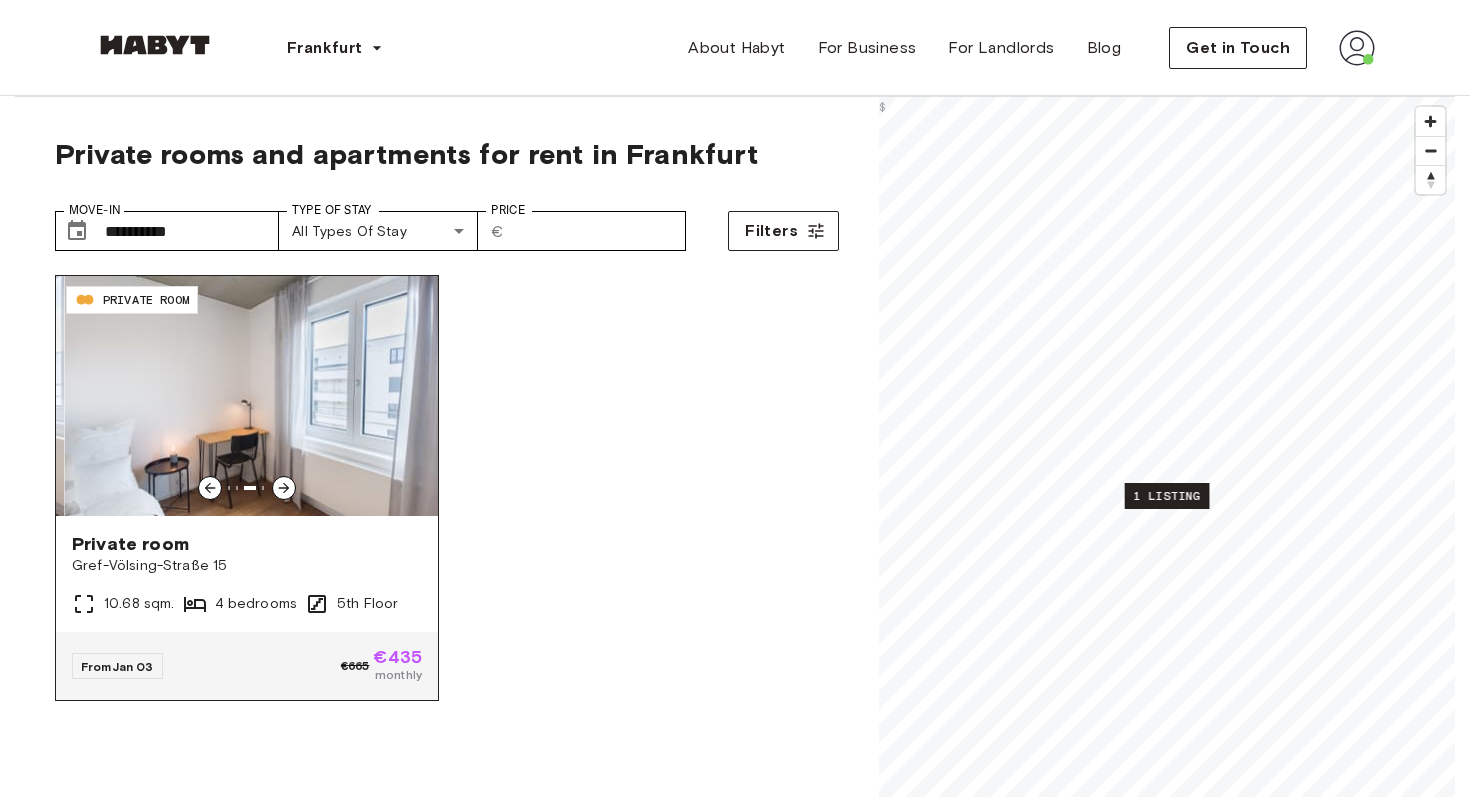 click 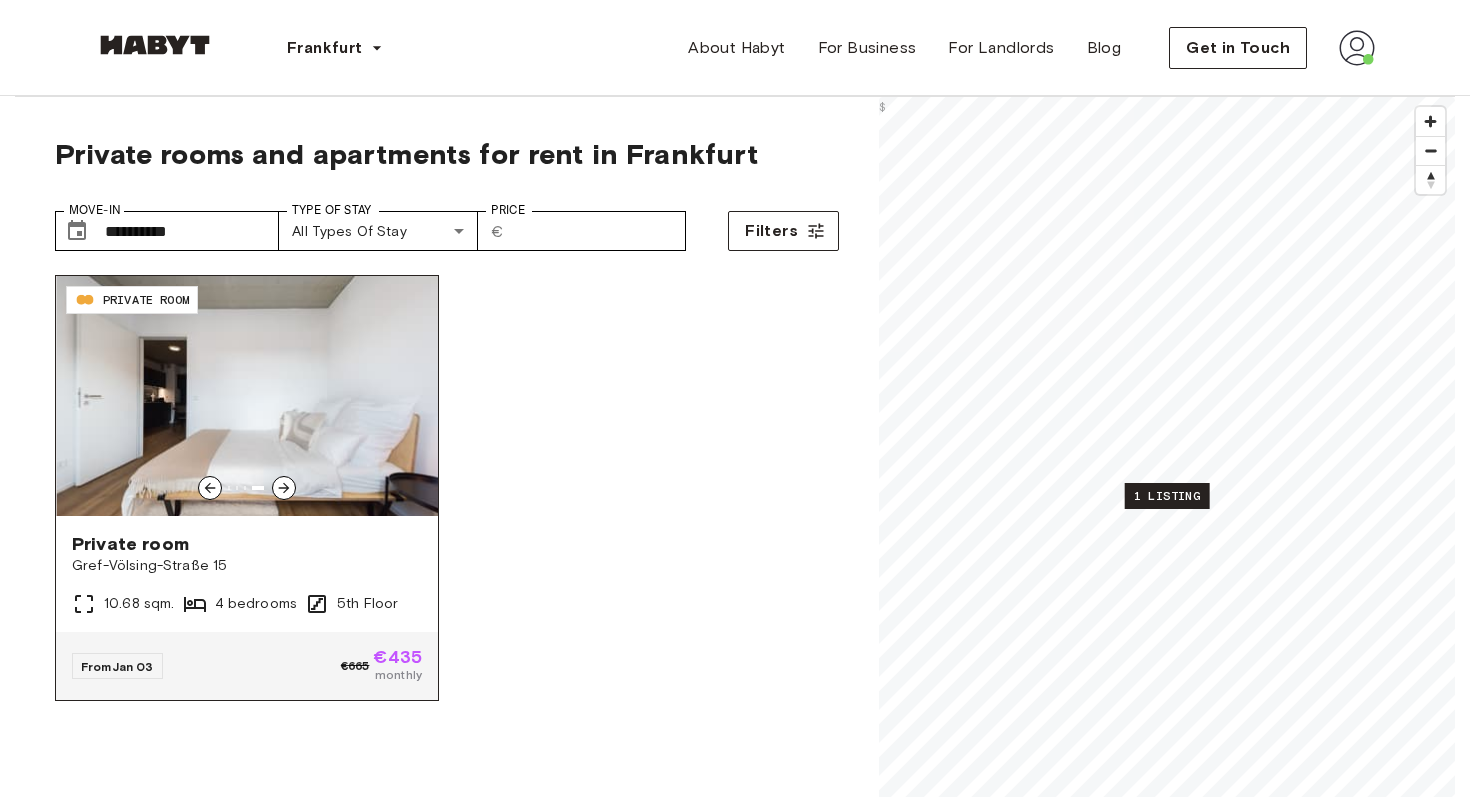click 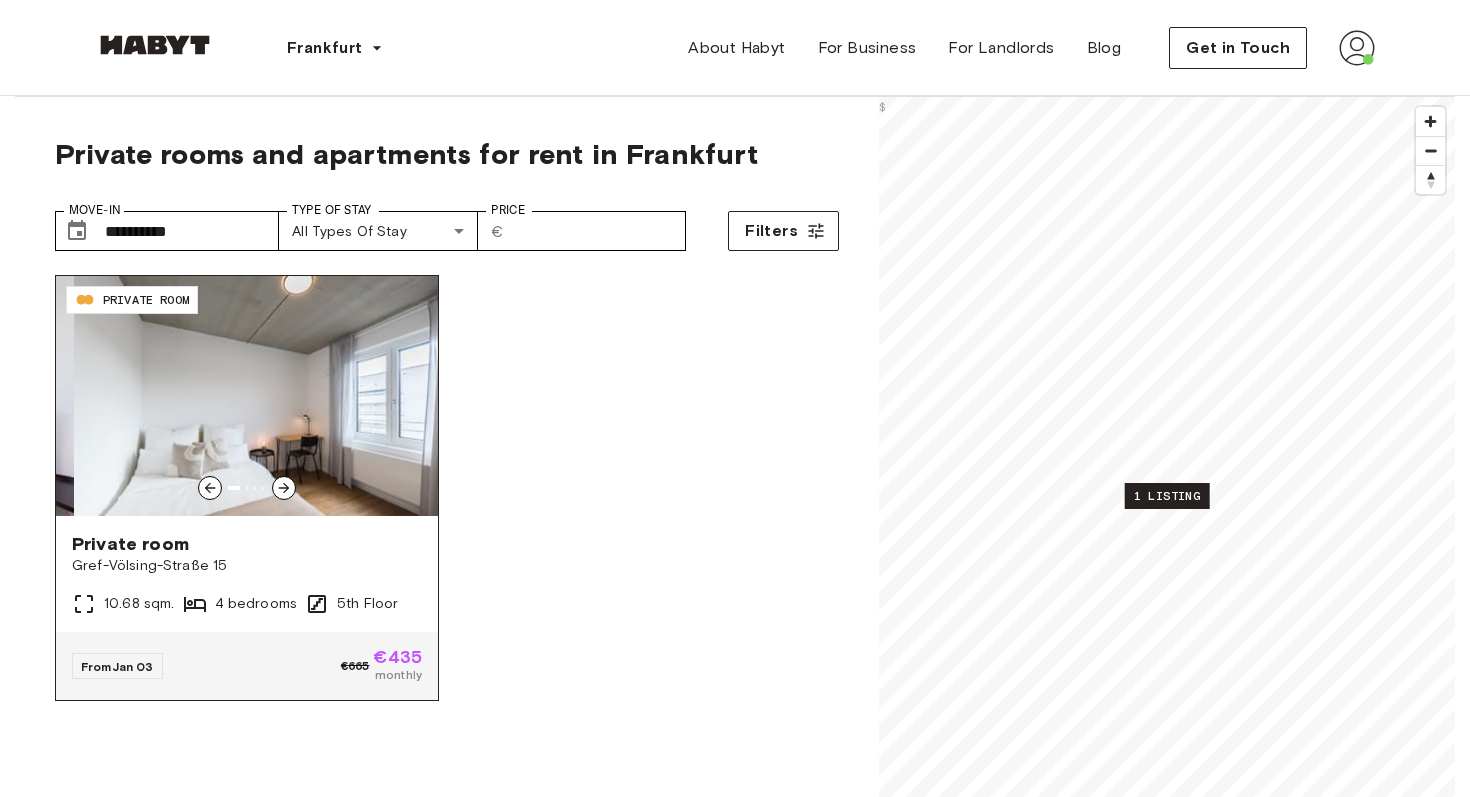 click 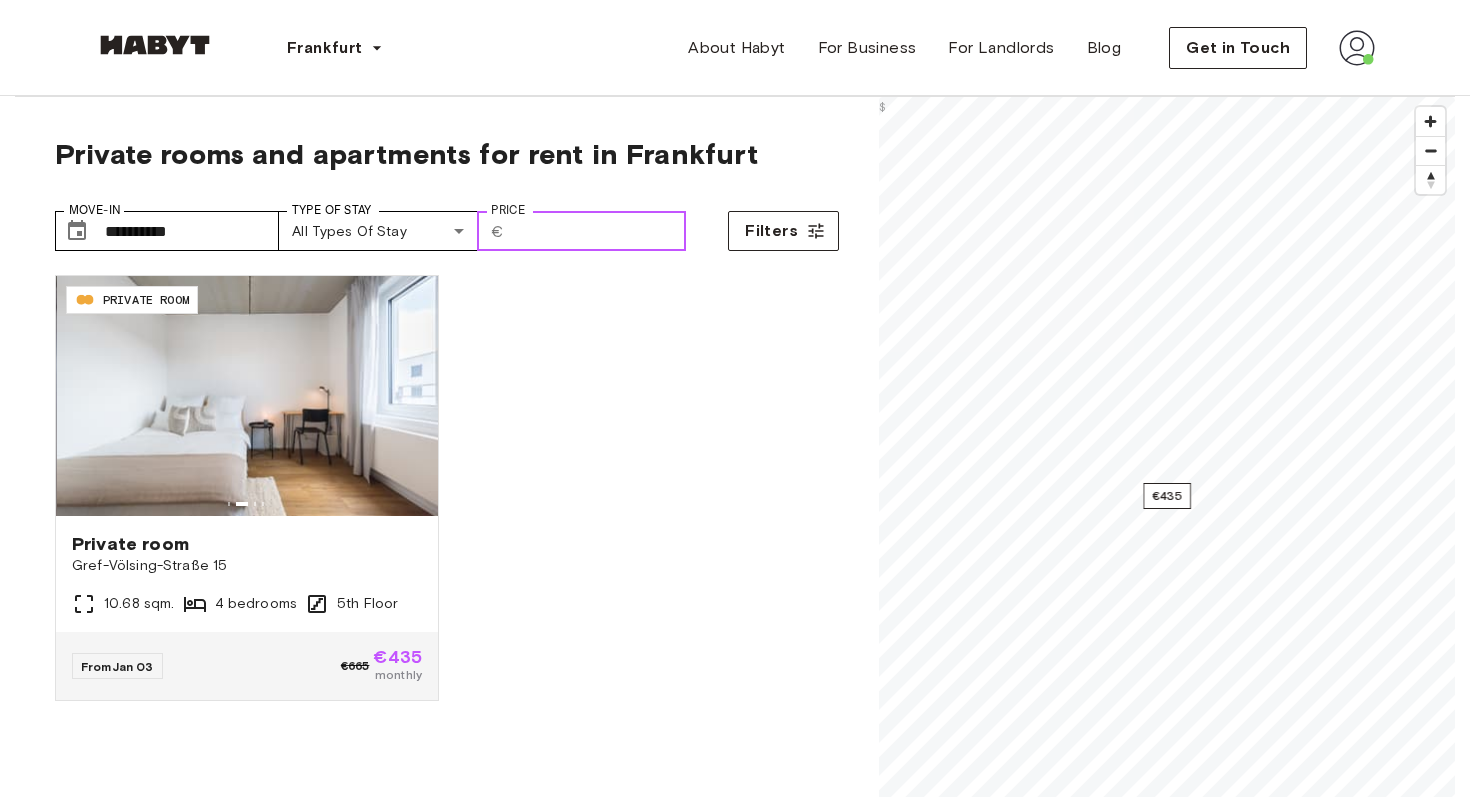 click on "***" at bounding box center [599, 231] 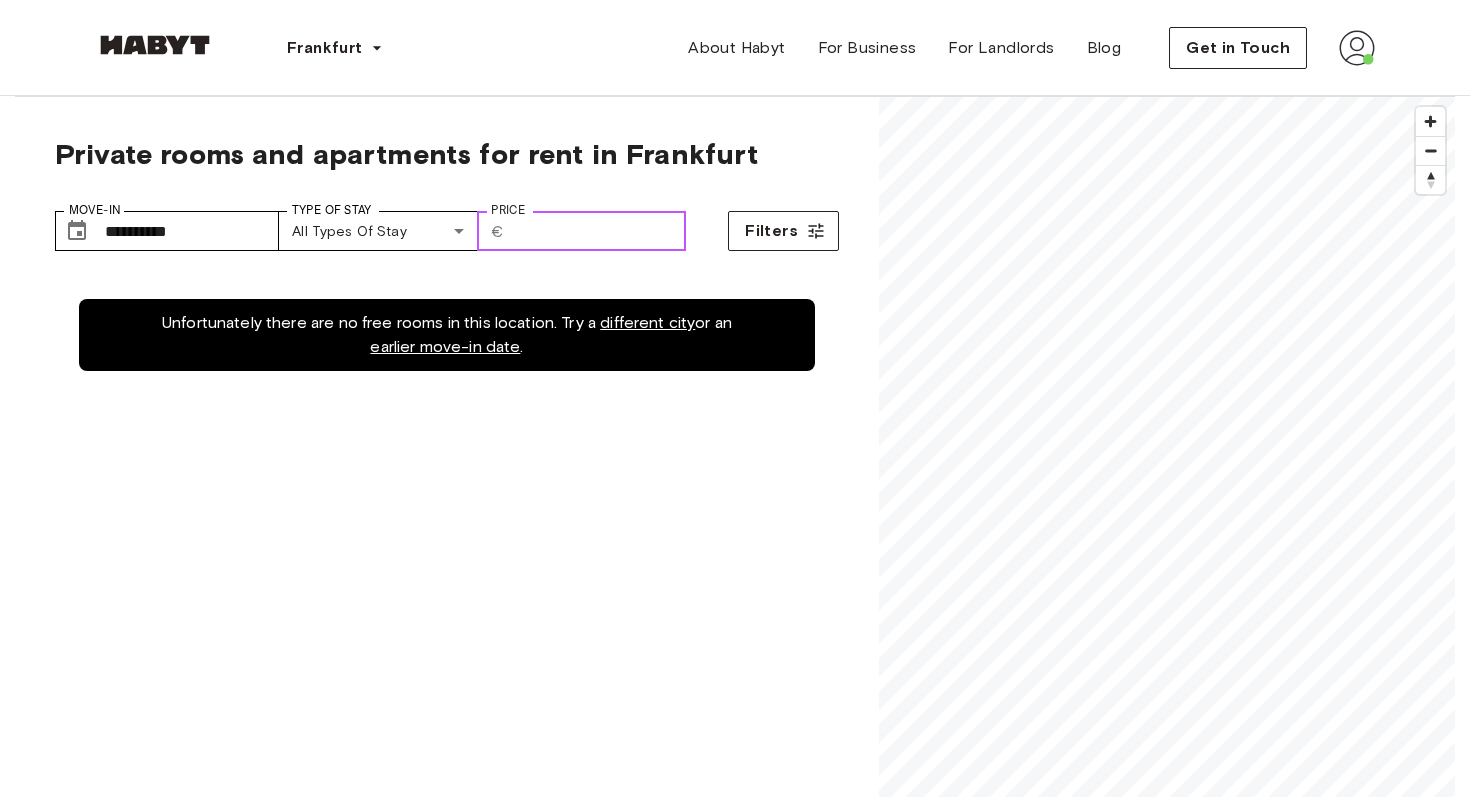 type on "*" 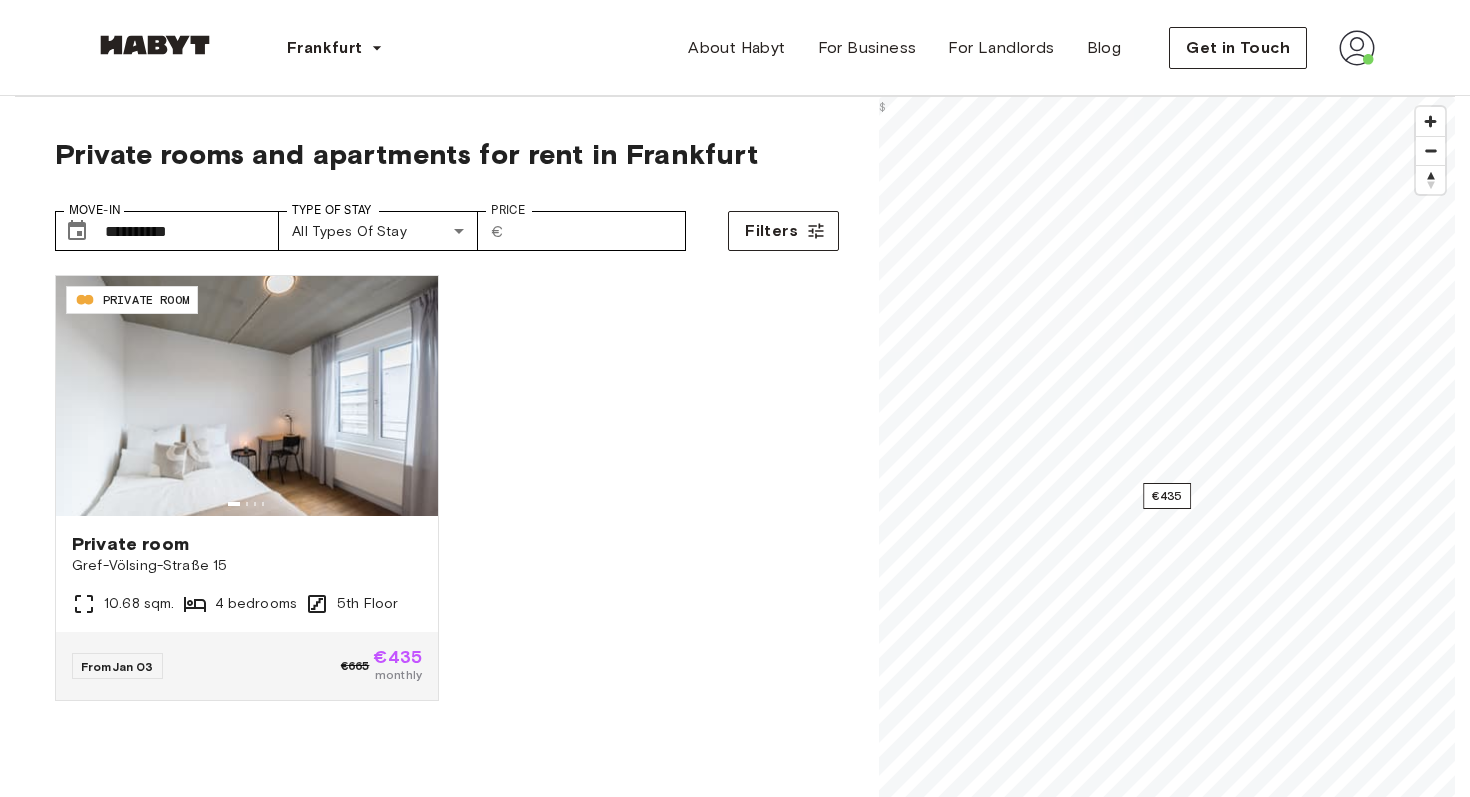 click on "DE-04-037-026-03Q PRIVATE ROOM Private room Gref-Völsing-Straße 15 10.68 sqm. 4 bedrooms 5th Floor From  Jan 03 €665 €435 monthly" at bounding box center [439, 476] 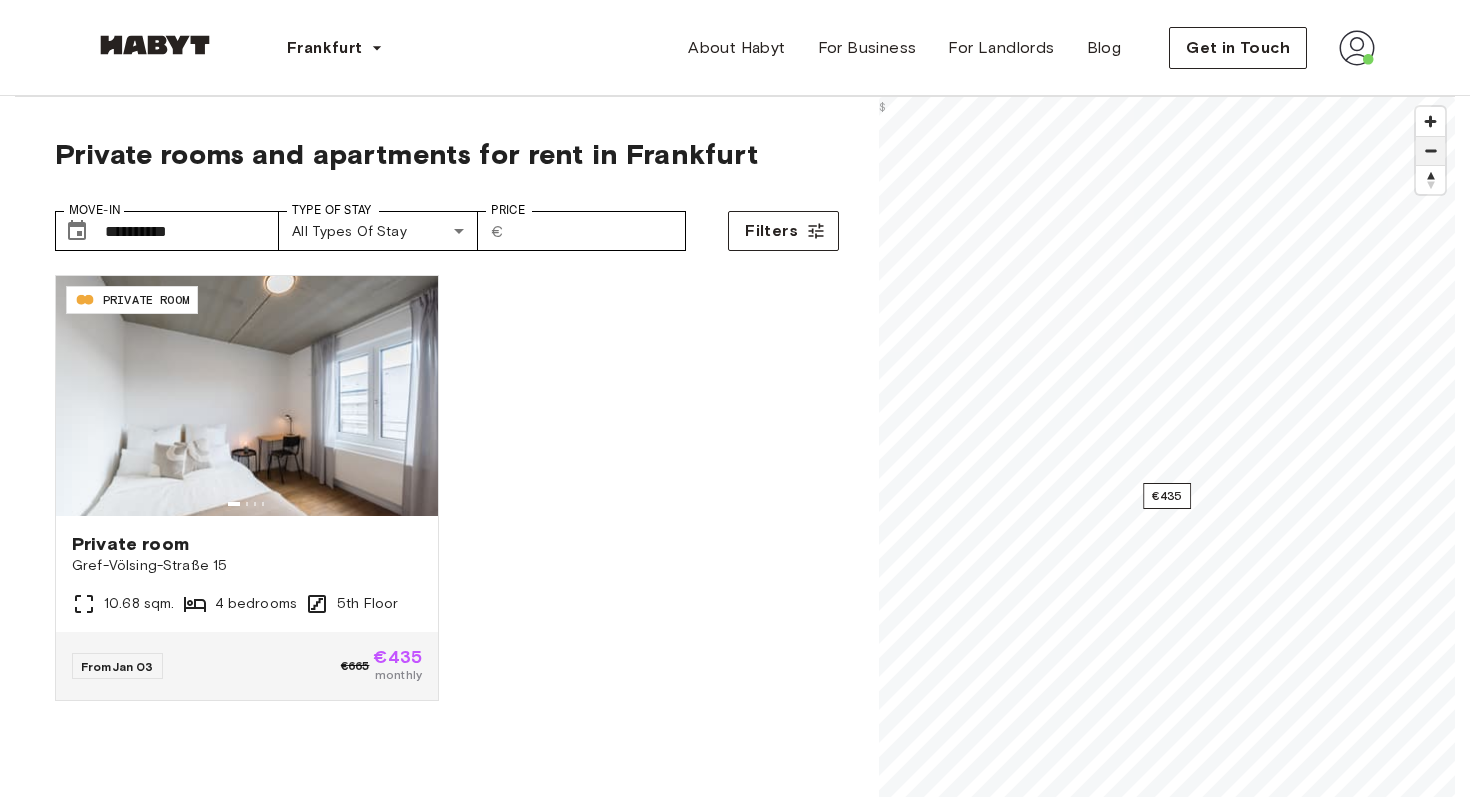 click at bounding box center [1430, 151] 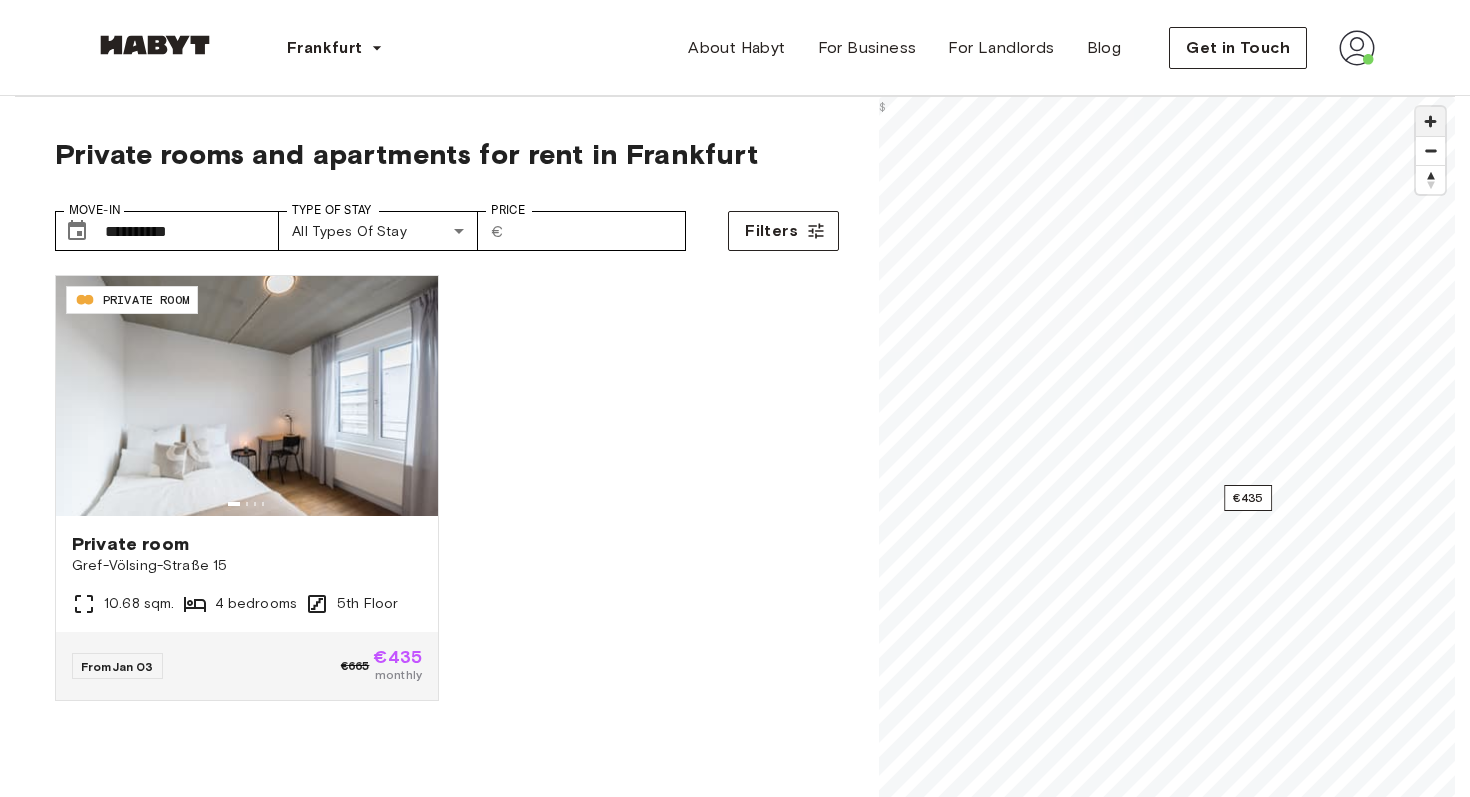 click at bounding box center (1430, 121) 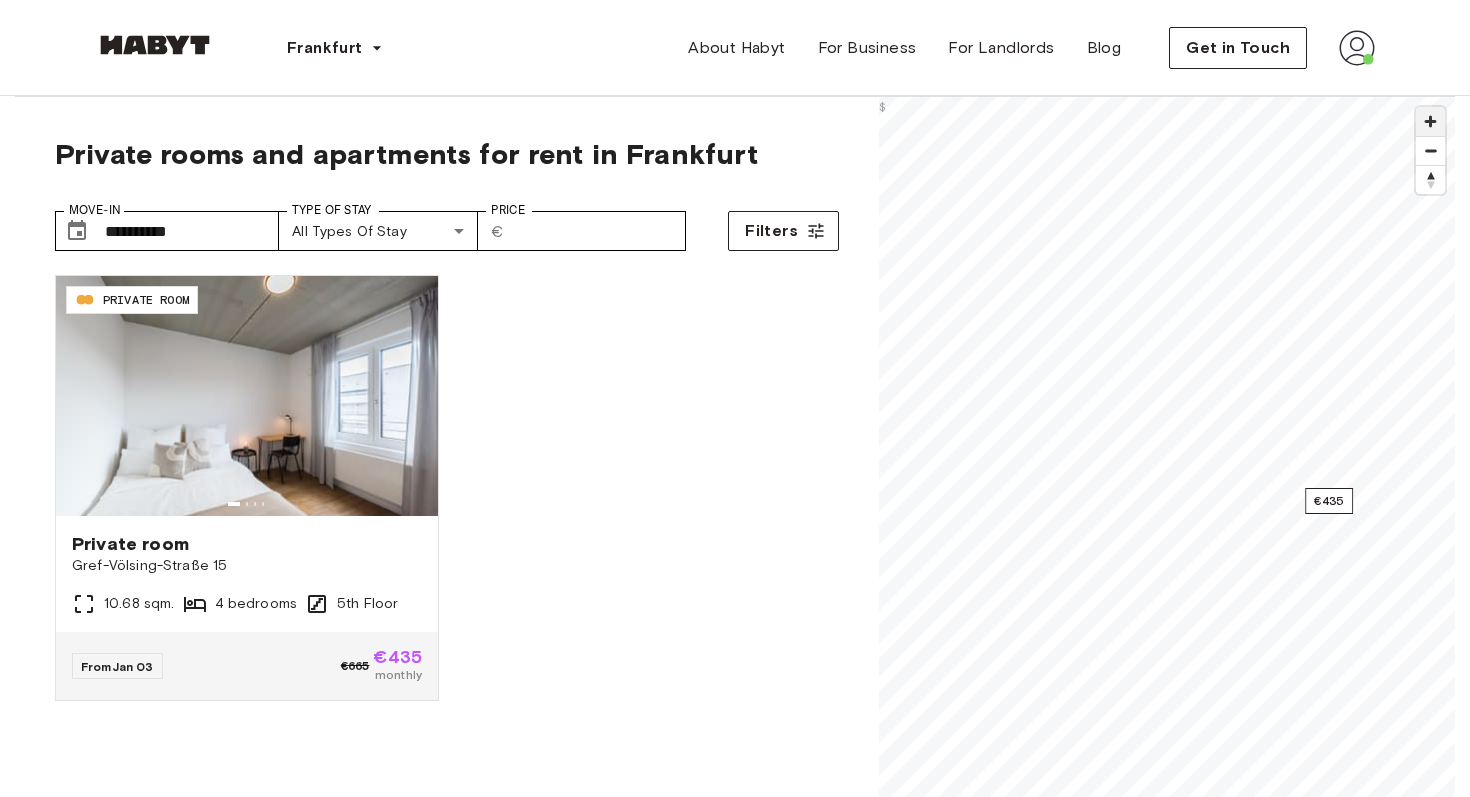 click at bounding box center [1430, 121] 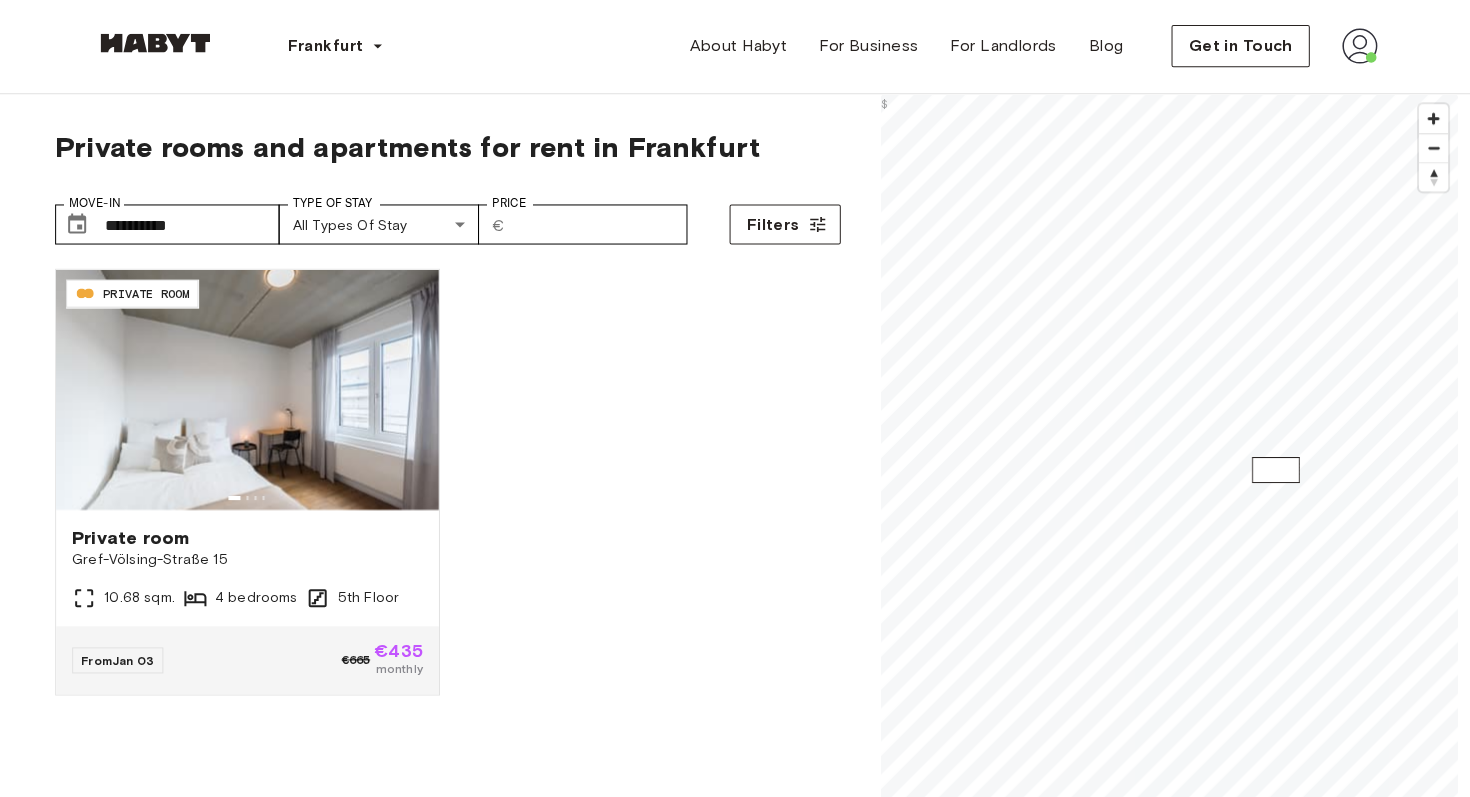 scroll, scrollTop: 6, scrollLeft: 0, axis: vertical 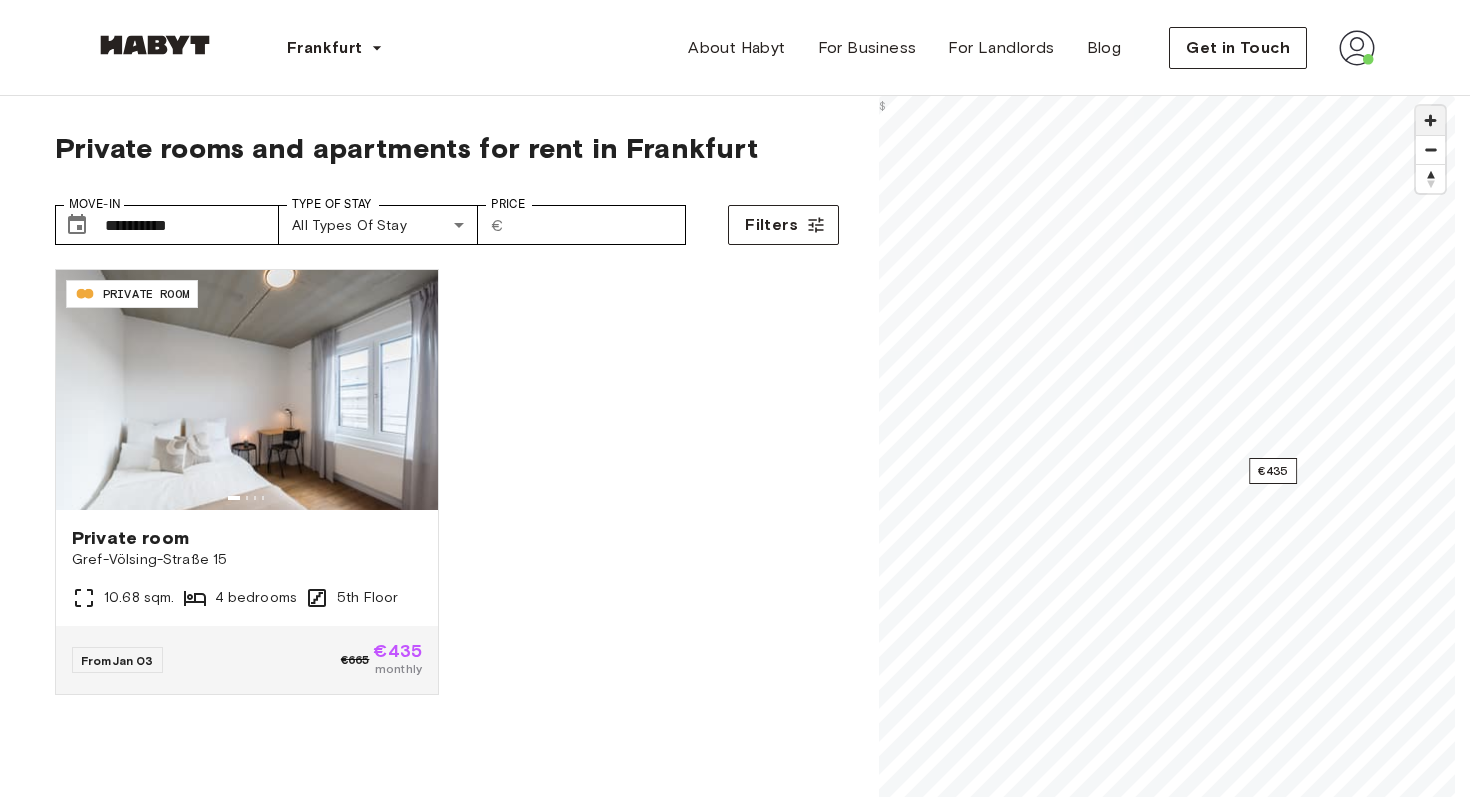 click at bounding box center (1430, 120) 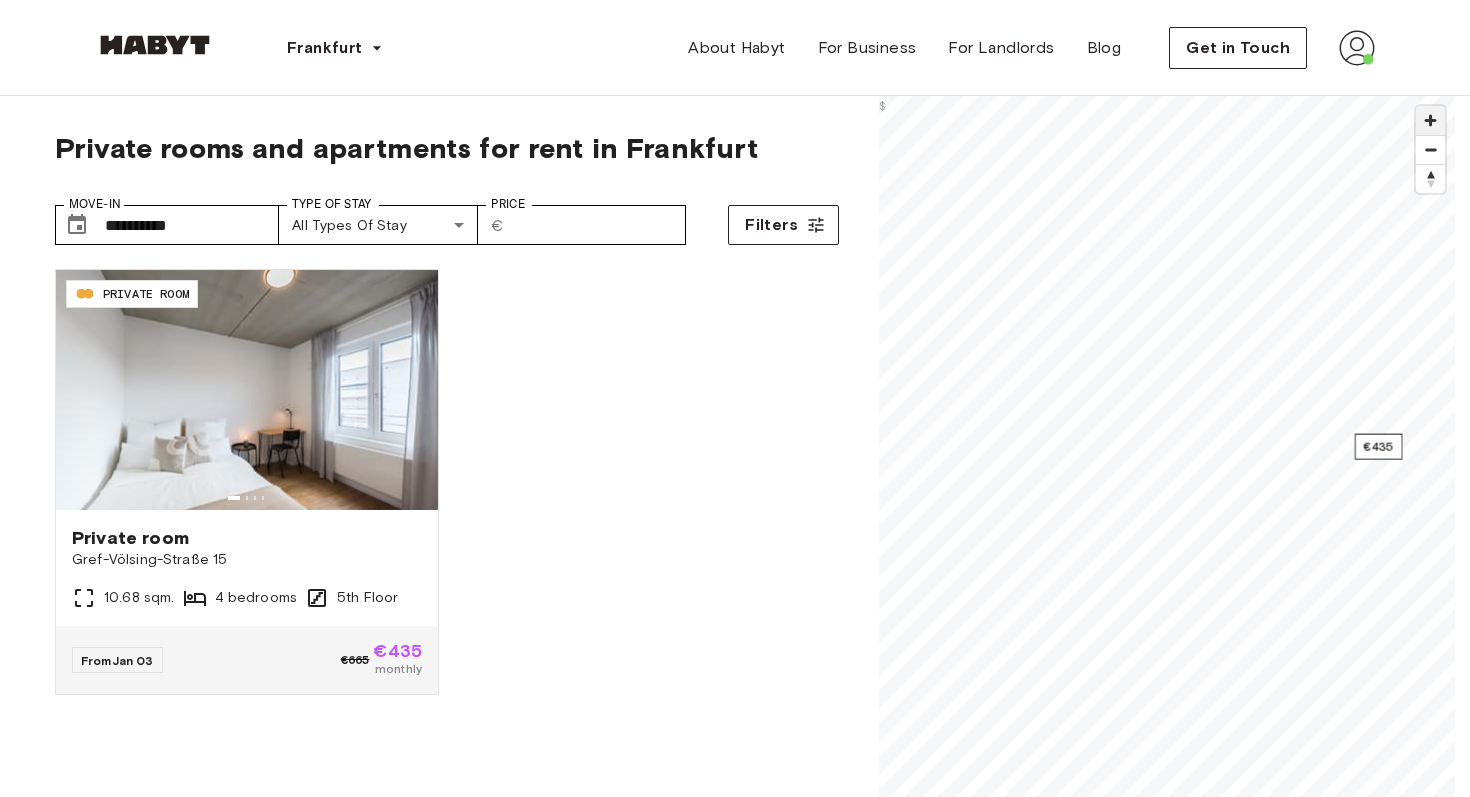 click at bounding box center [1430, 120] 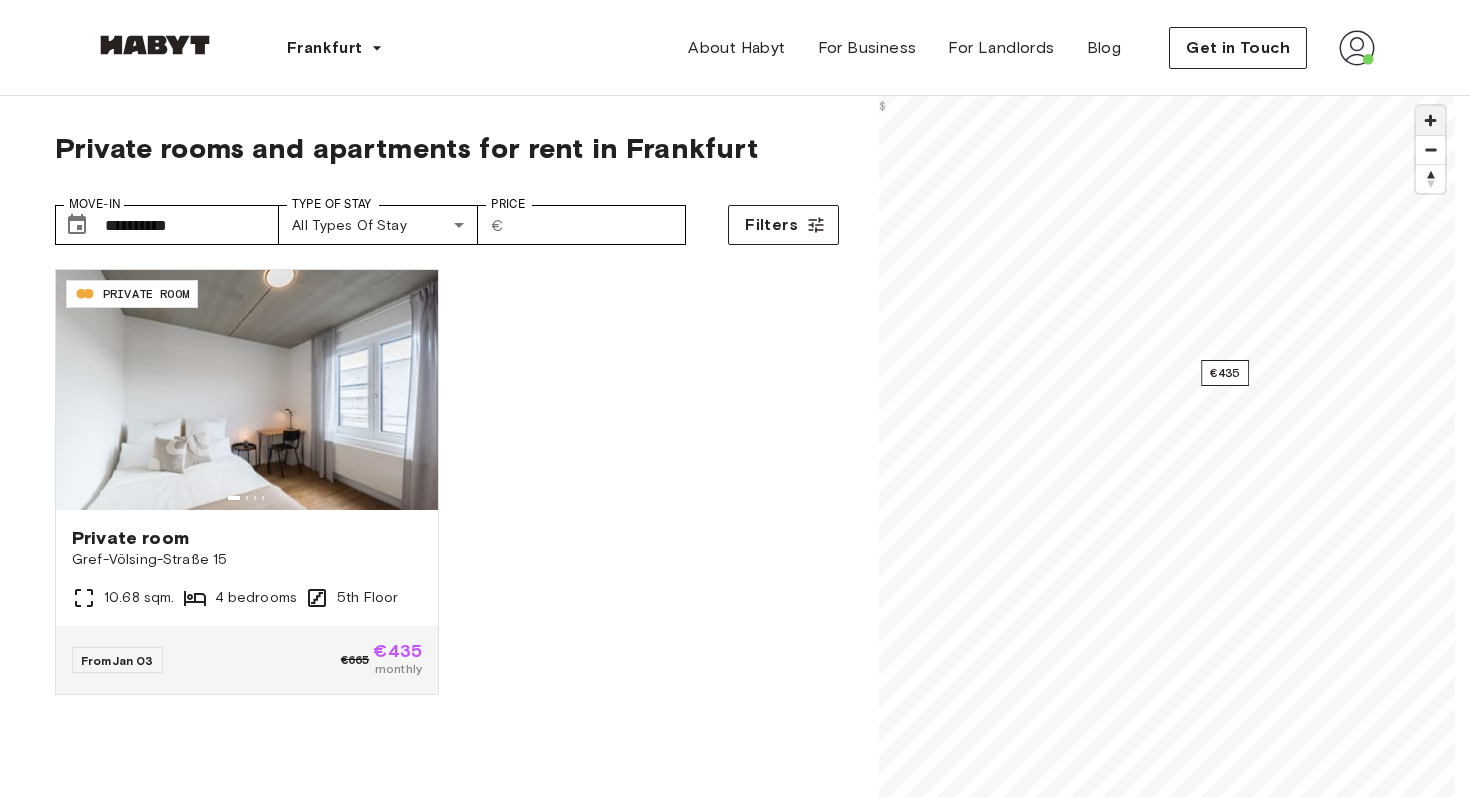 click at bounding box center [1430, 120] 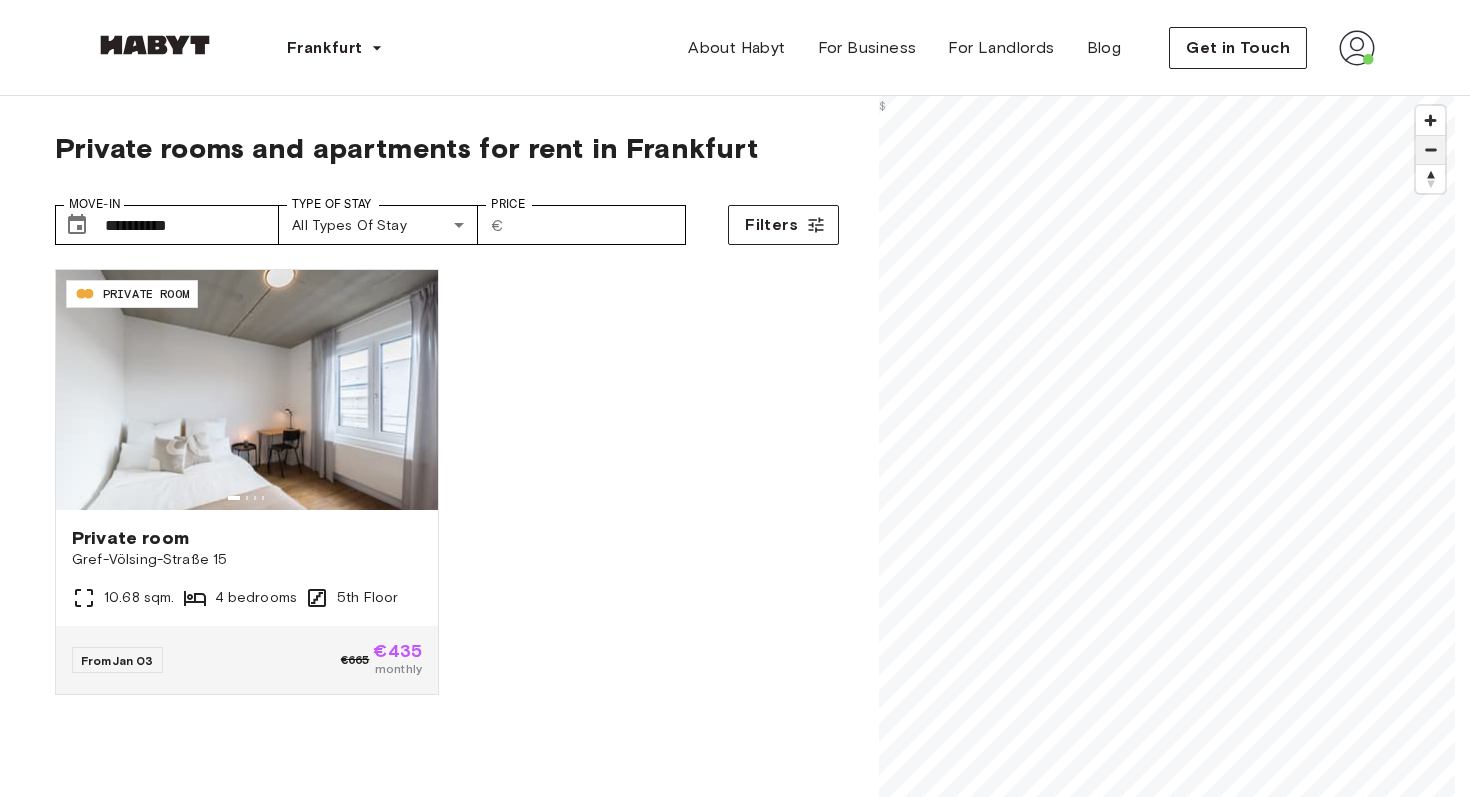 click at bounding box center (1430, 150) 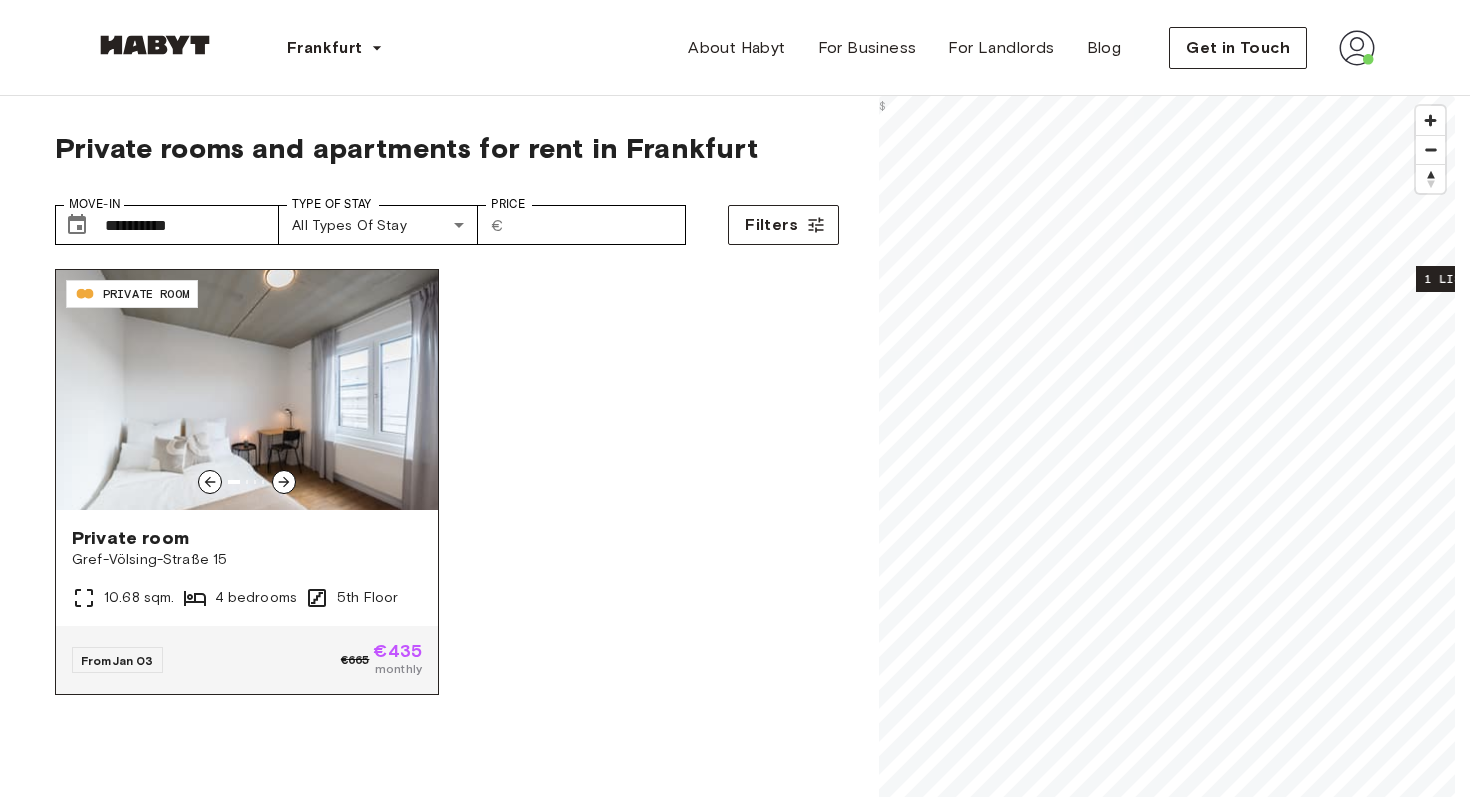 click on "Private room" at bounding box center [247, 538] 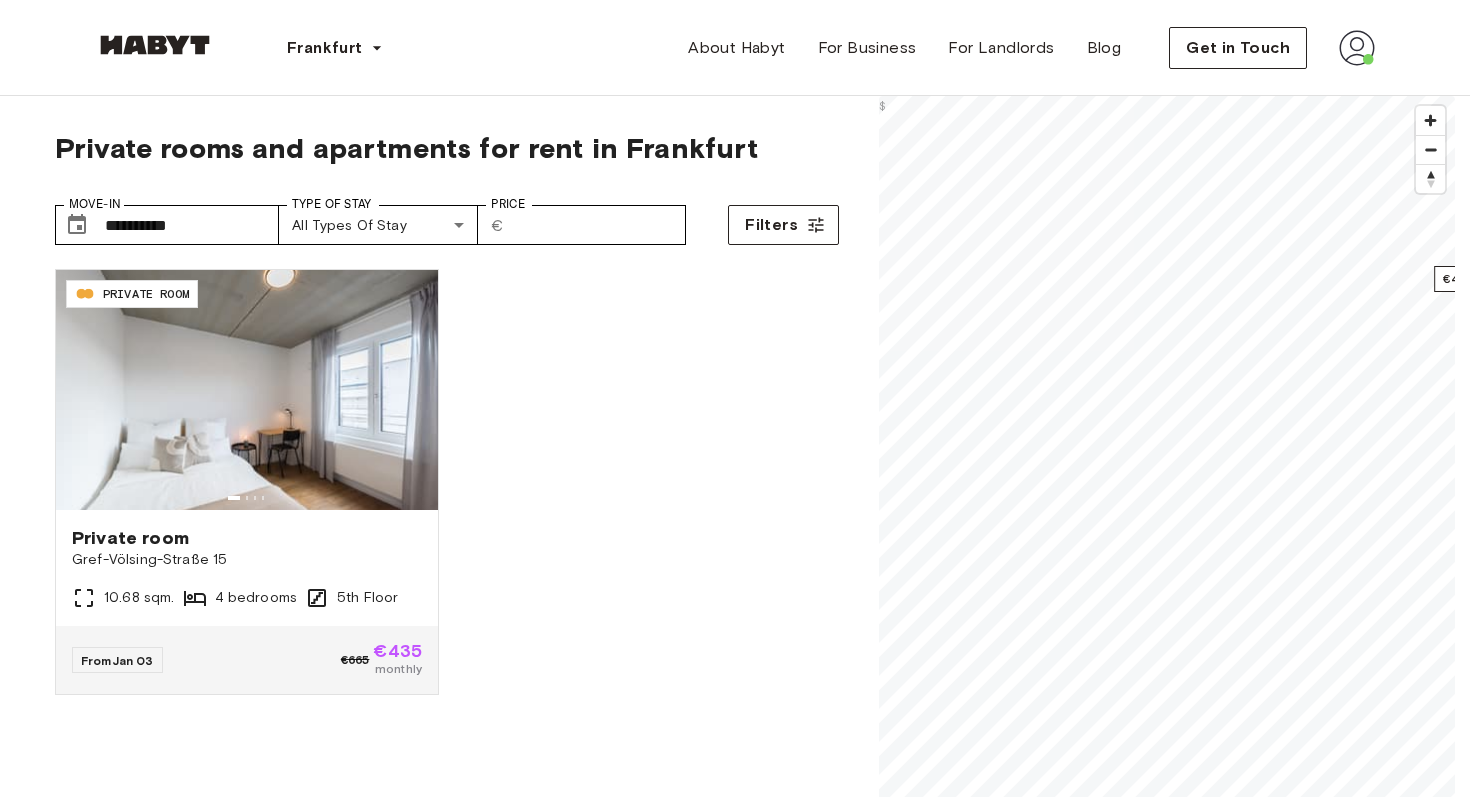 click on "DE-04-037-026-03Q PRIVATE ROOM Private room Gref-Völsing-Straße 15 10.68 sqm. 4 bedrooms 5th Floor From  Jan 03 €665 €435 monthly" at bounding box center [439, 470] 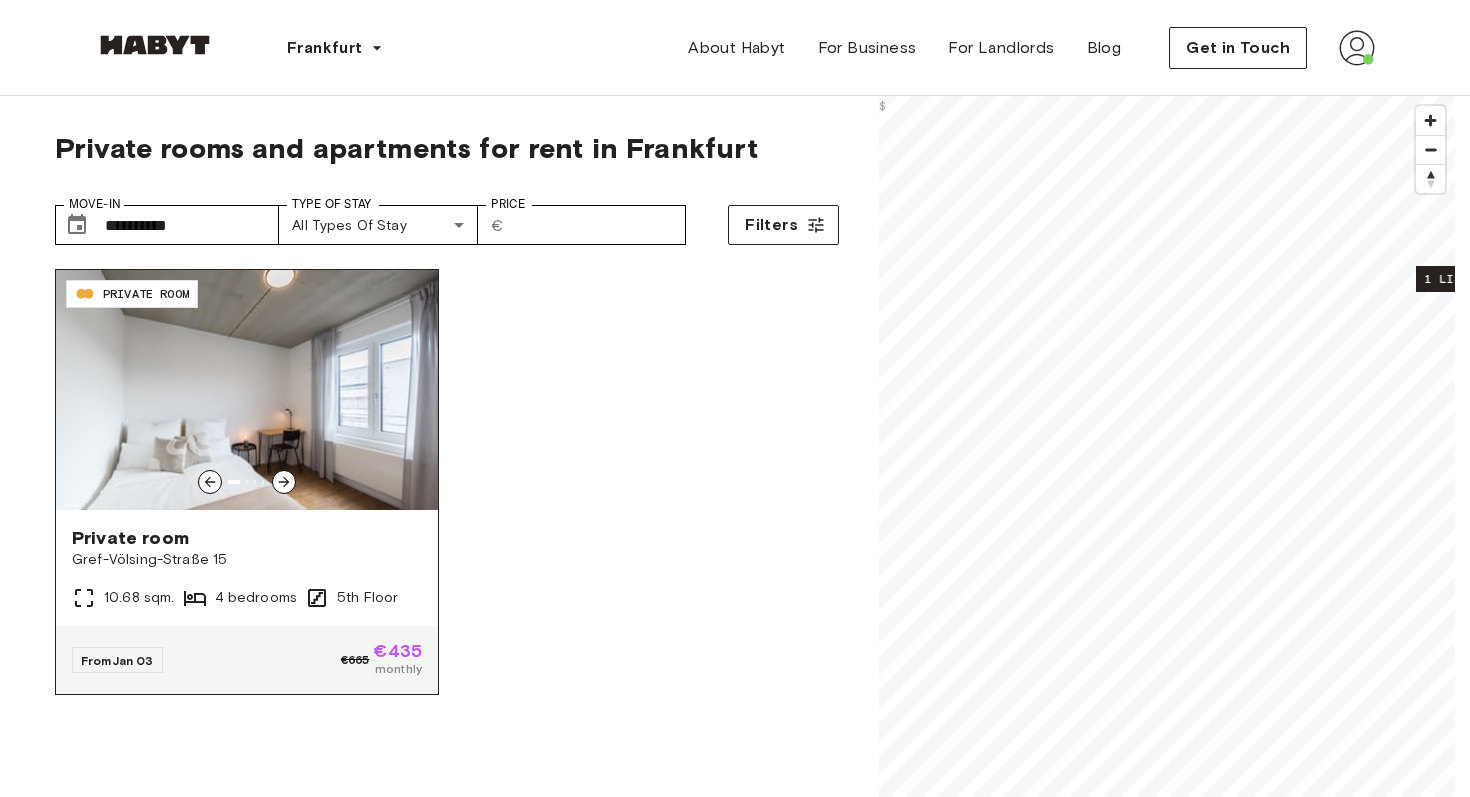 click 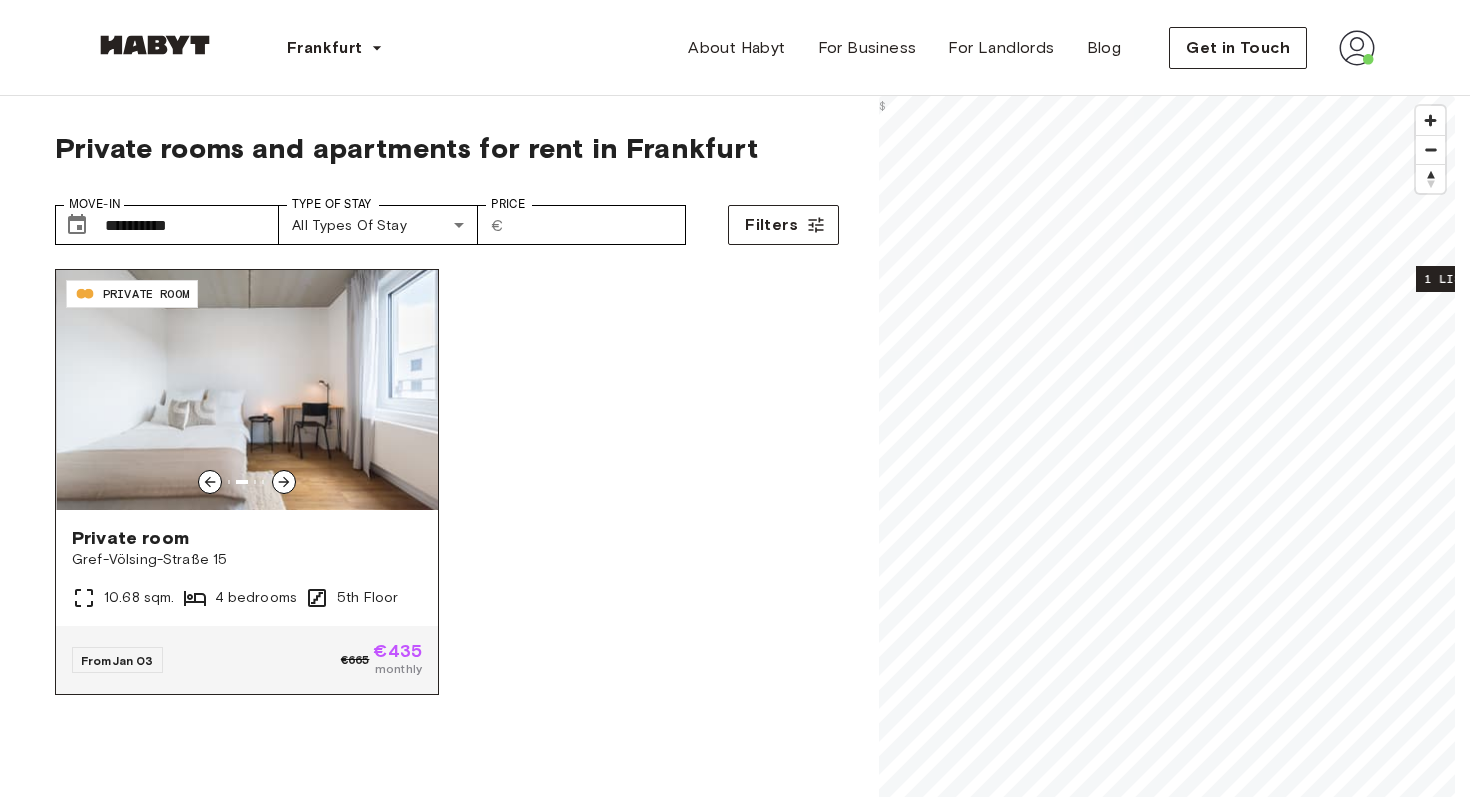 click 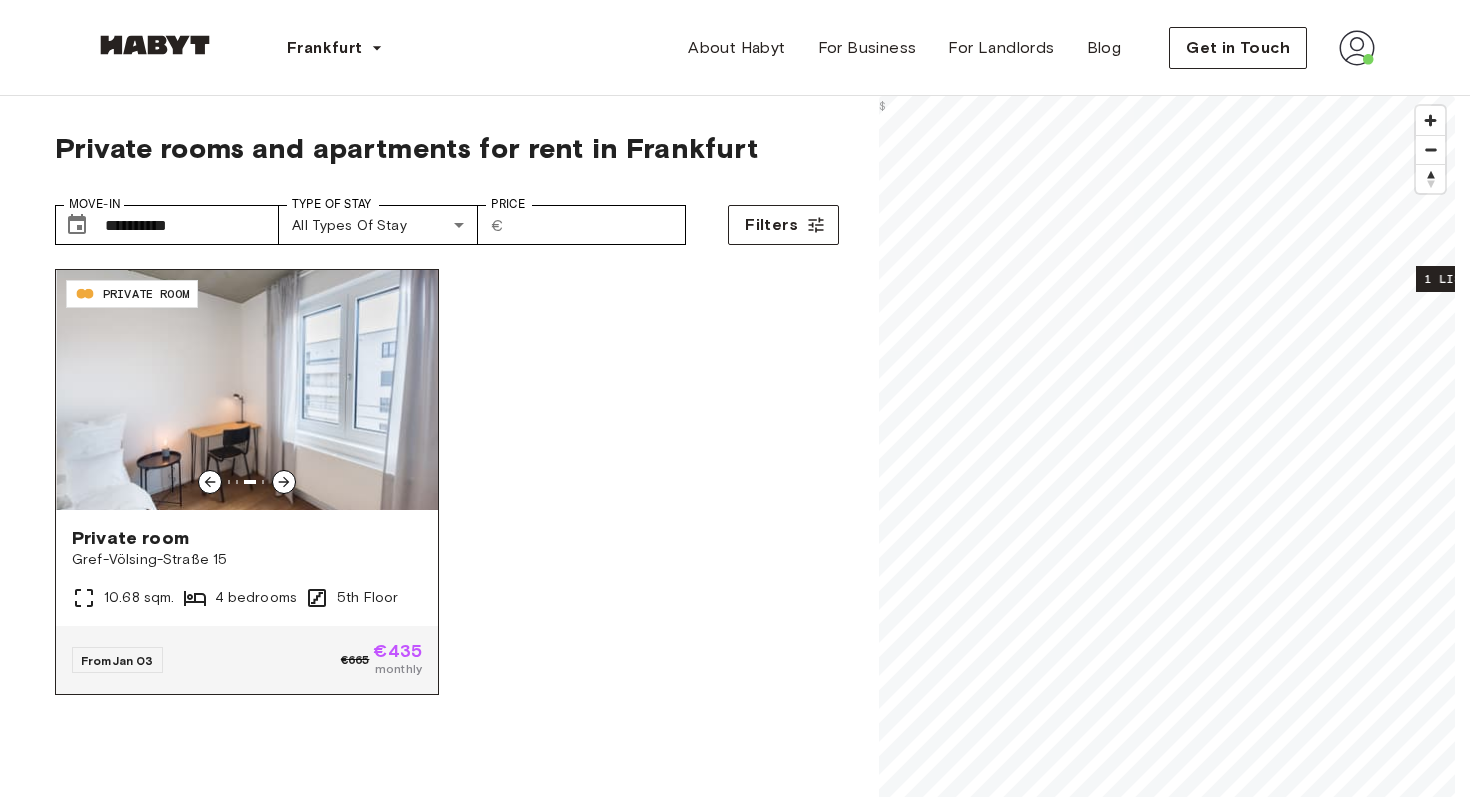 click 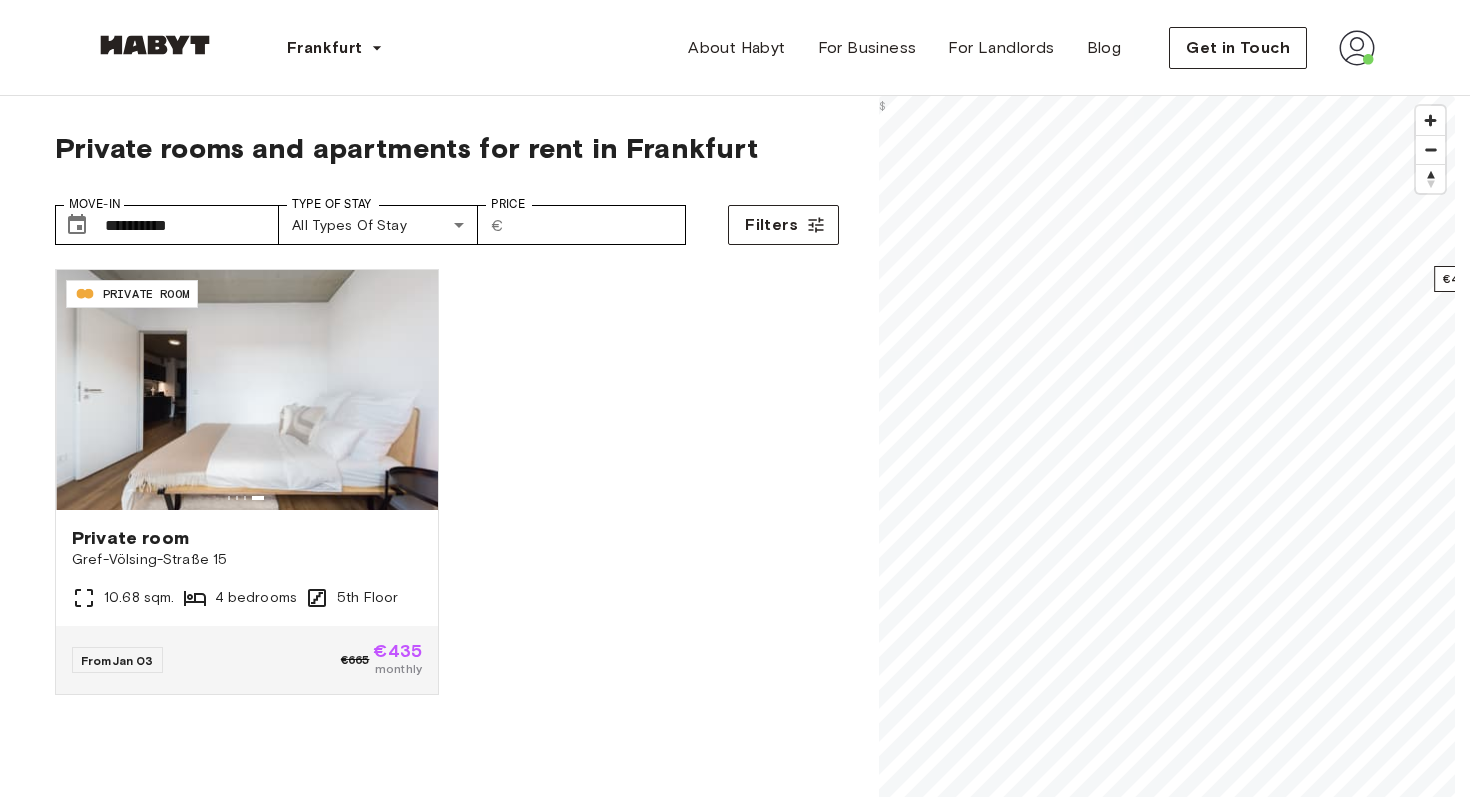 click on "DE-04-037-026-03Q PRIVATE ROOM Private room Gref-Völsing-Straße 15 10.68 sqm. 4 bedrooms 5th Floor From  Jan 03 €665 €435 monthly" at bounding box center (439, 470) 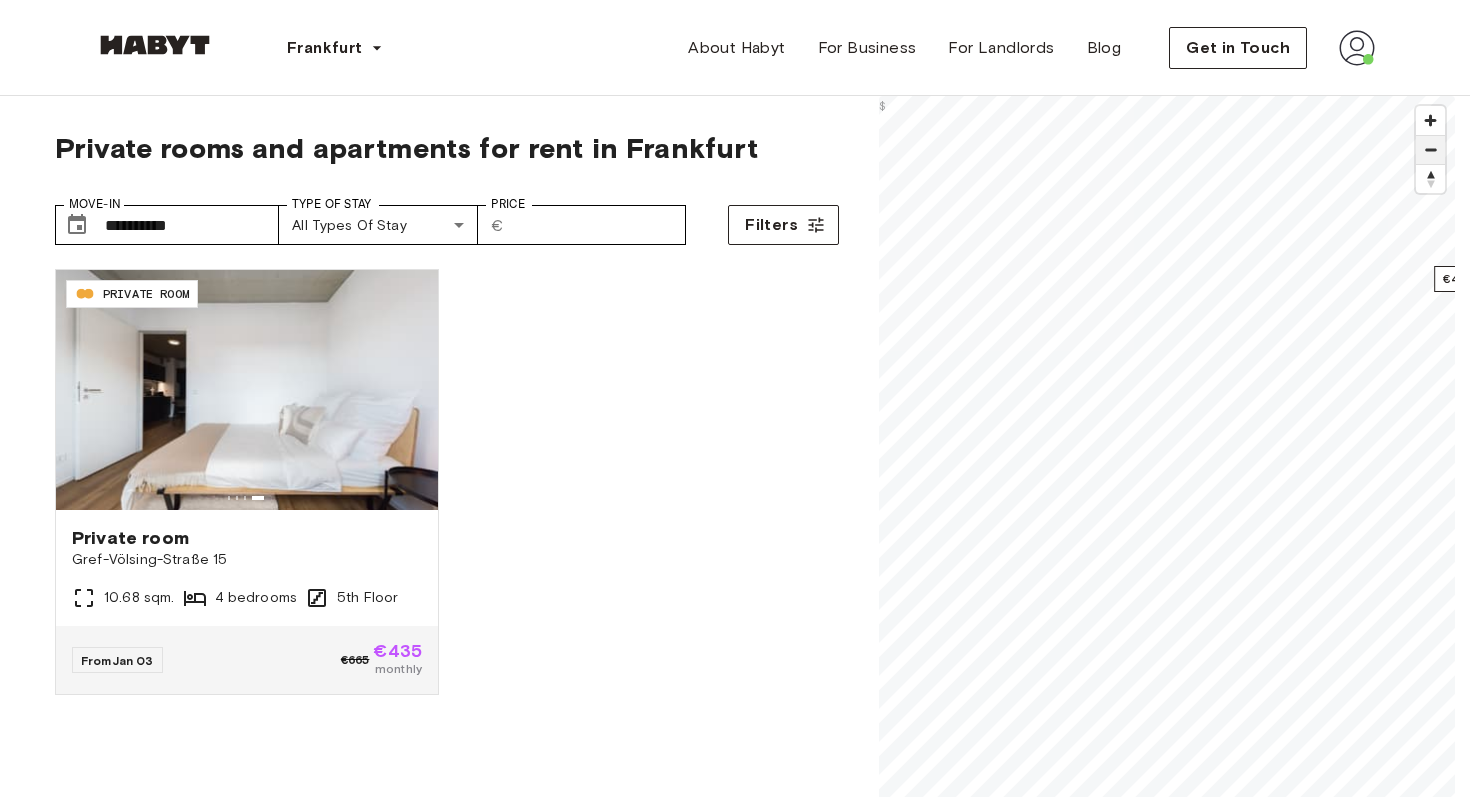 click at bounding box center (1430, 150) 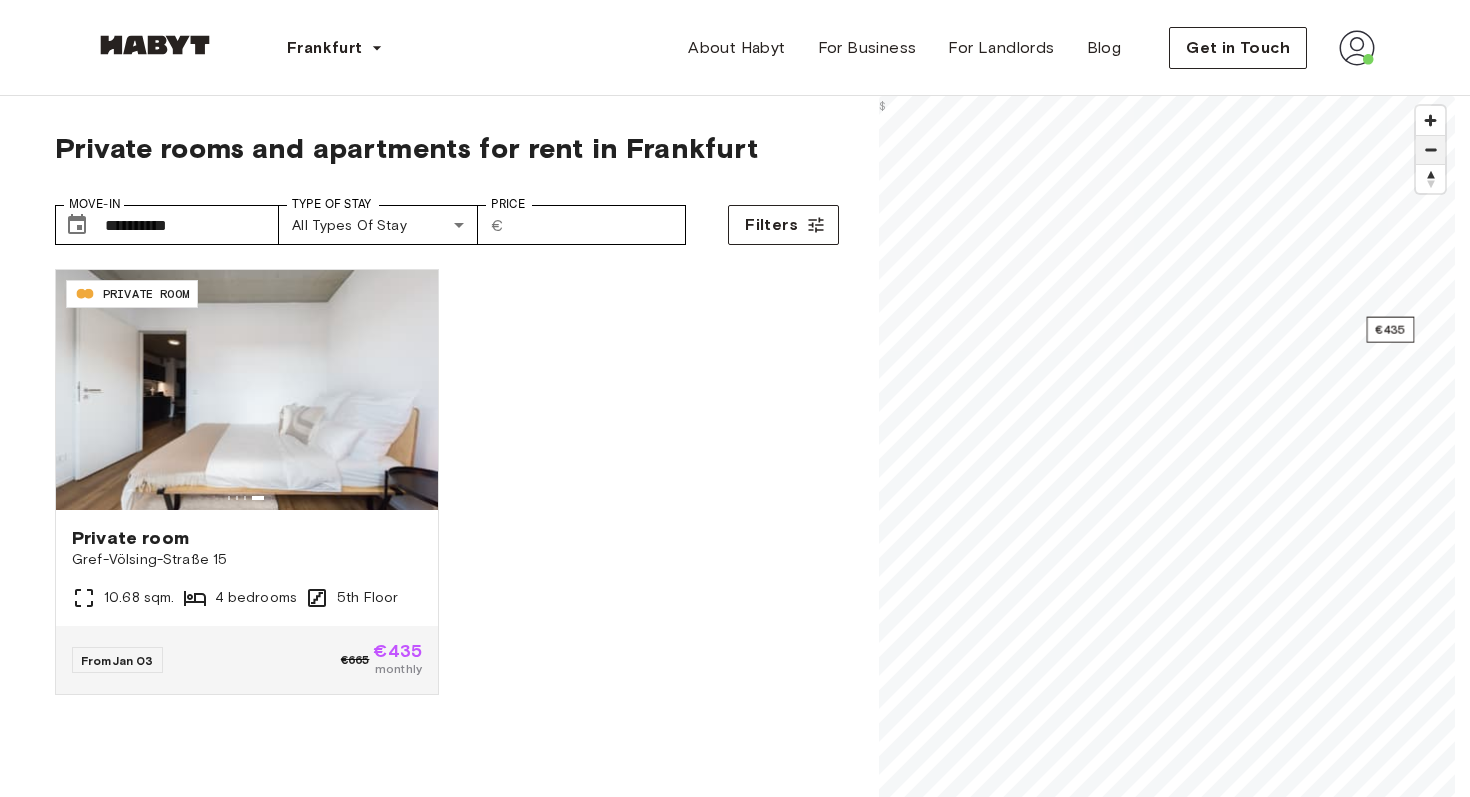 click at bounding box center (1430, 150) 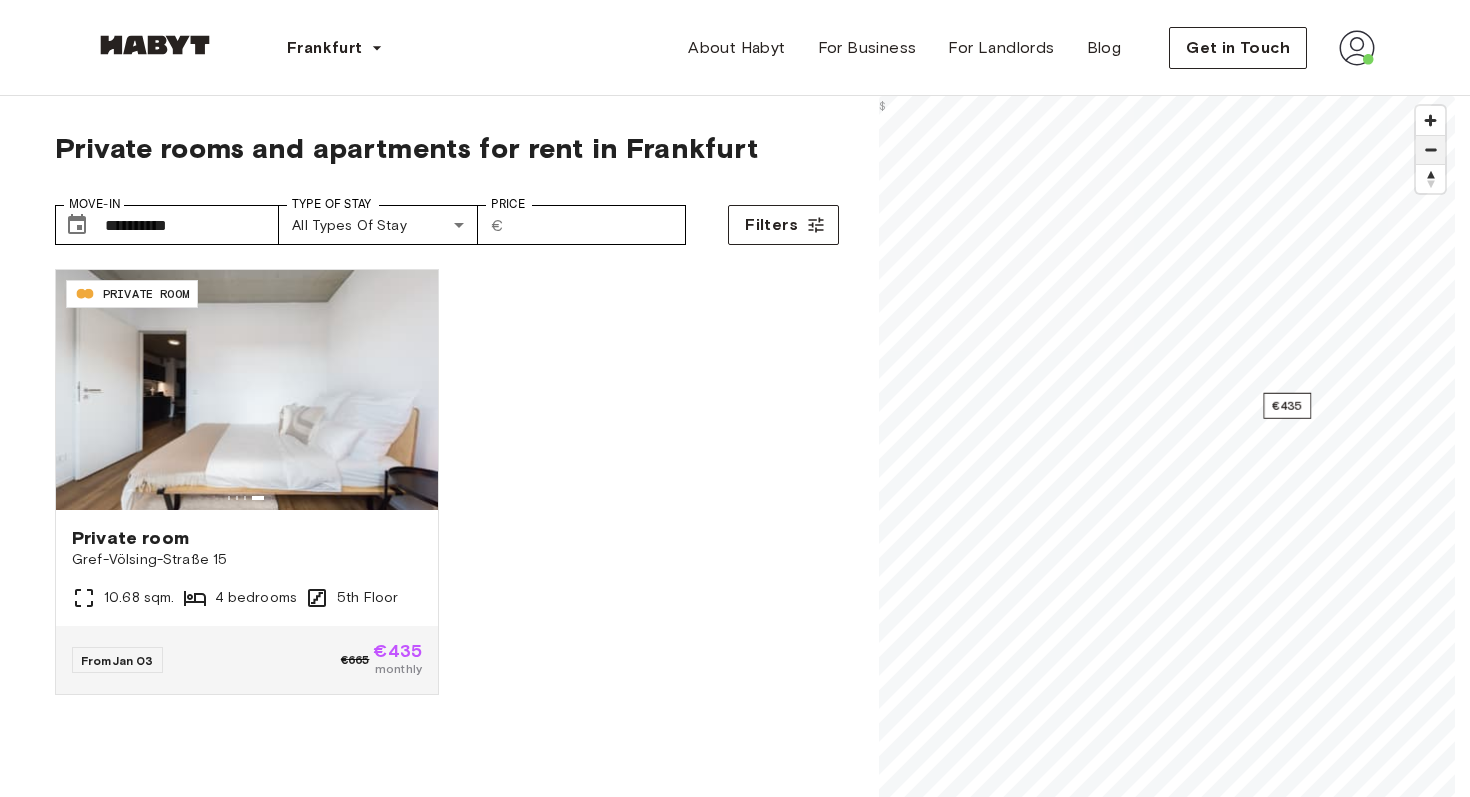 click at bounding box center [1430, 150] 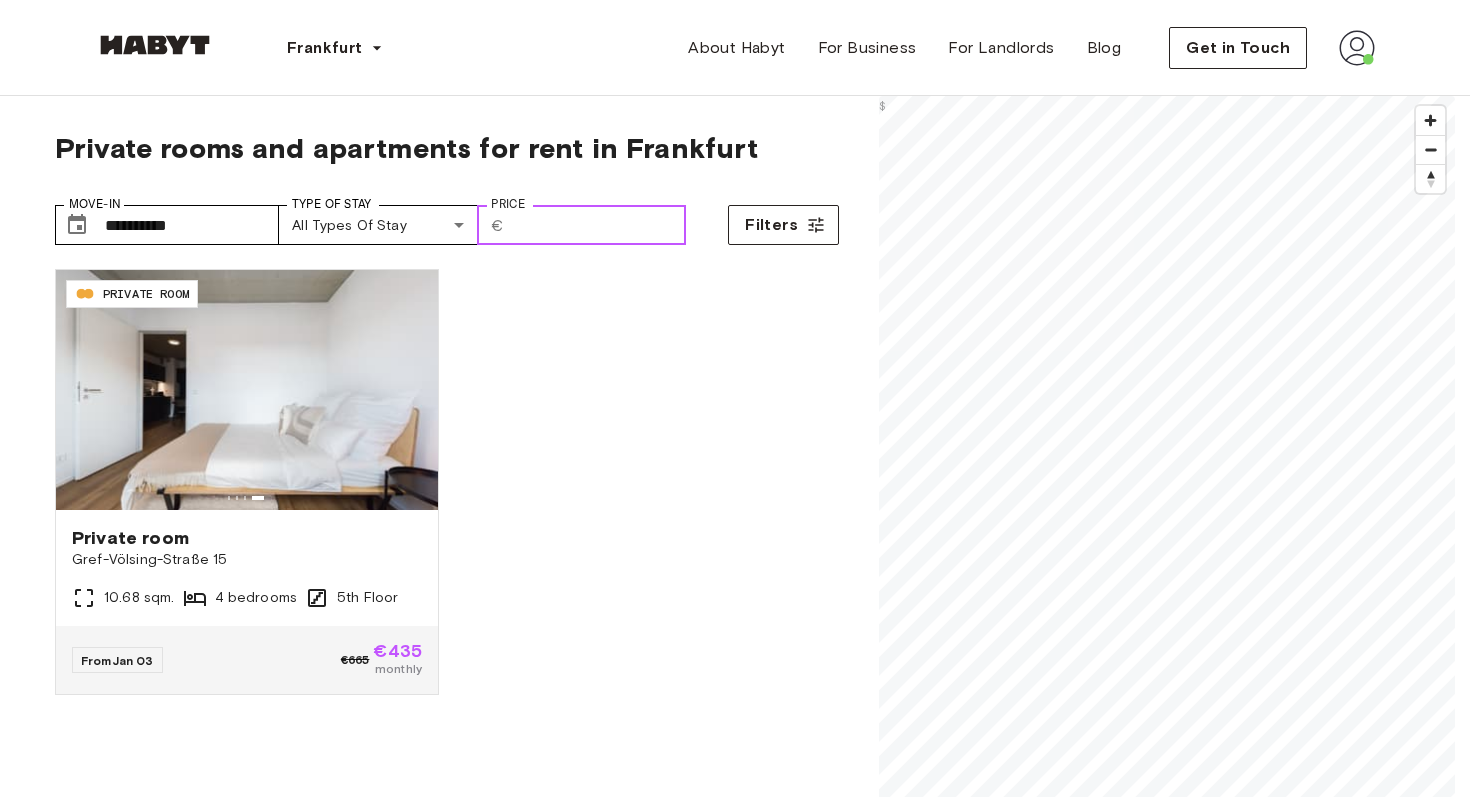 drag, startPoint x: 519, startPoint y: 221, endPoint x: 636, endPoint y: 229, distance: 117.273186 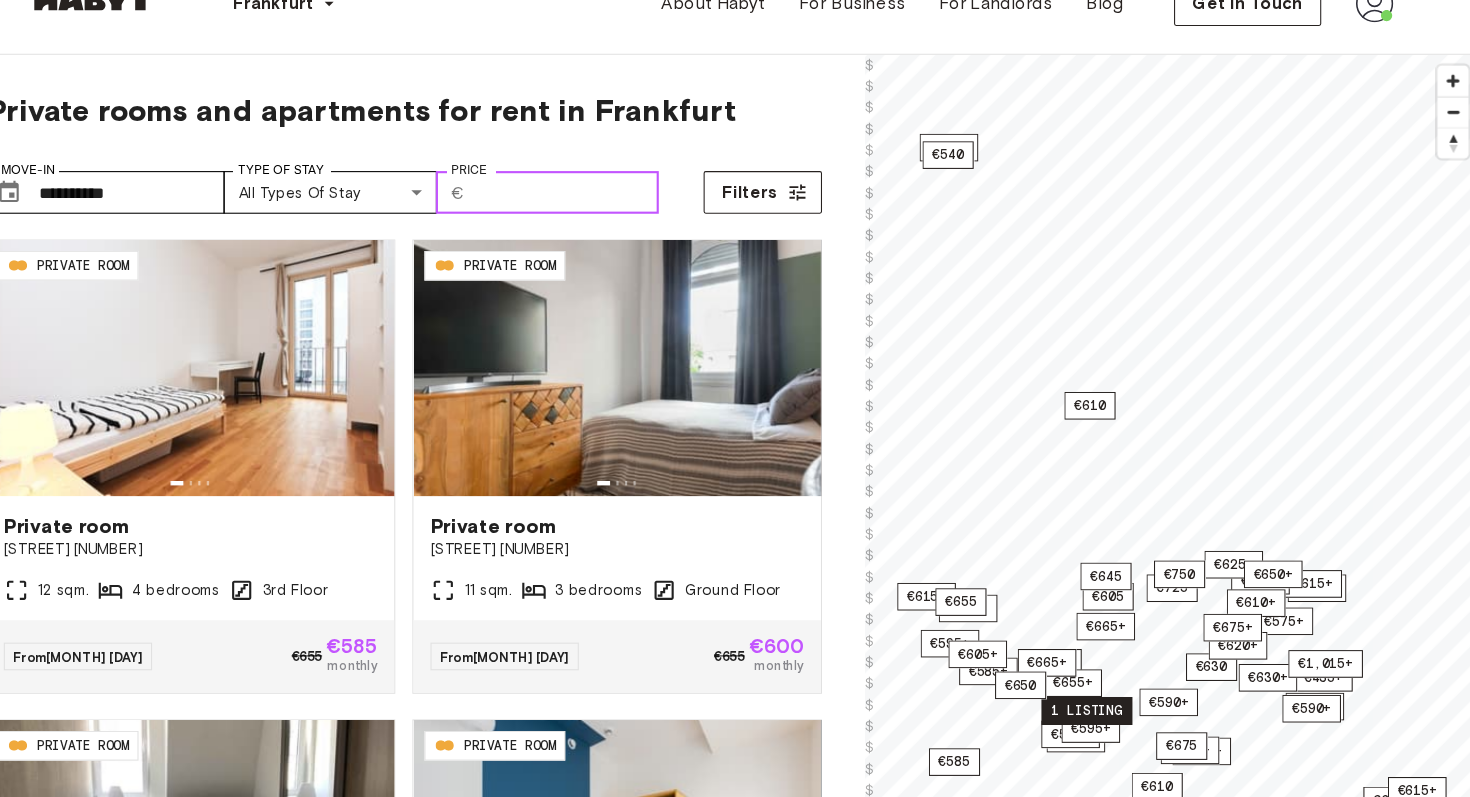 click on "1 listing" at bounding box center (1087, 711) 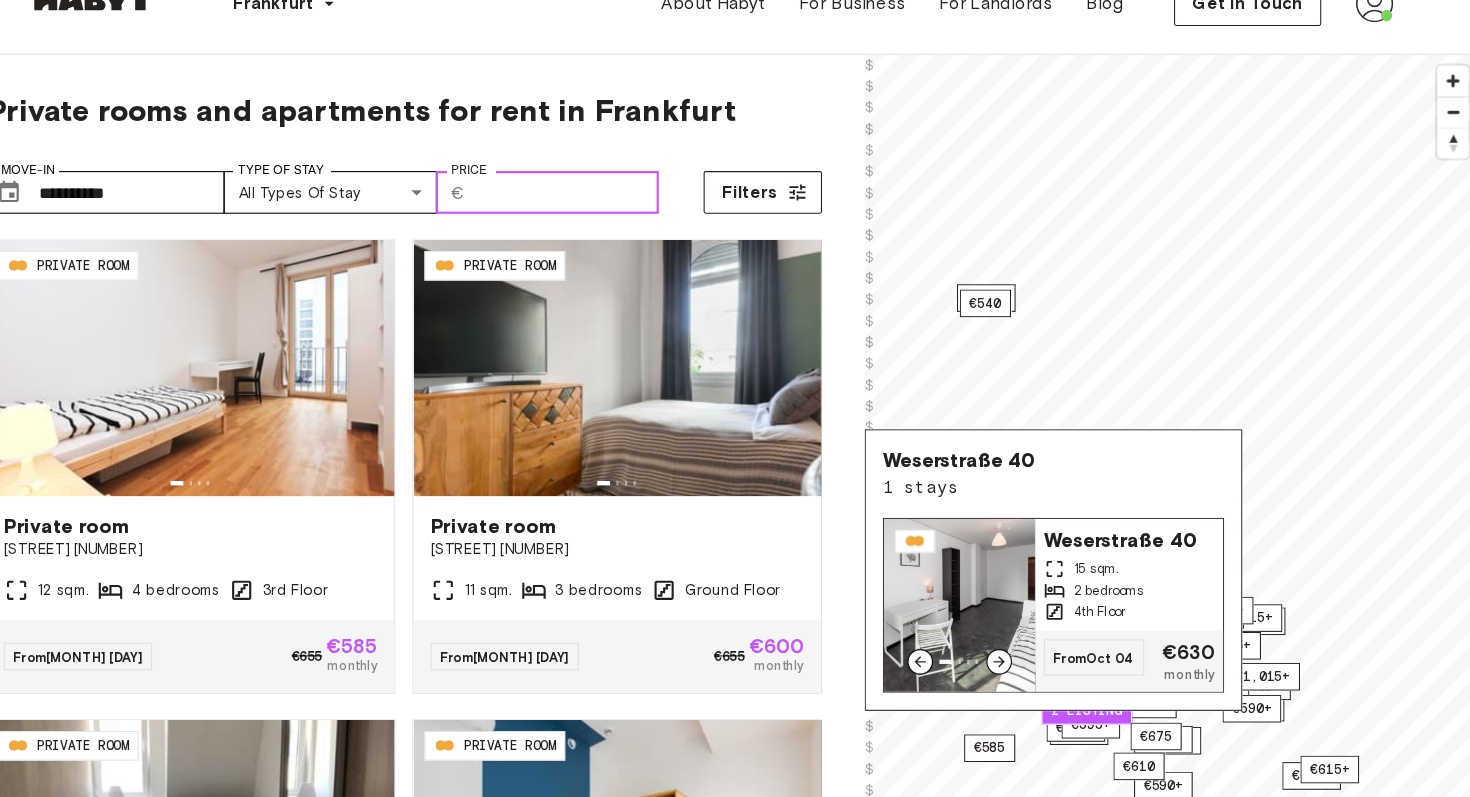 type 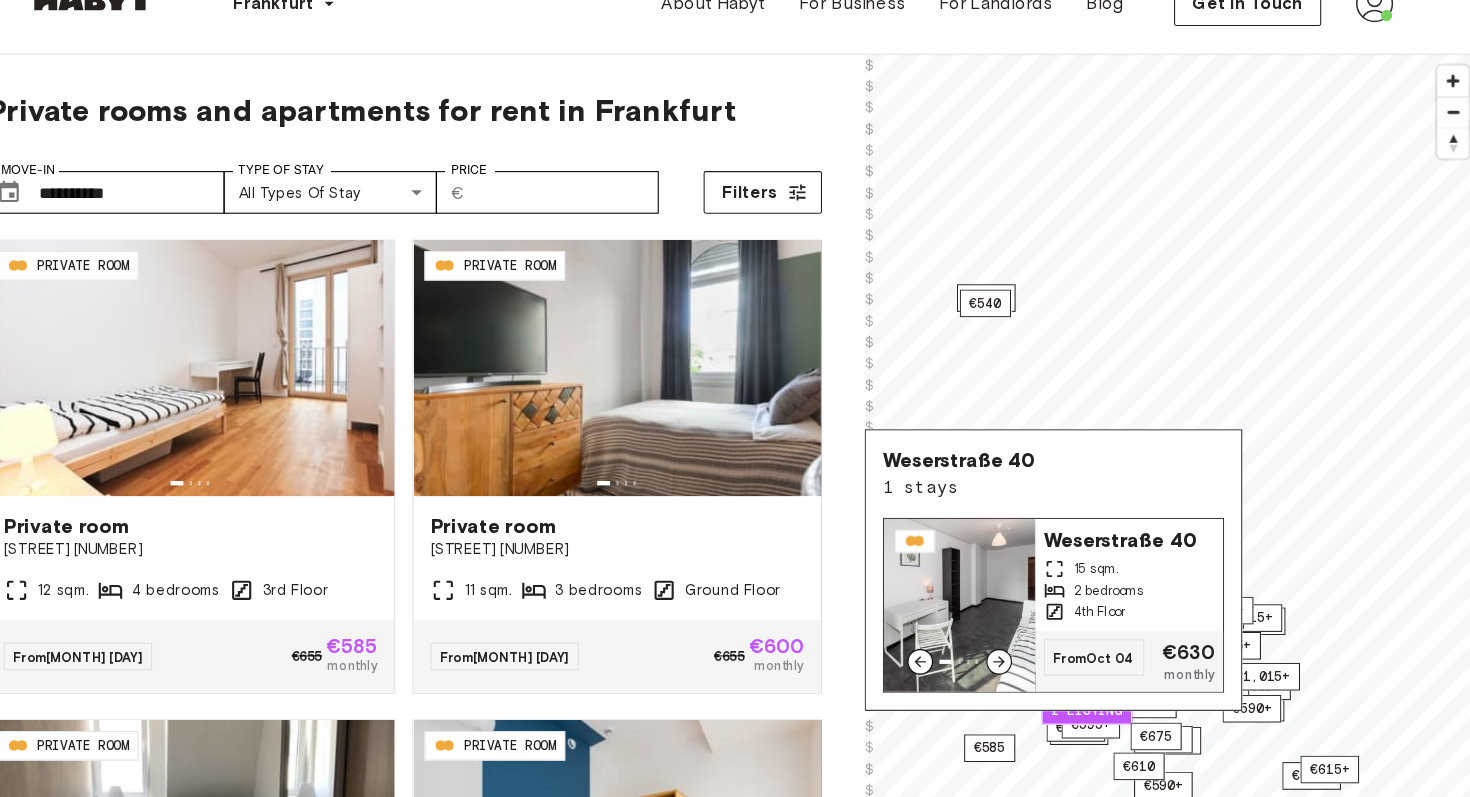 click on "Weserstraße 40 15 sqm. 2 bedrooms 4th Floor" at bounding box center [1127, 583] 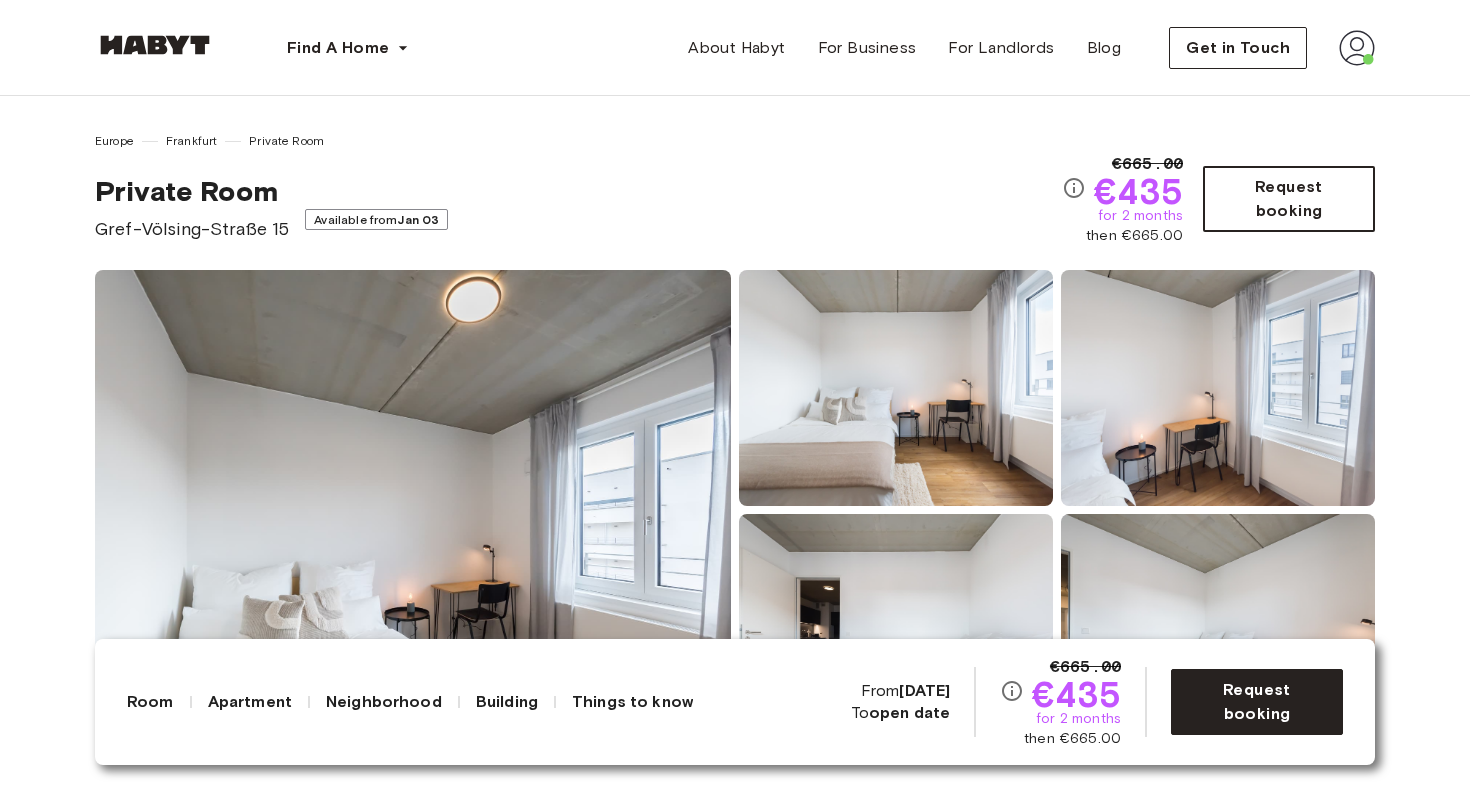 scroll, scrollTop: 0, scrollLeft: 0, axis: both 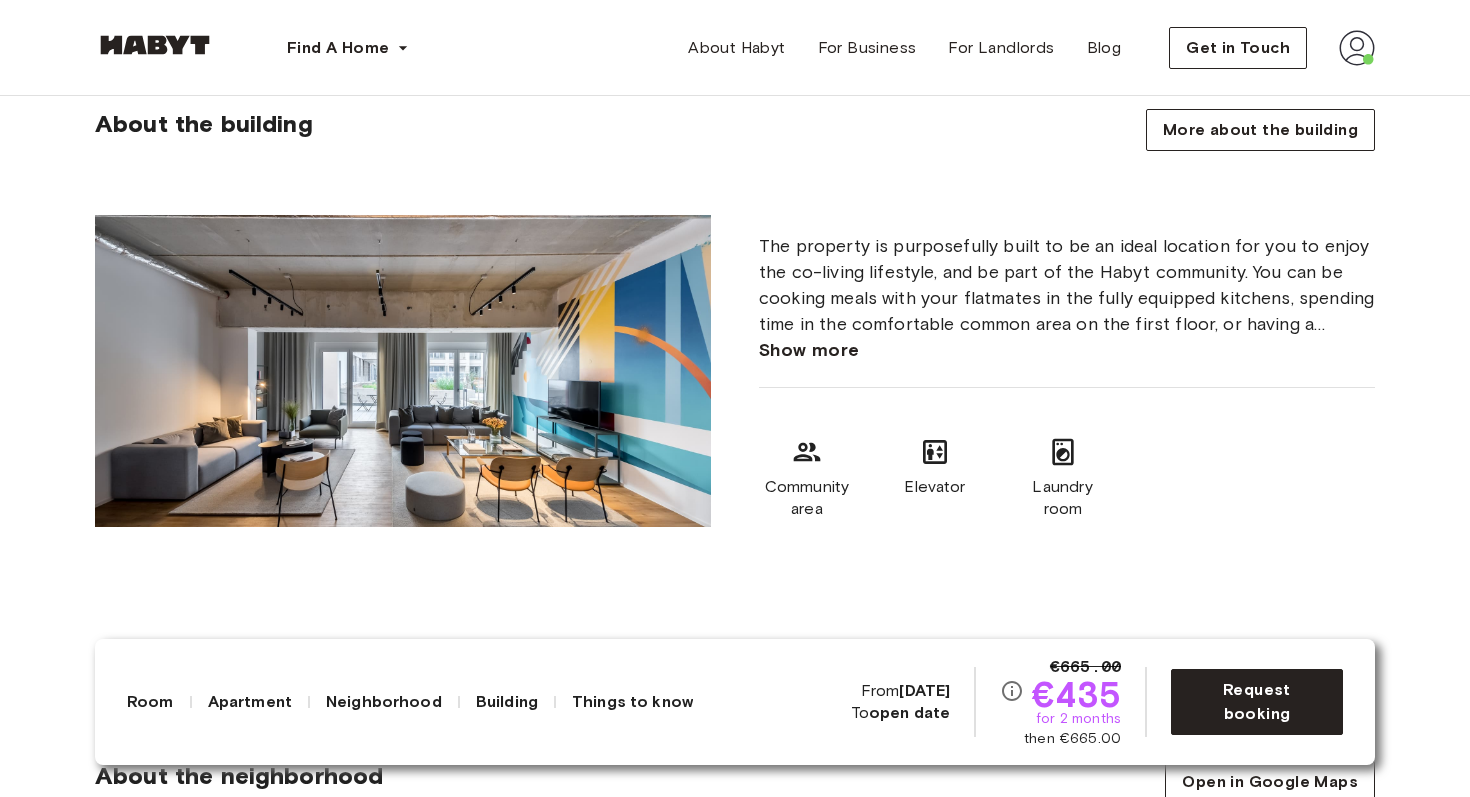 click on "Show more" at bounding box center [809, 350] 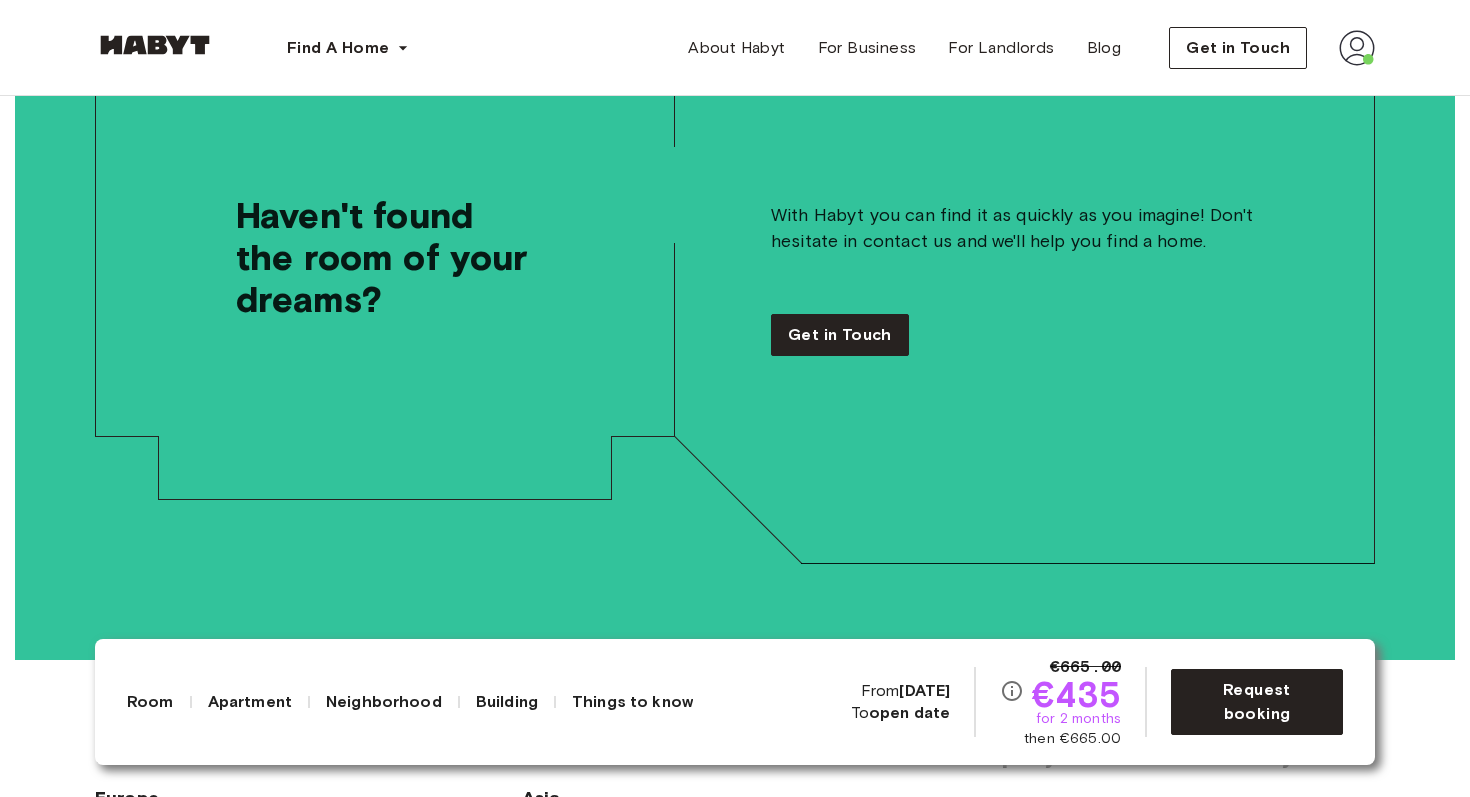 scroll, scrollTop: 5867, scrollLeft: 0, axis: vertical 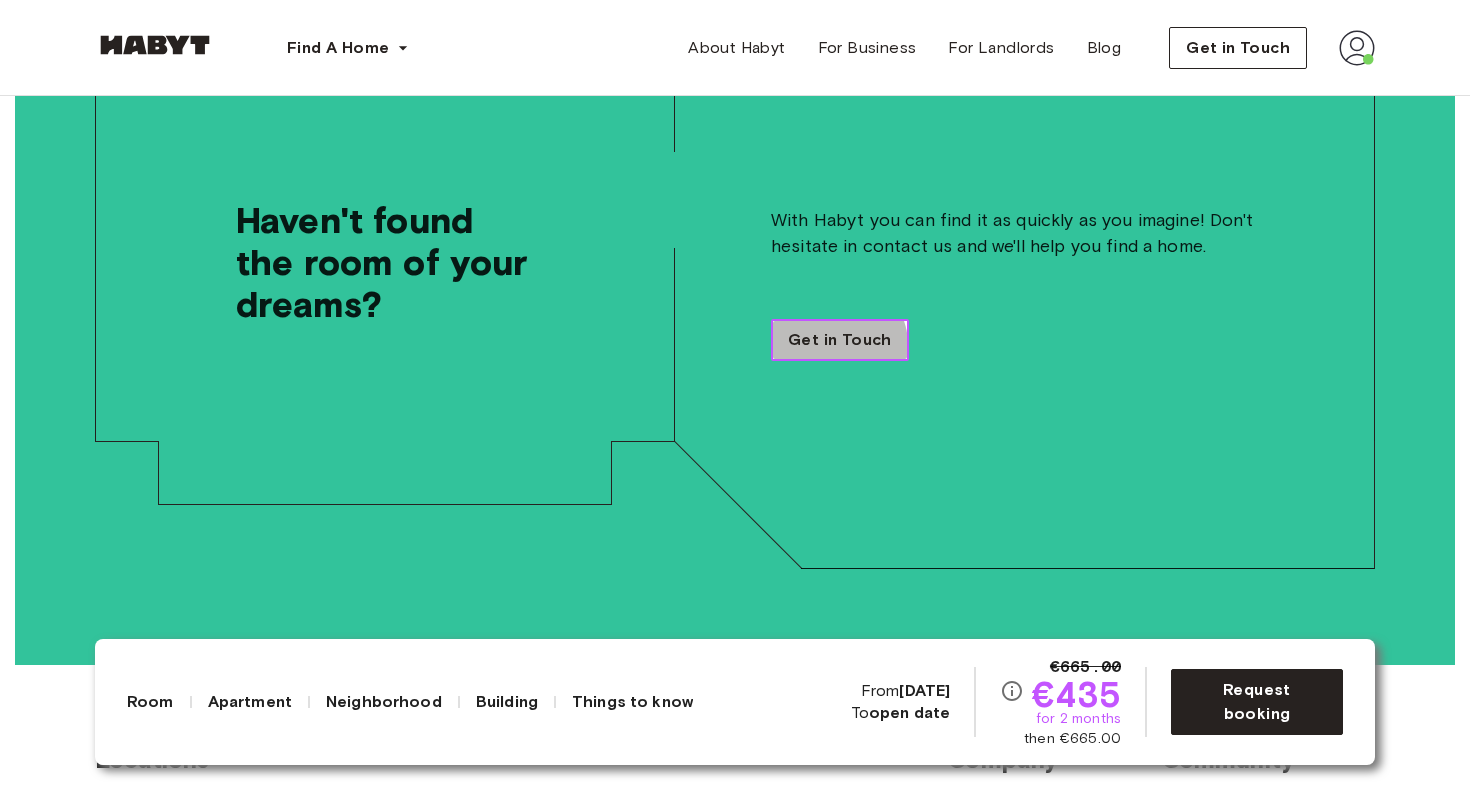 click on "Get in Touch" at bounding box center (840, 340) 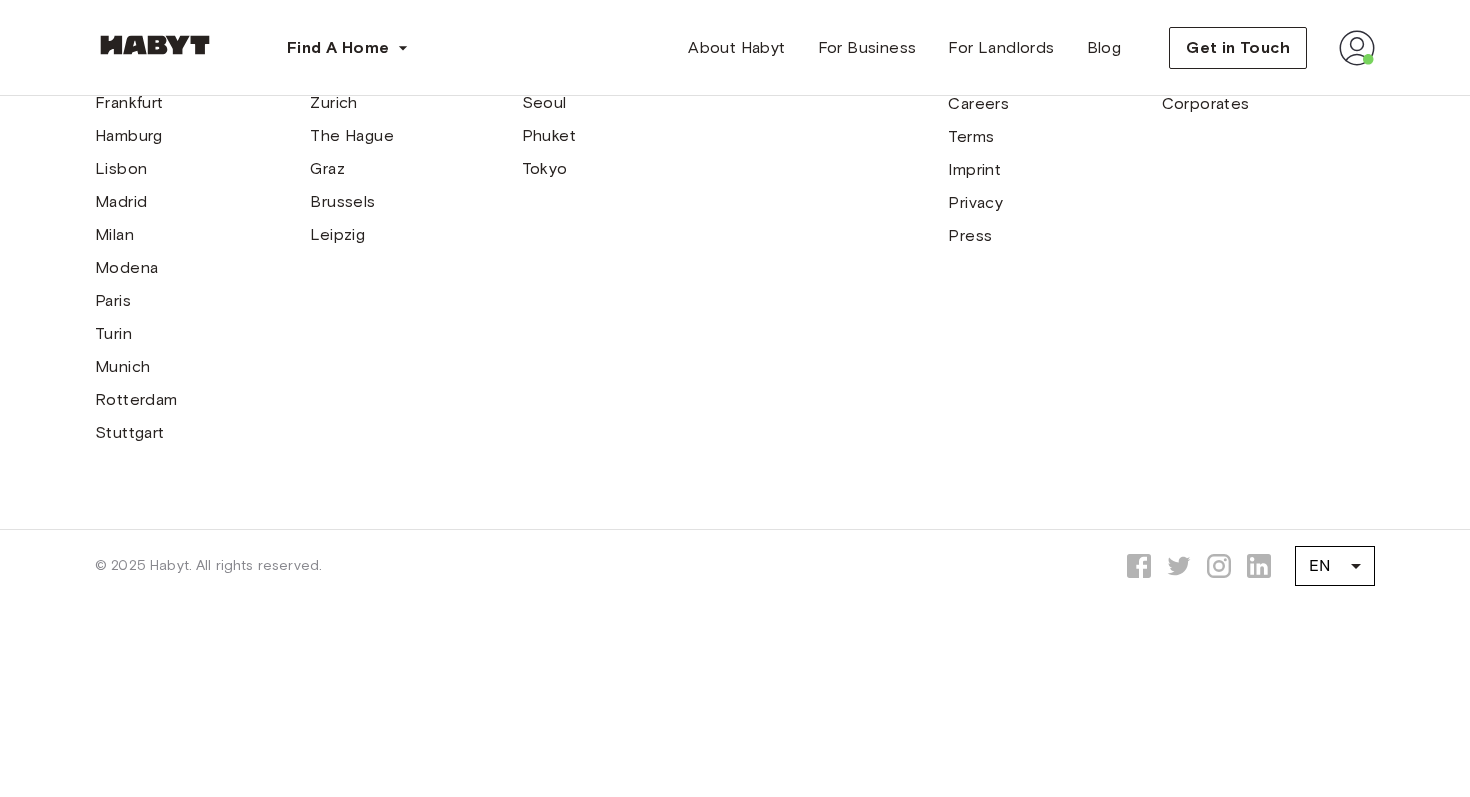 scroll, scrollTop: 0, scrollLeft: 0, axis: both 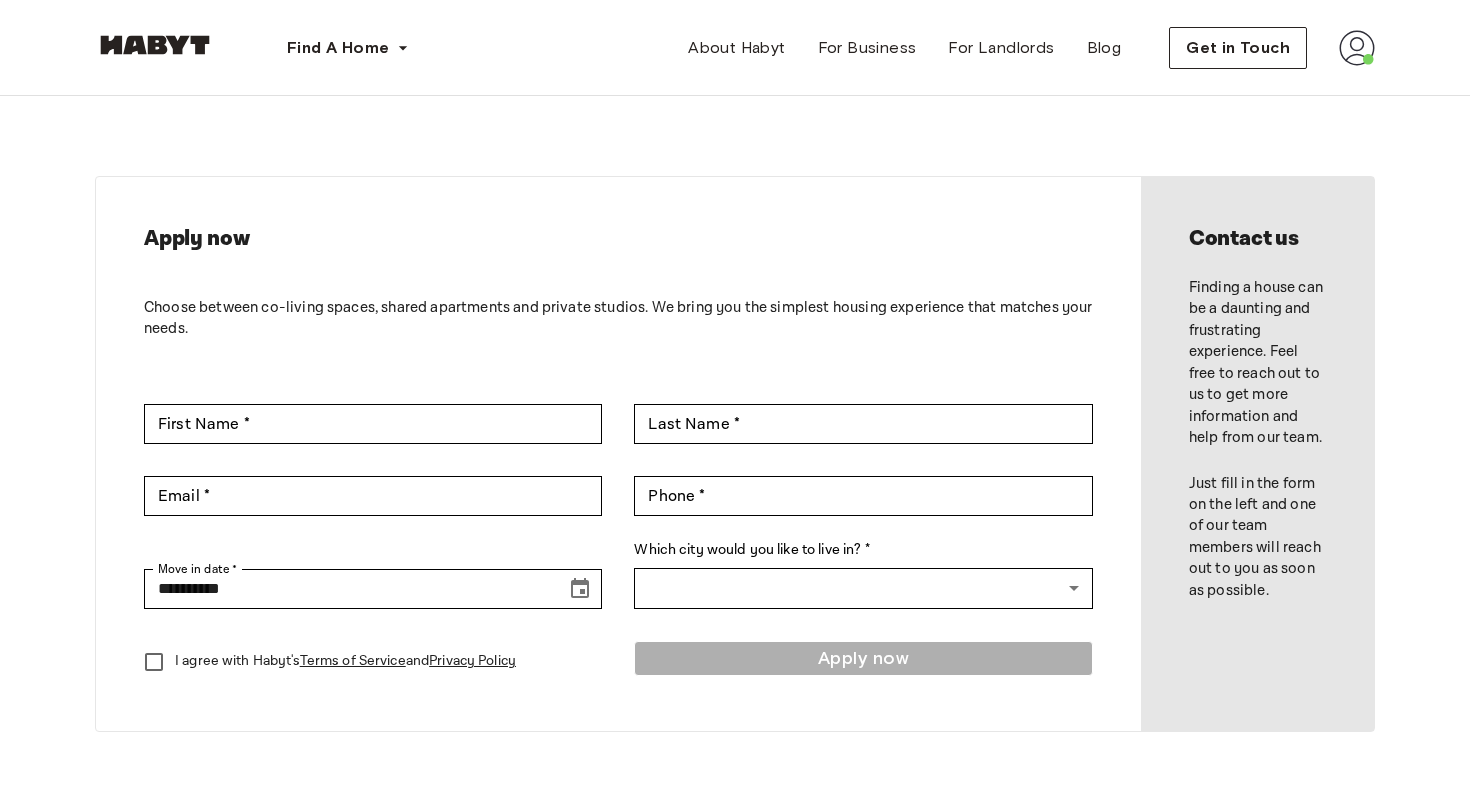 type on "******" 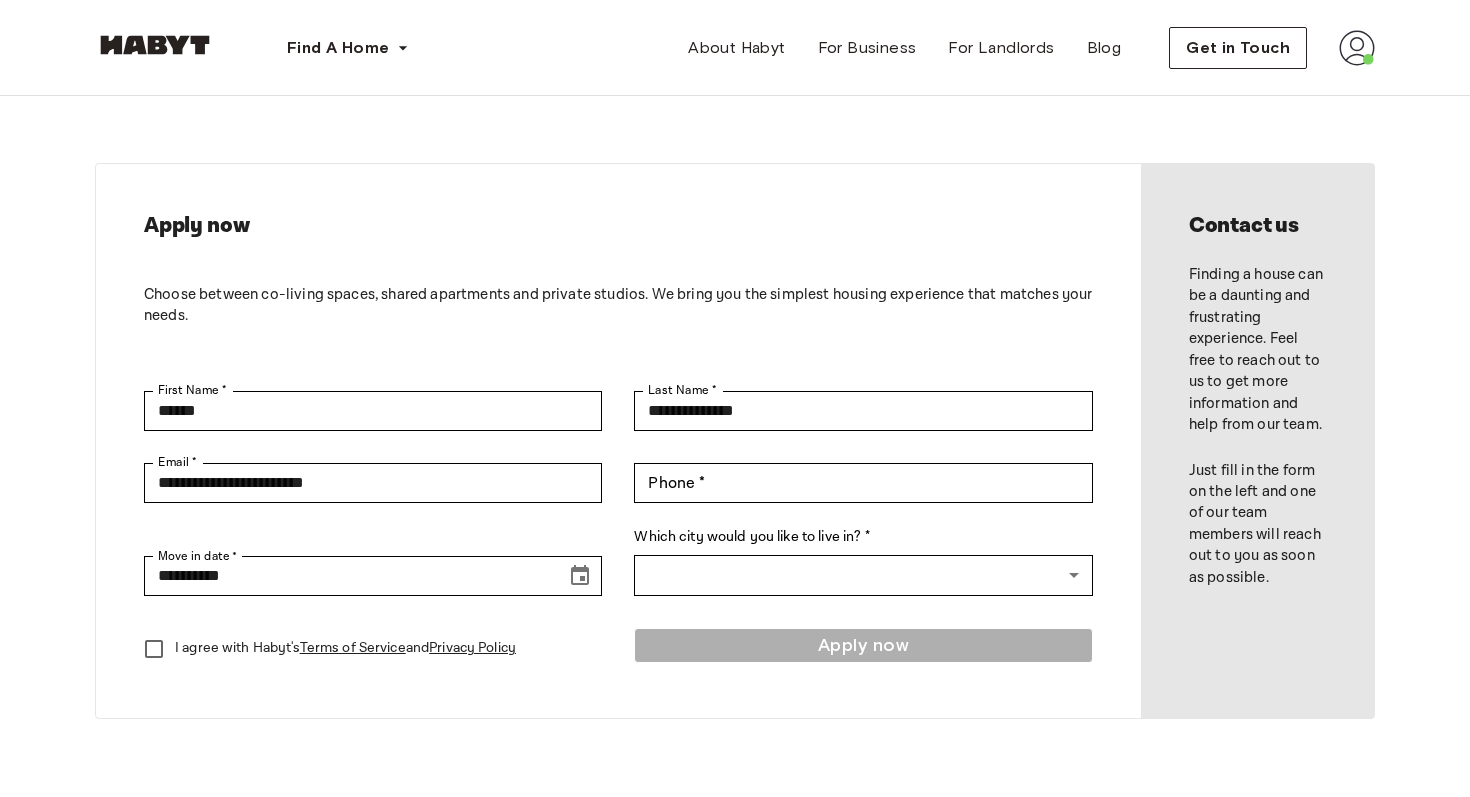 scroll, scrollTop: 0, scrollLeft: 0, axis: both 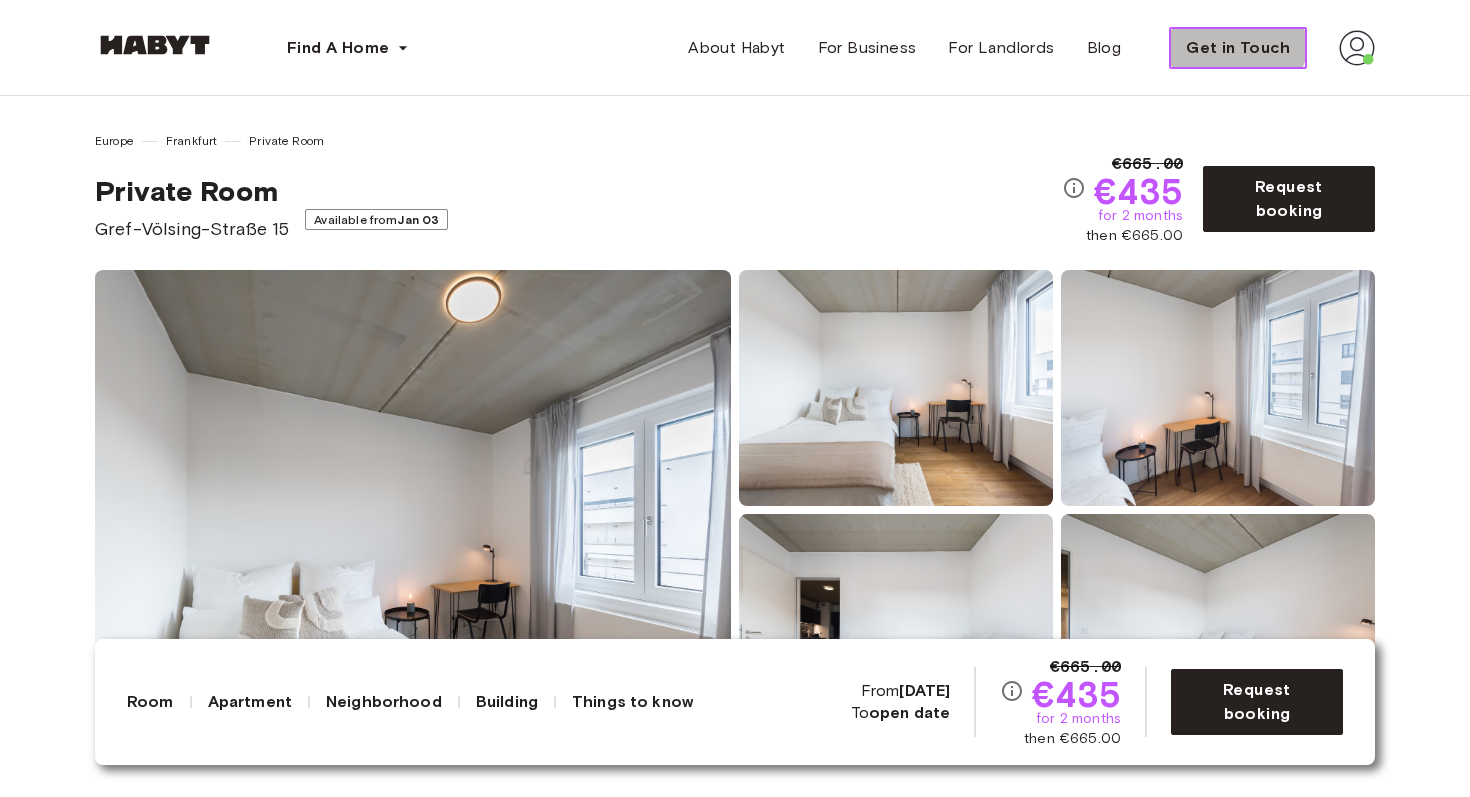 click on "Get in Touch" at bounding box center [1238, 48] 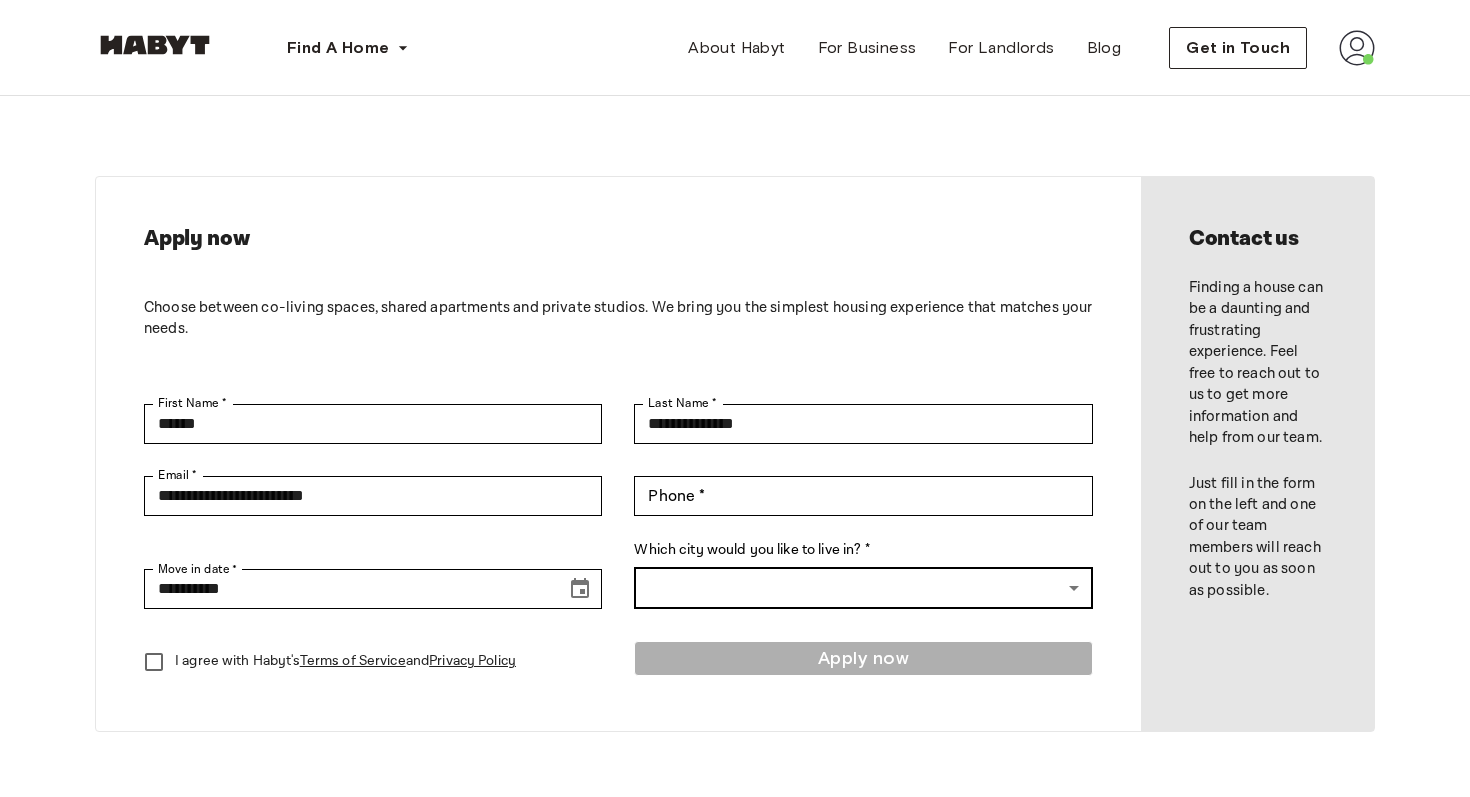 click on "**********" at bounding box center [735, 873] 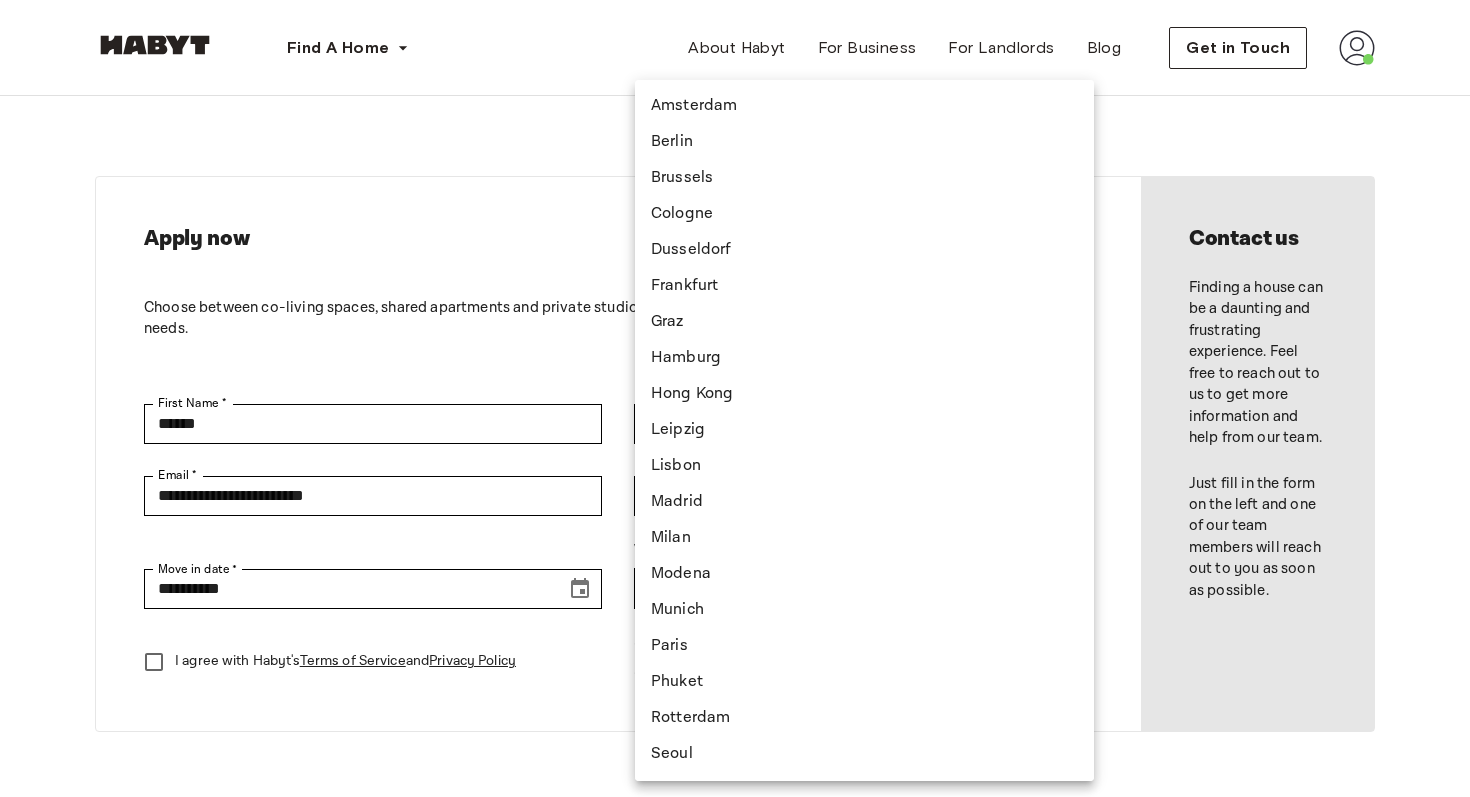 click on "Frankfurt" at bounding box center (864, 286) 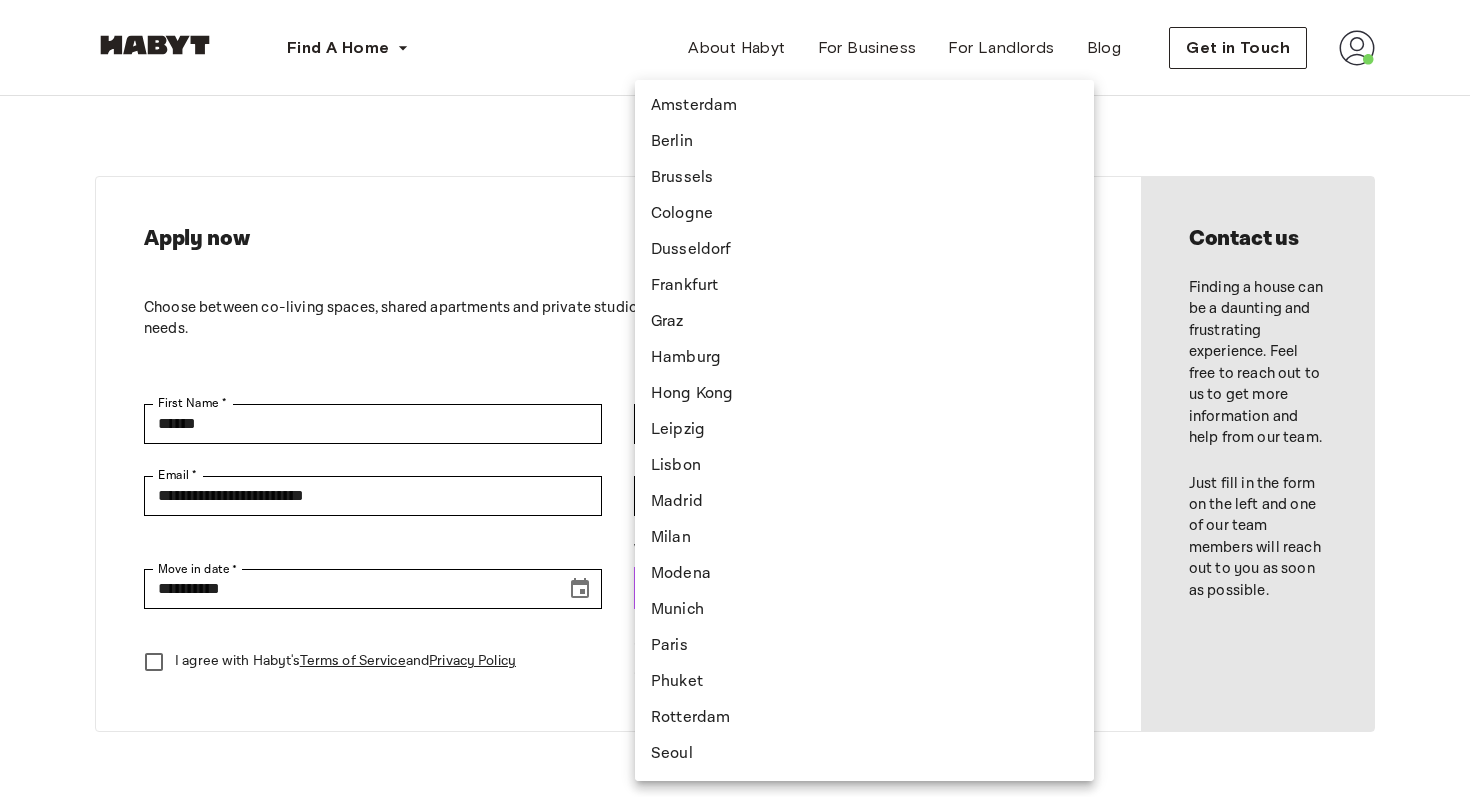 type on "*********" 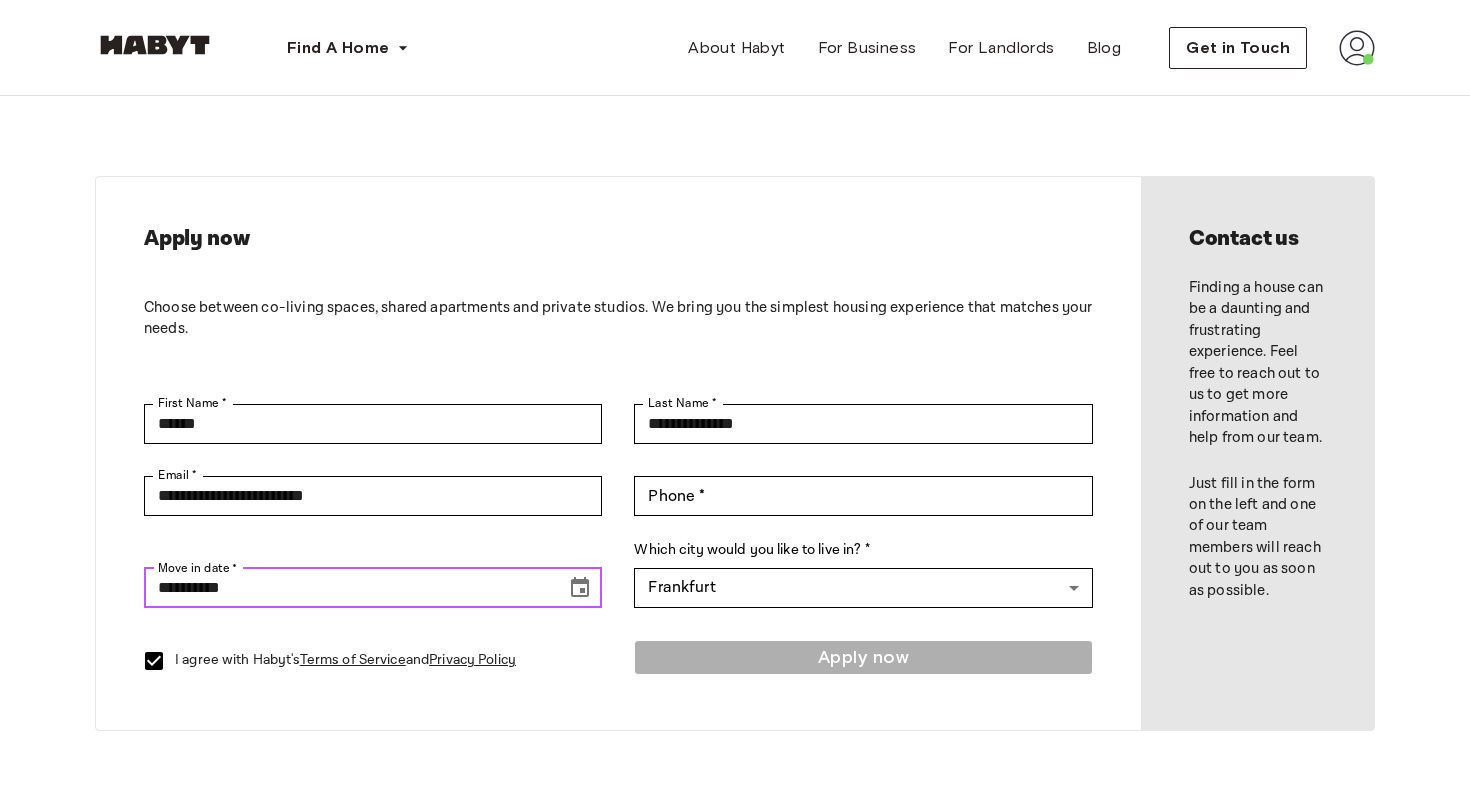 click 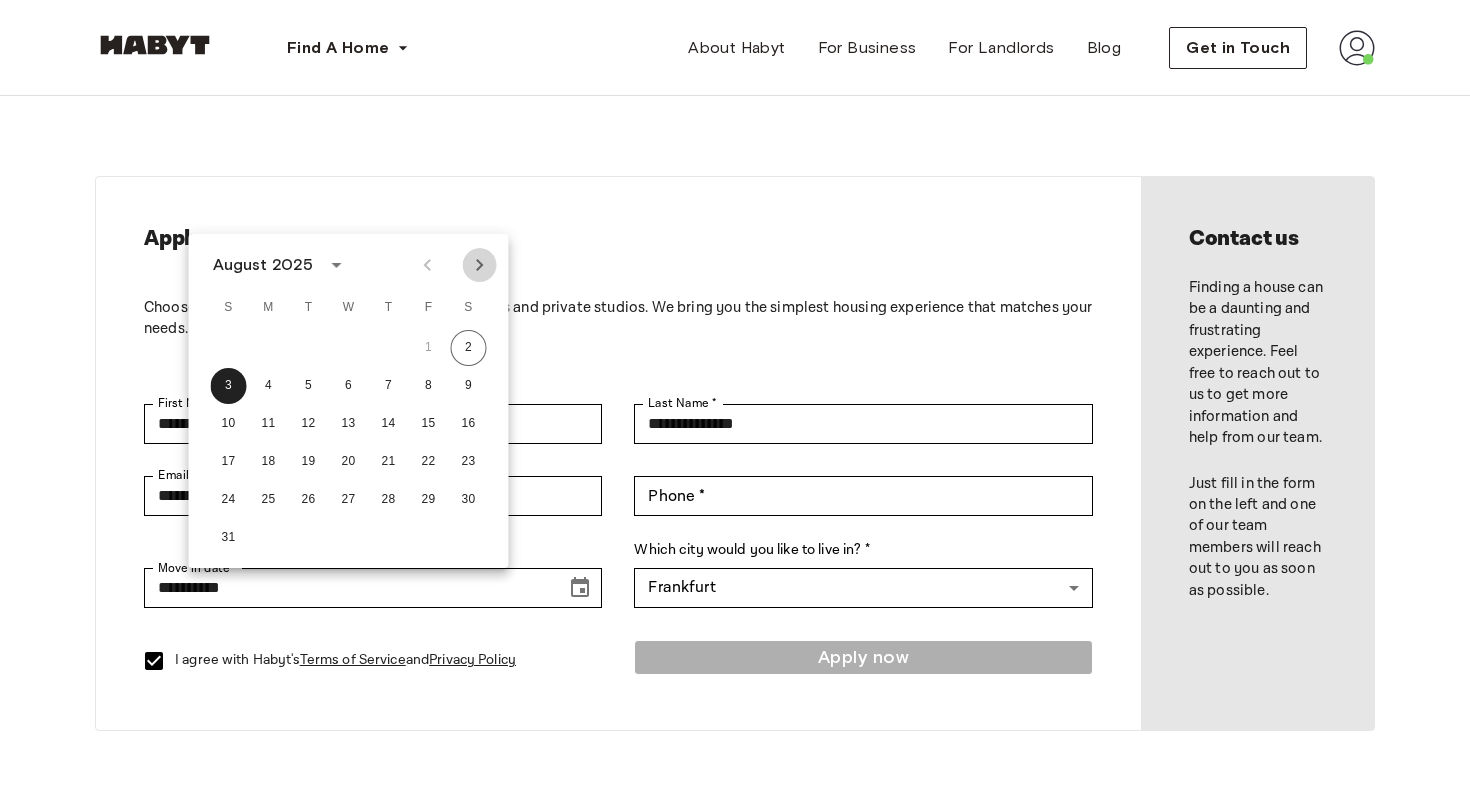 click 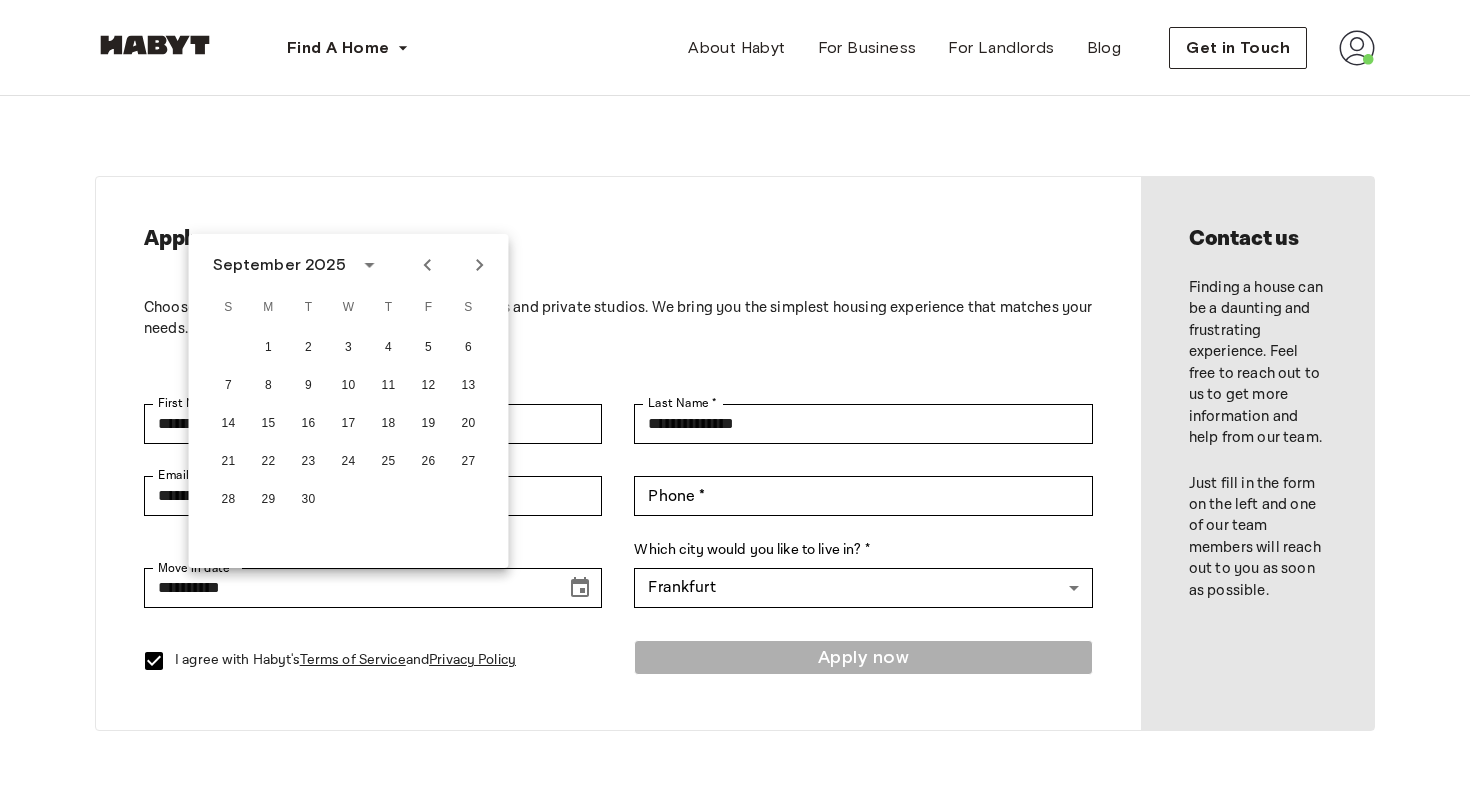 click 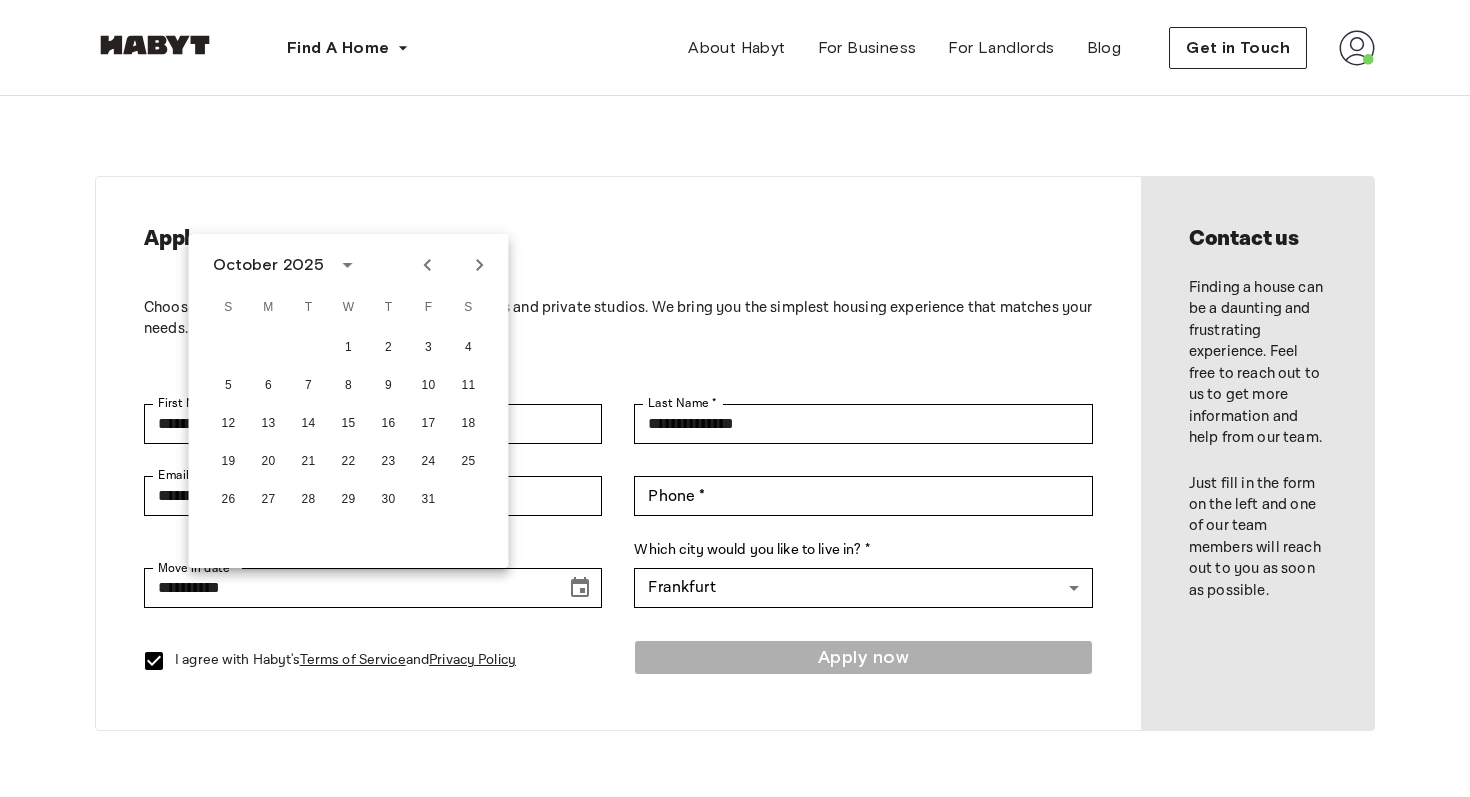 click 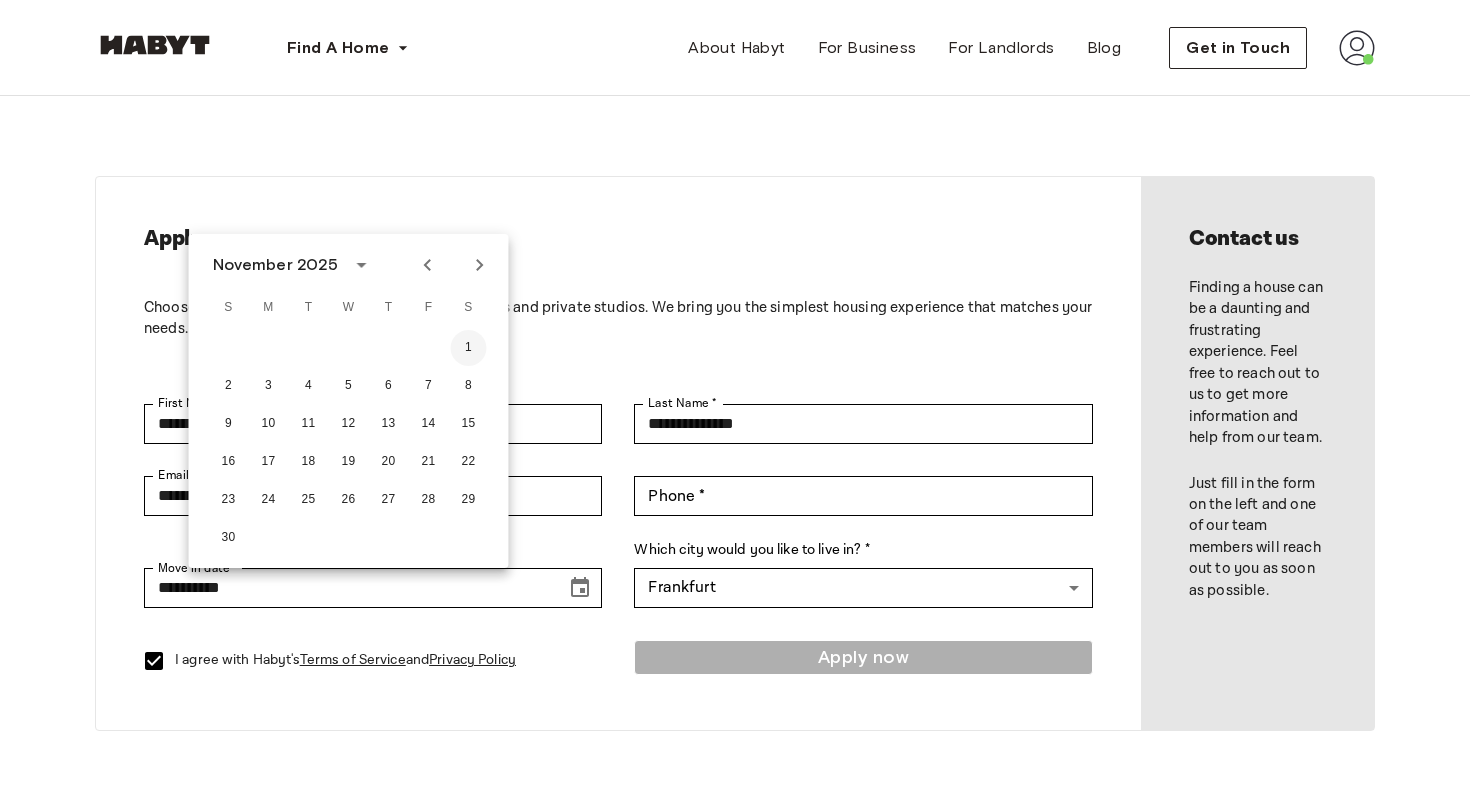 click on "1" at bounding box center [469, 348] 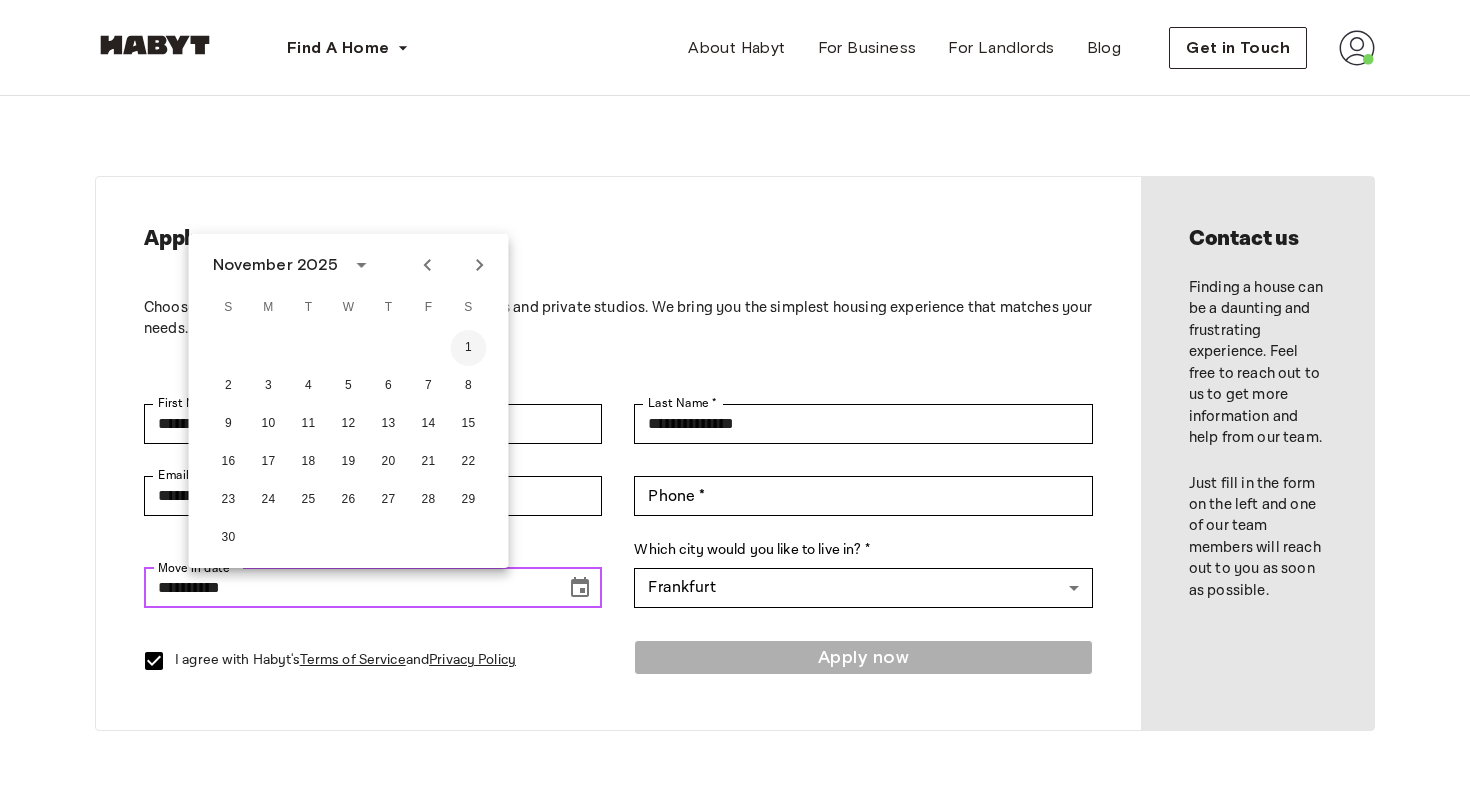 type on "**********" 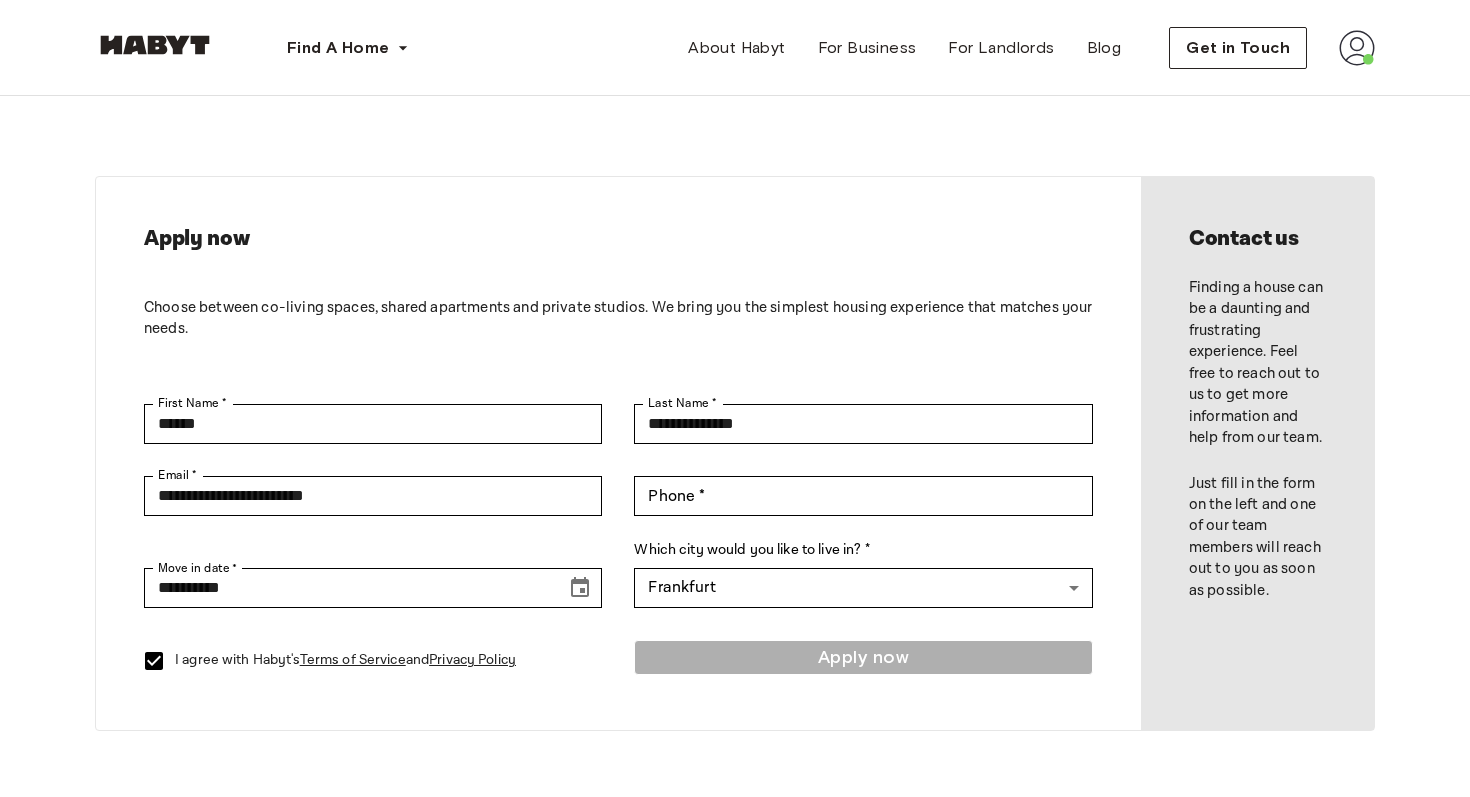 click on "**********" at bounding box center [618, 453] 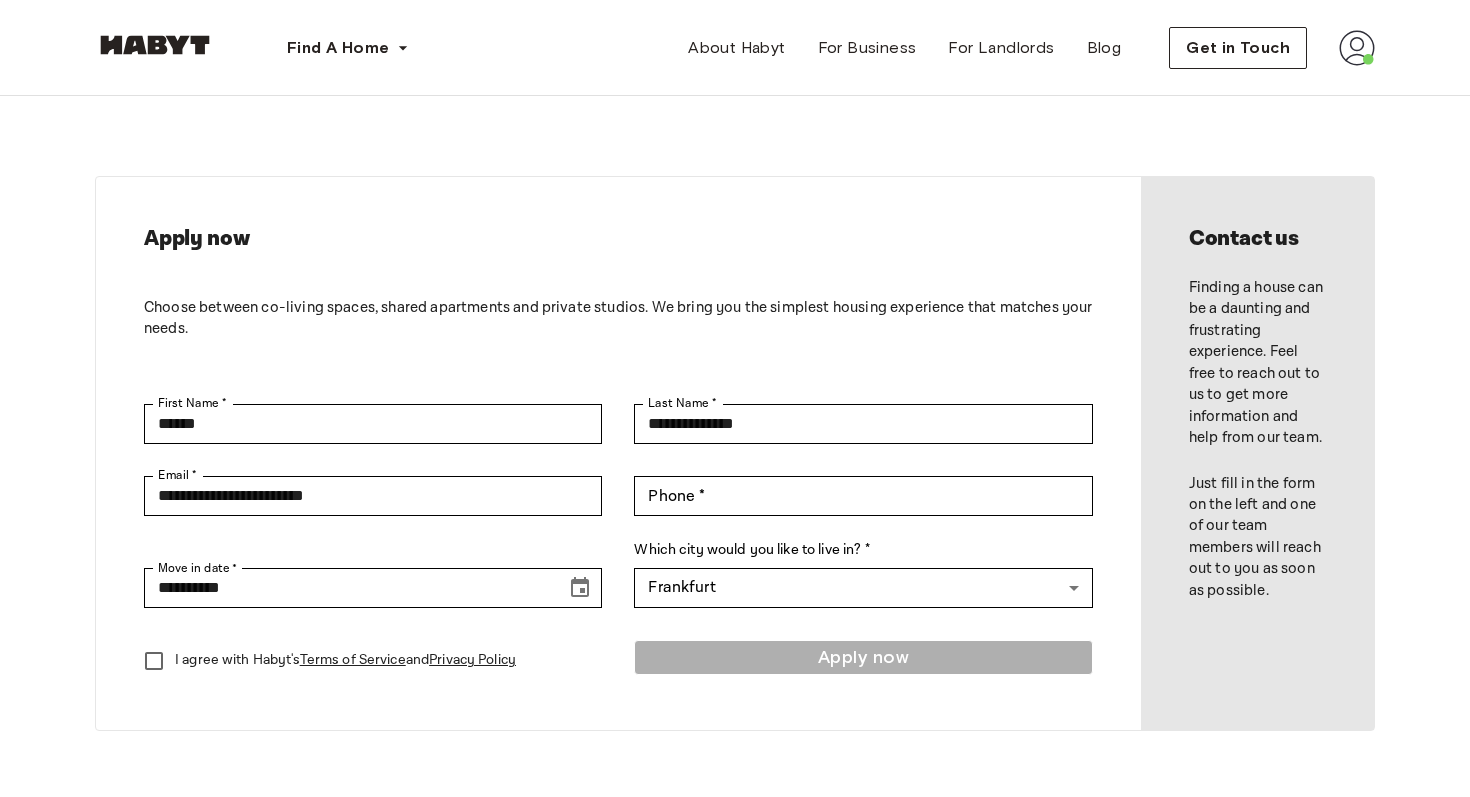click on "Apply now" at bounding box center (863, 661) 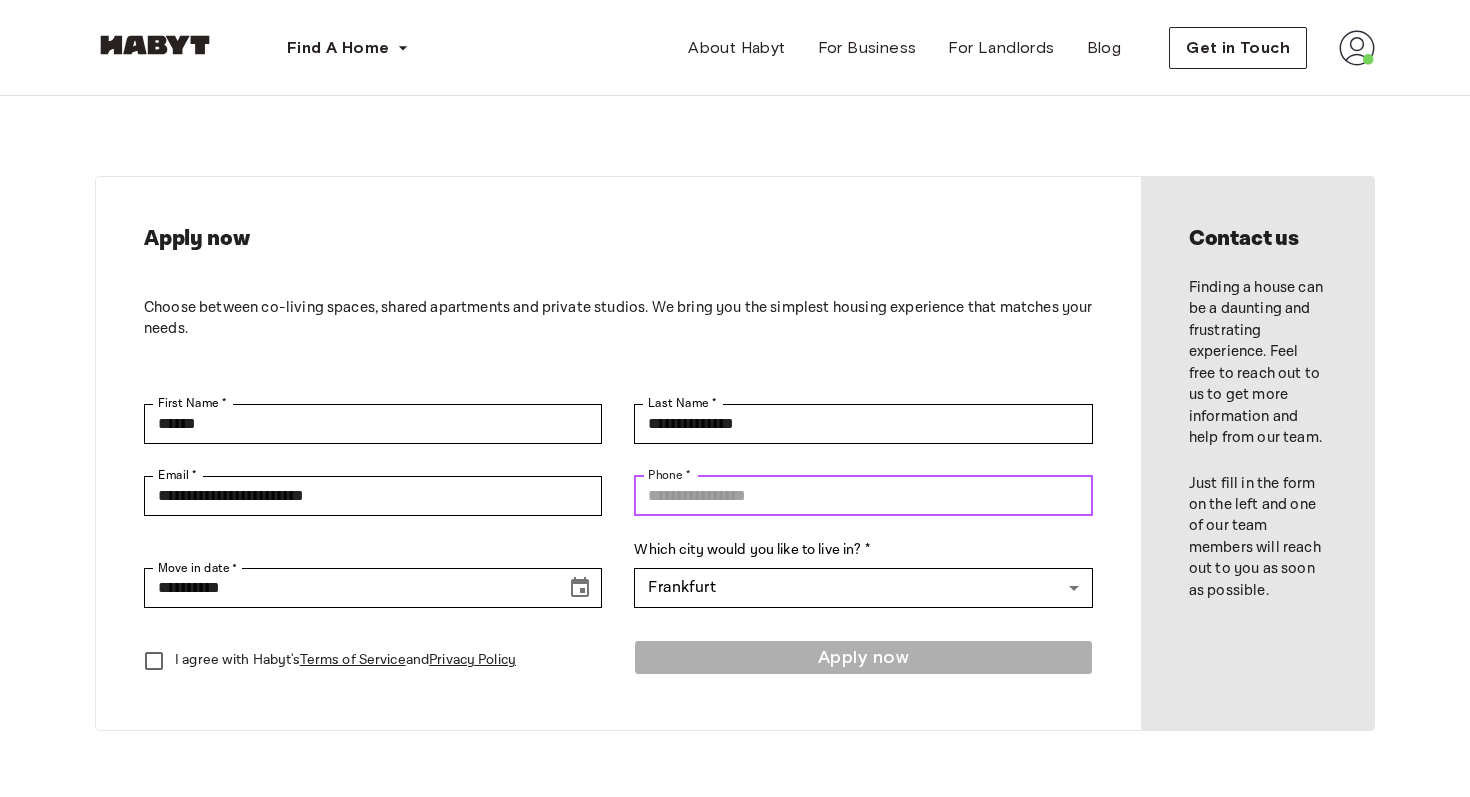 click on "Phone *" at bounding box center [863, 496] 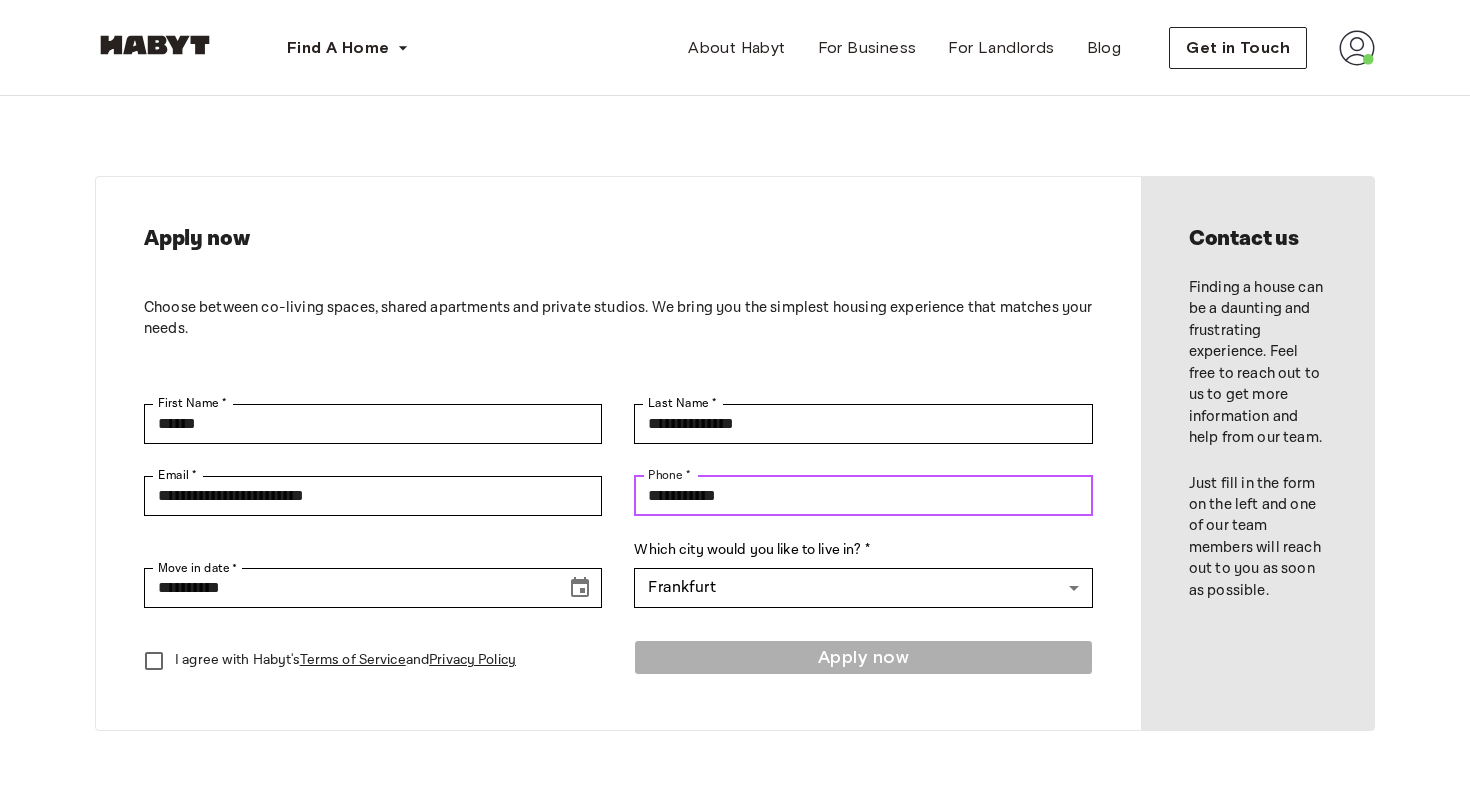 type on "**********" 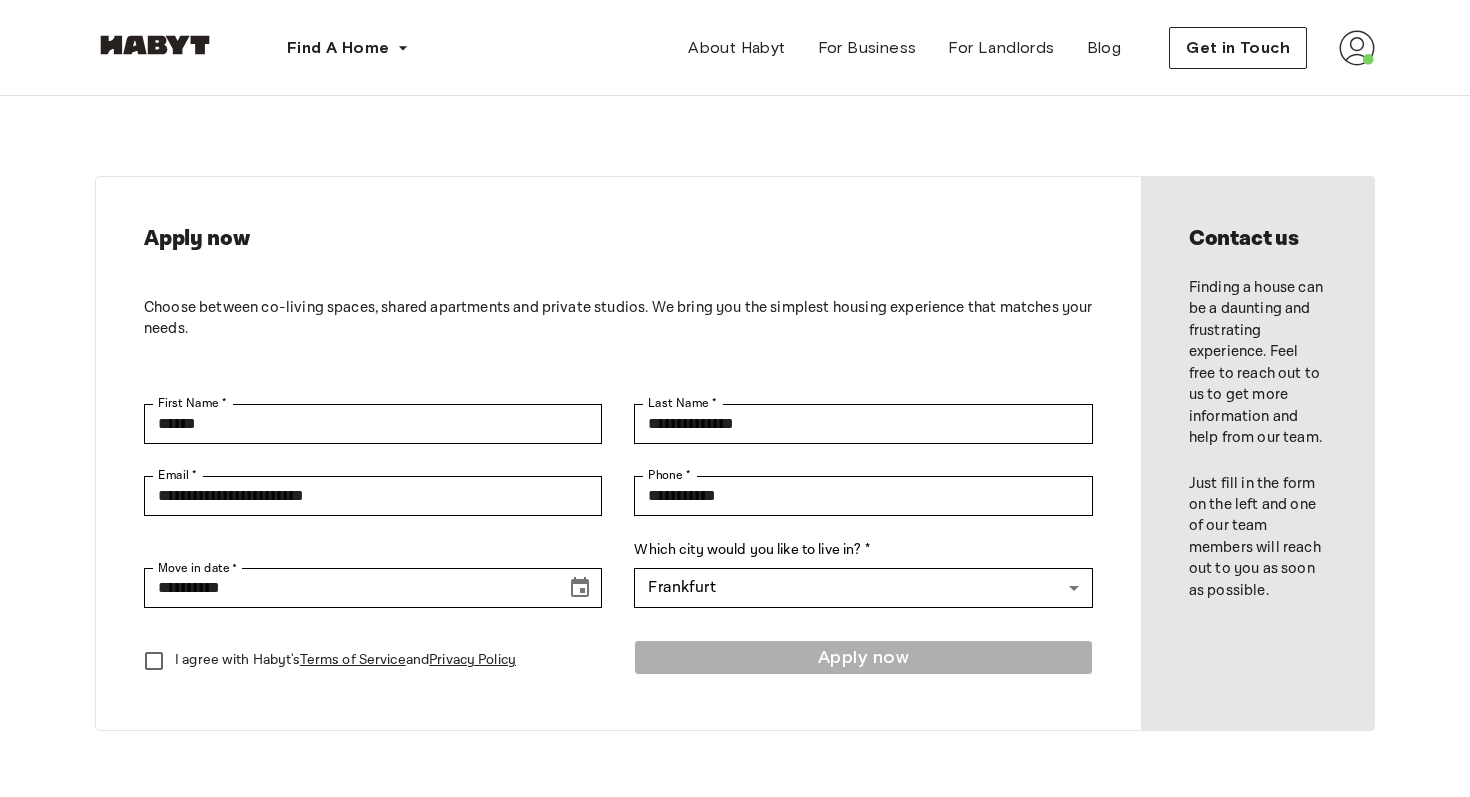 click on "I agree with Habyt's  Terms of Service  and  Privacy Policy" at bounding box center (373, 661) 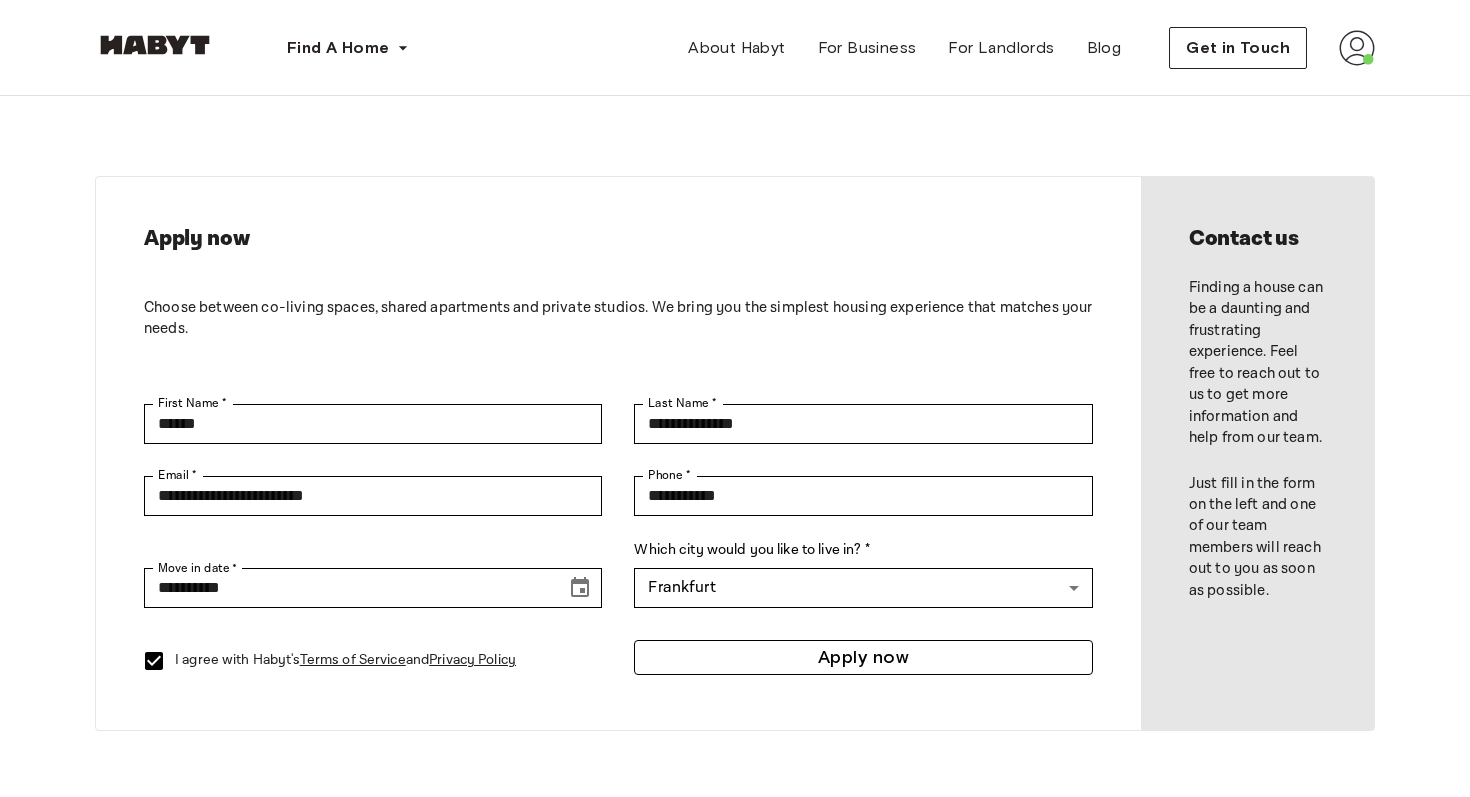 click on "Apply now" at bounding box center (863, 657) 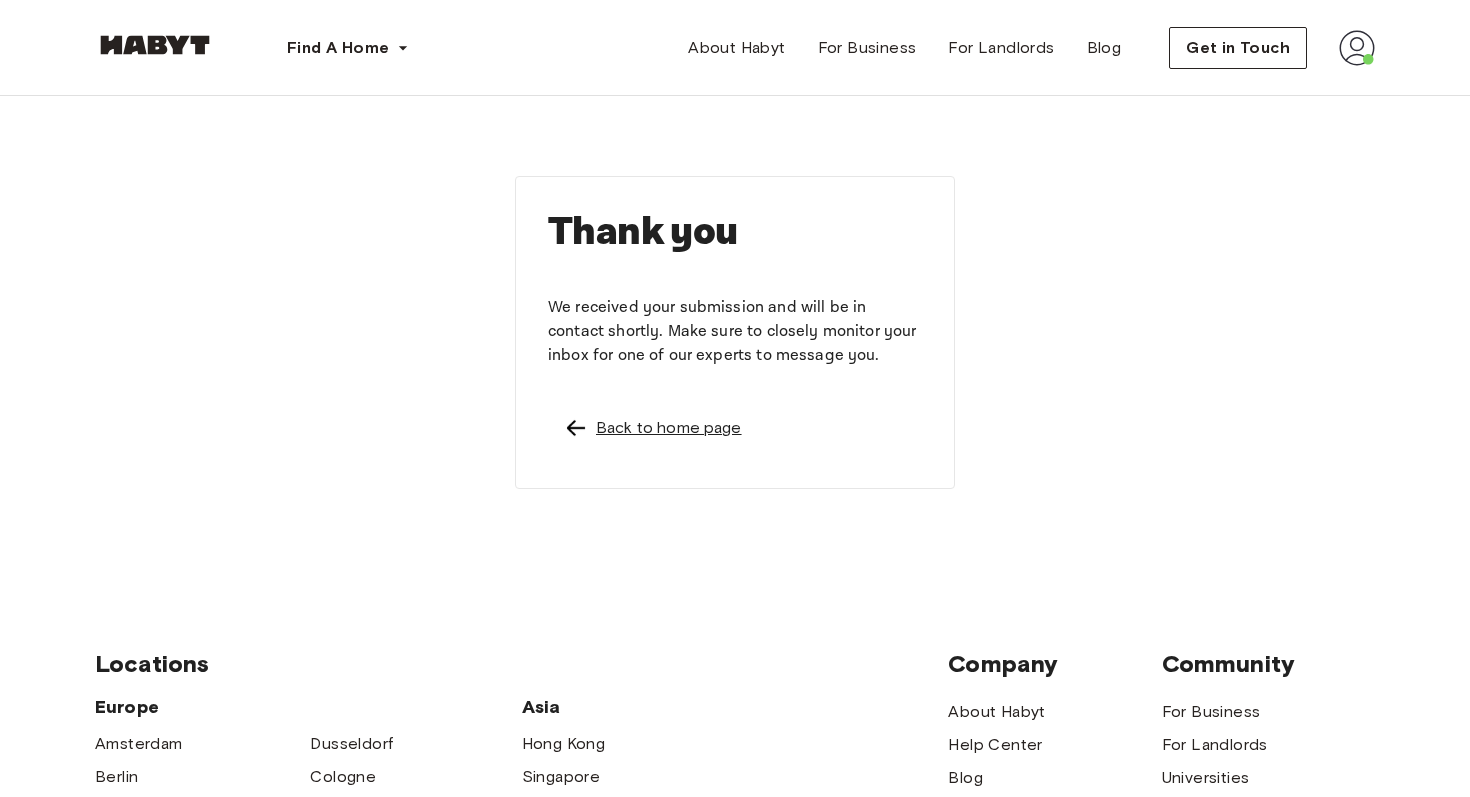 click on "Back to home page" at bounding box center [669, 428] 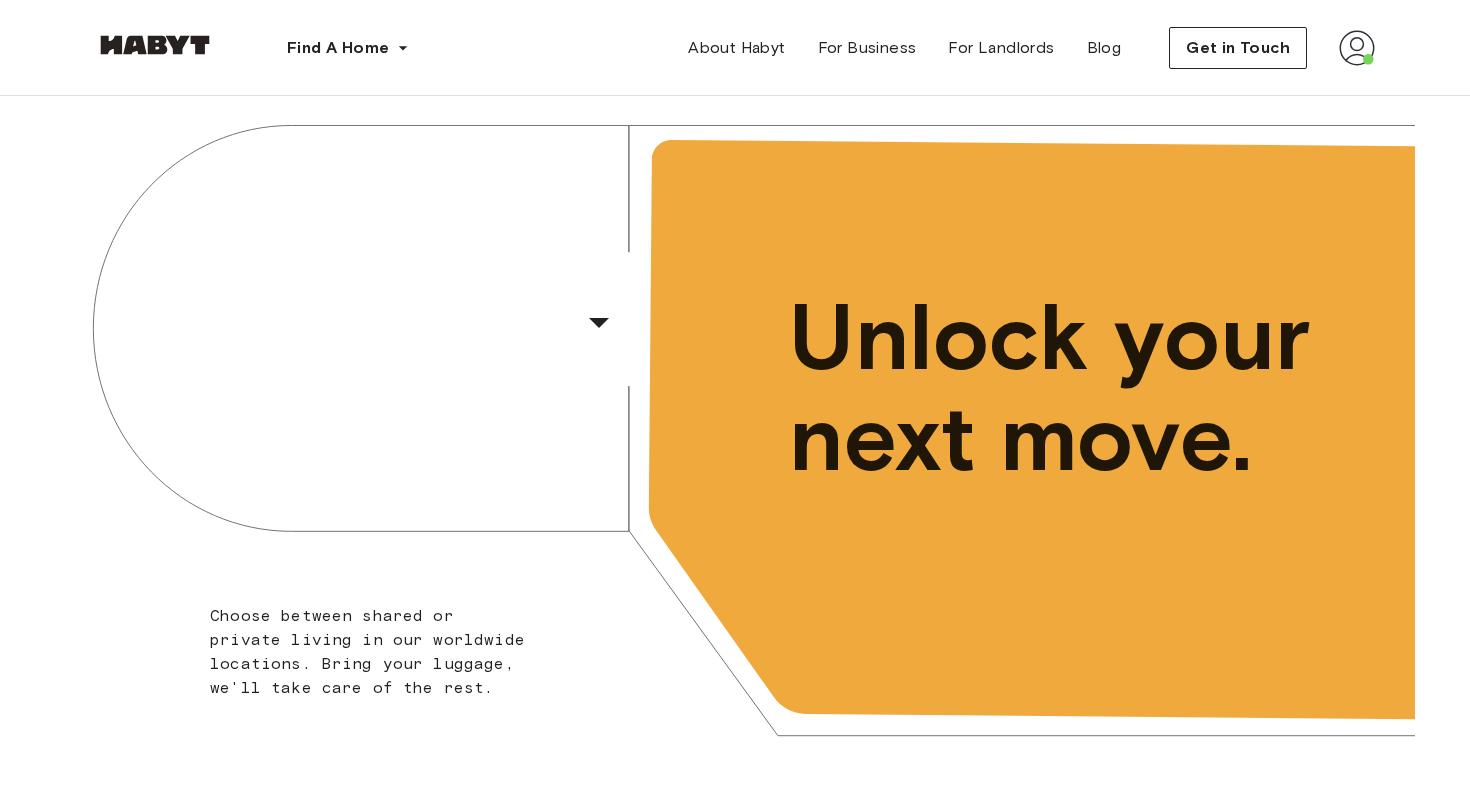 click at bounding box center [1357, 48] 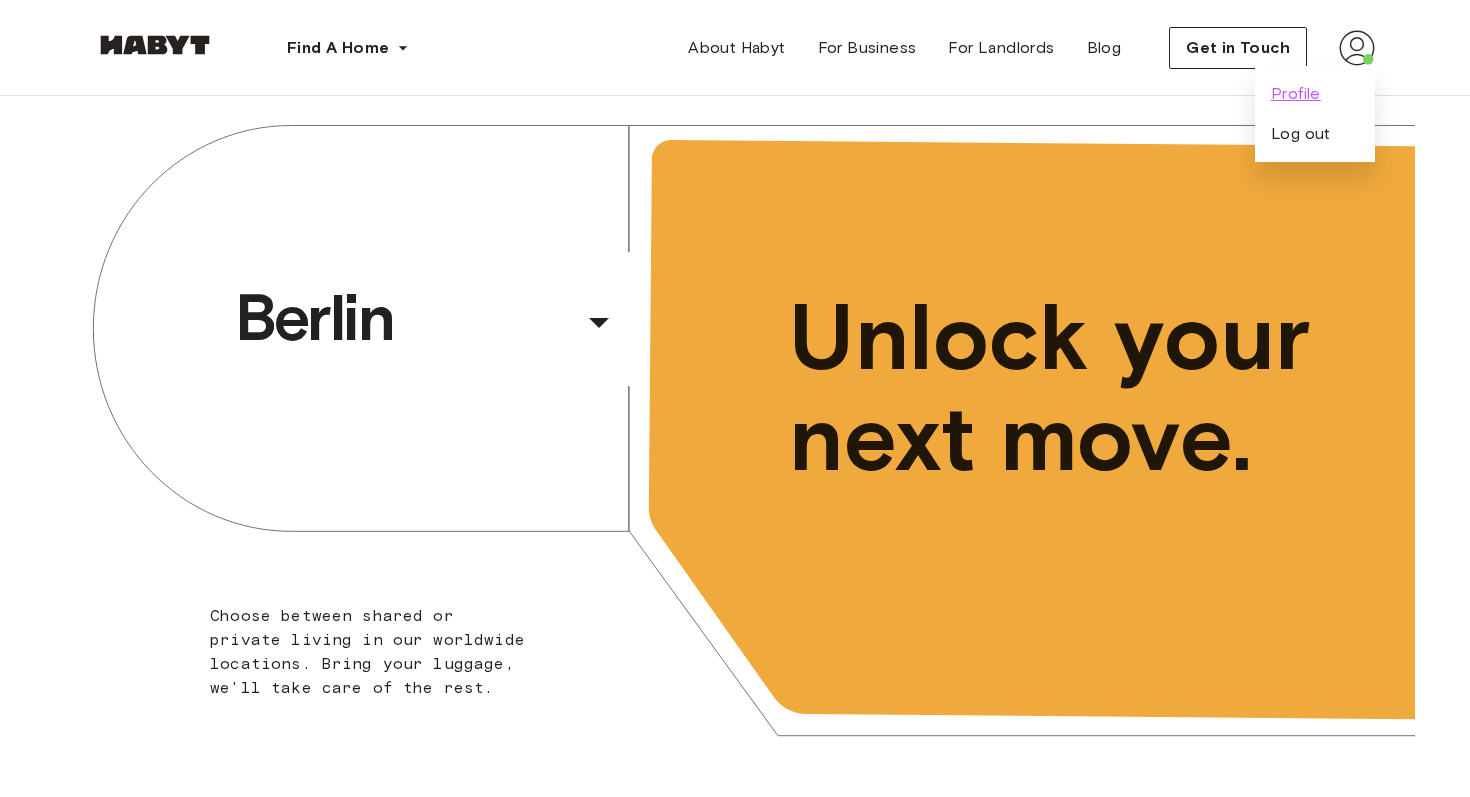 click on "Profile" at bounding box center (1296, 94) 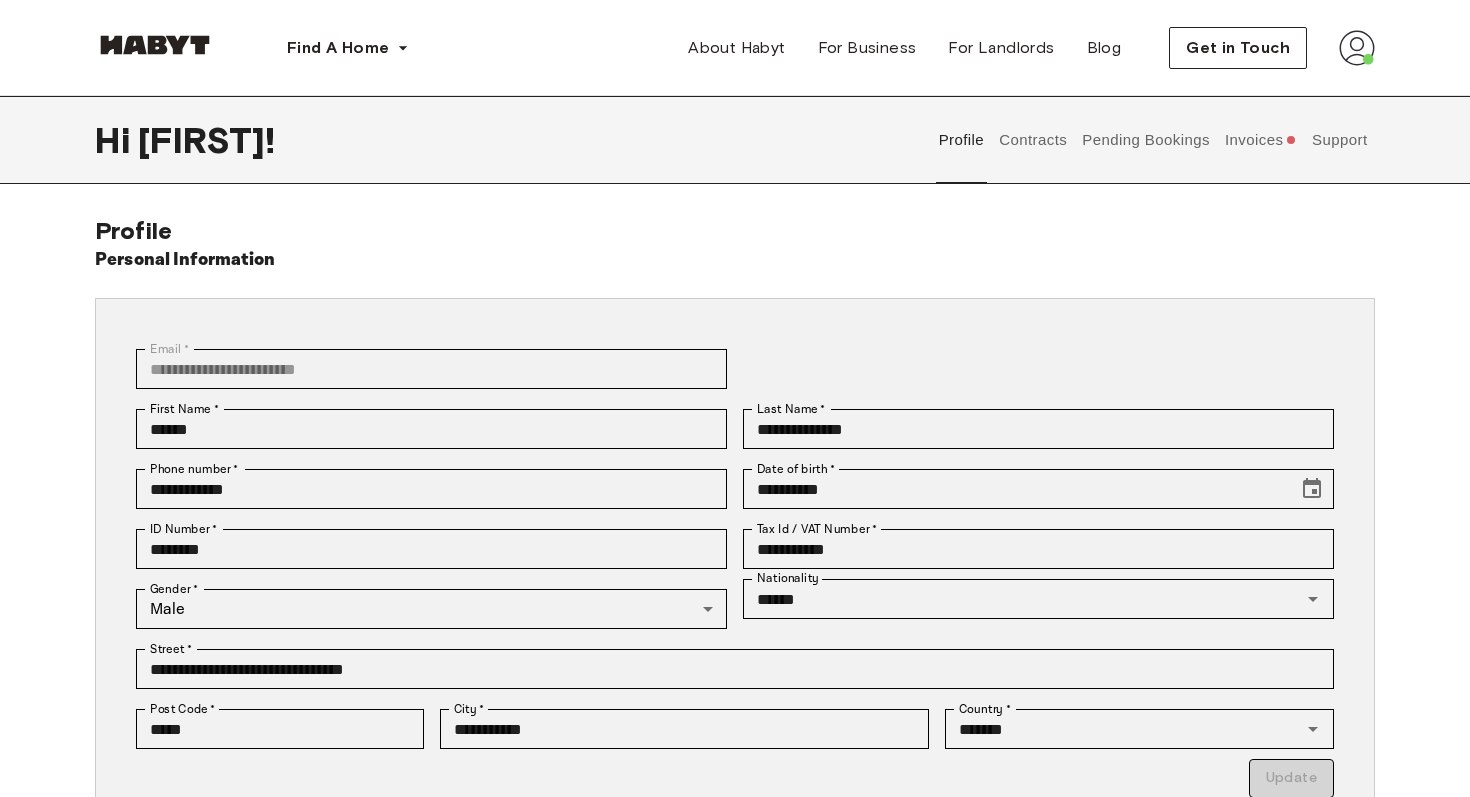 click on "Support" at bounding box center (1339, 140) 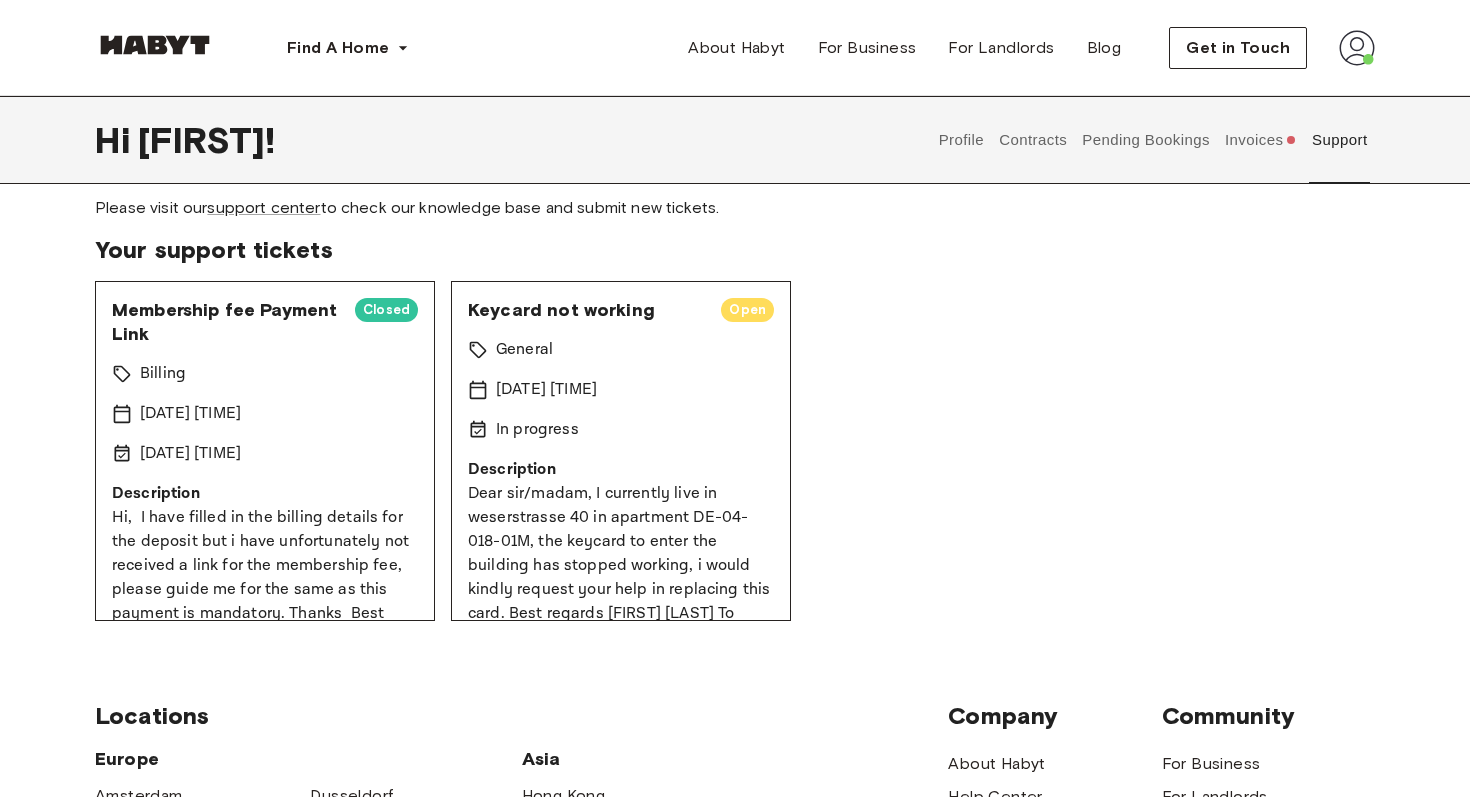 scroll, scrollTop: 66, scrollLeft: 0, axis: vertical 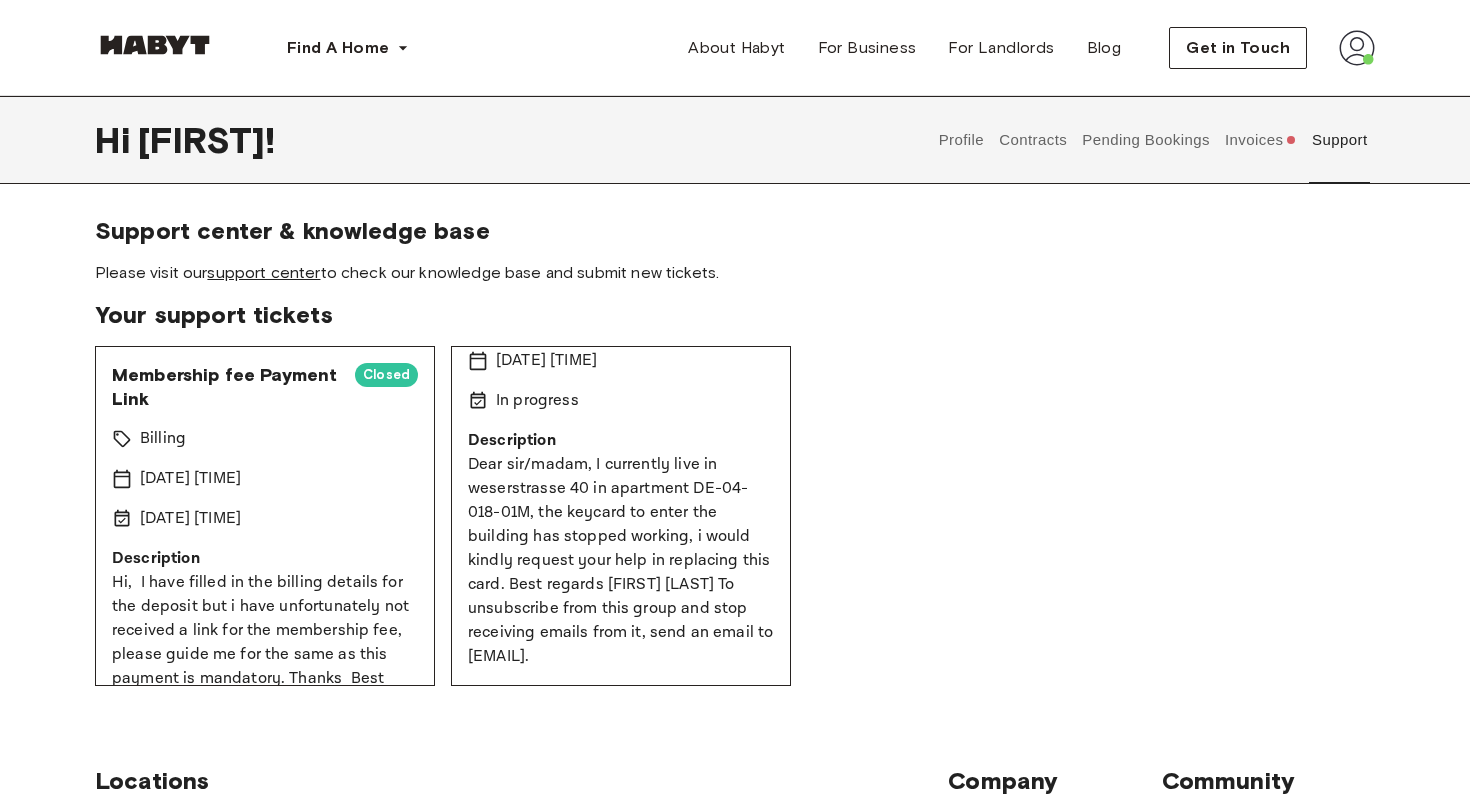 click on "support center" at bounding box center (263, 272) 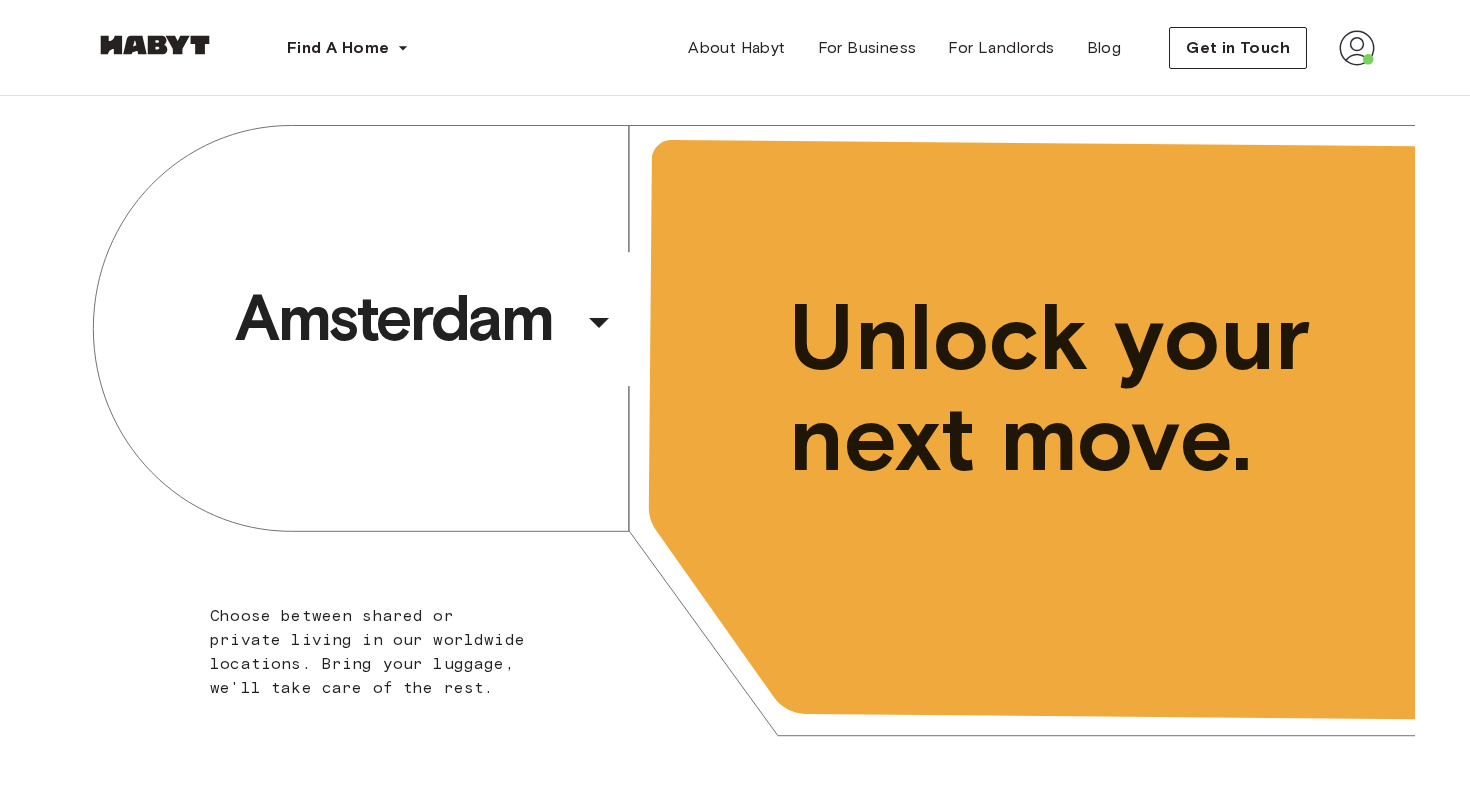 scroll, scrollTop: 0, scrollLeft: 0, axis: both 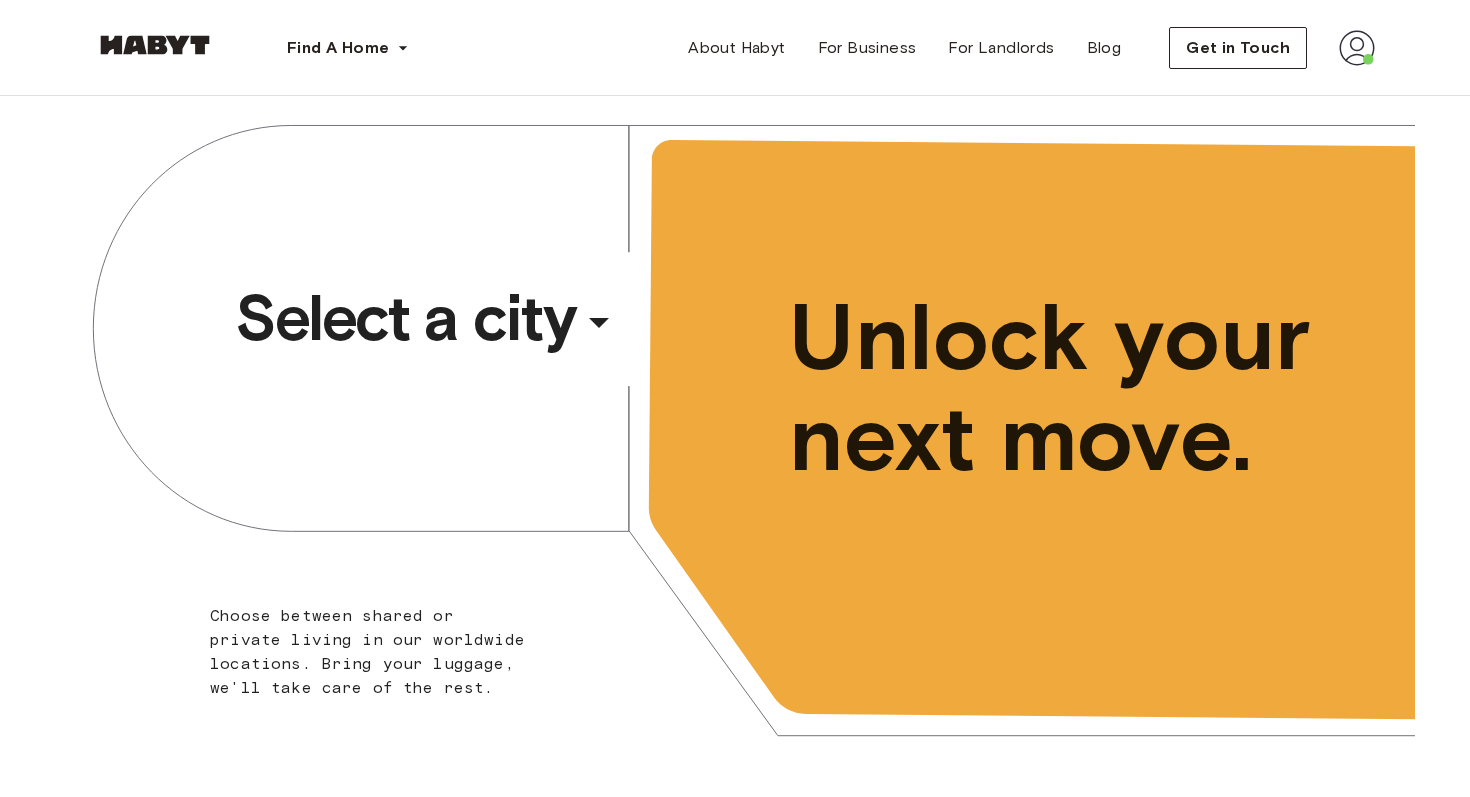 click 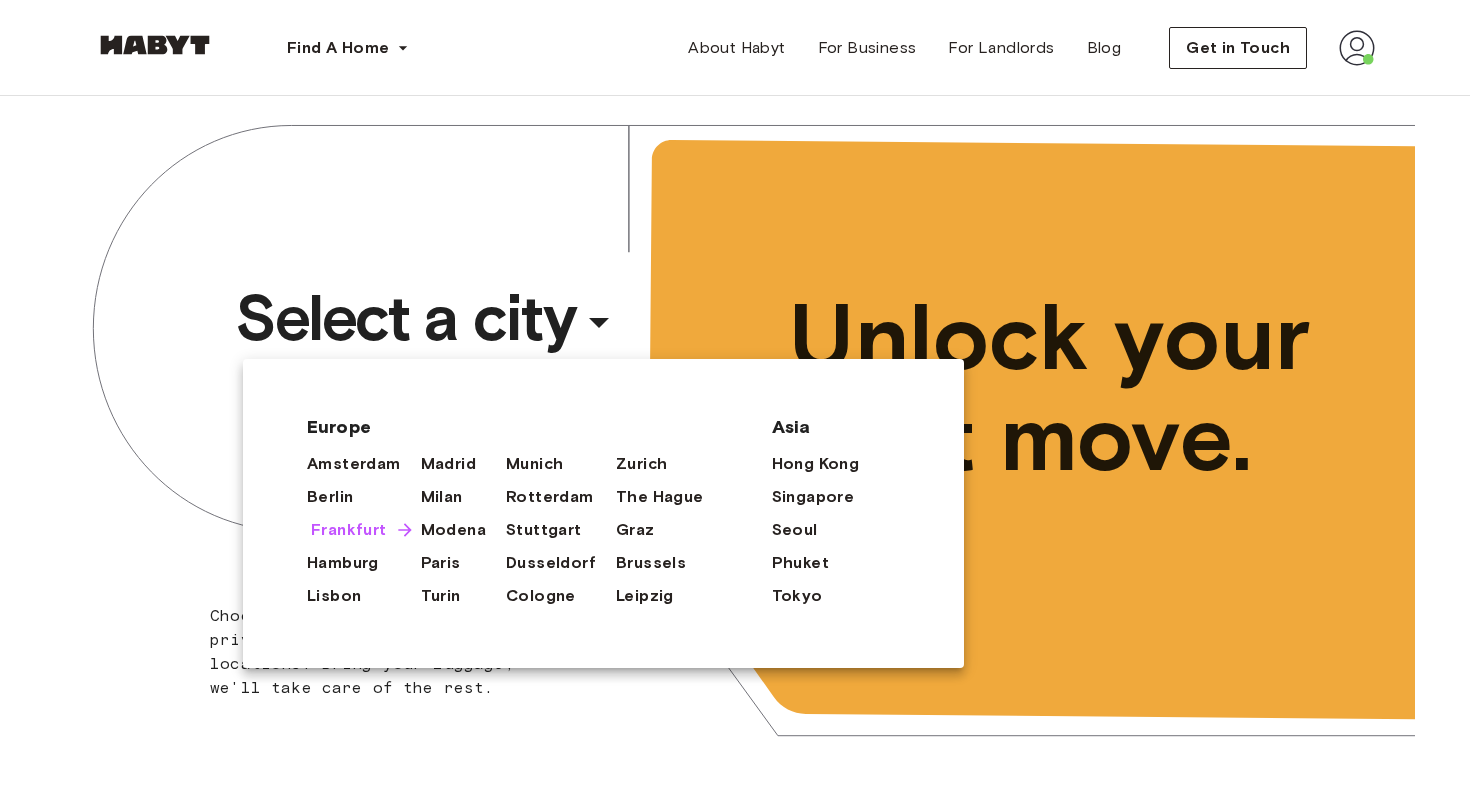 click on "Frankfurt" at bounding box center (349, 530) 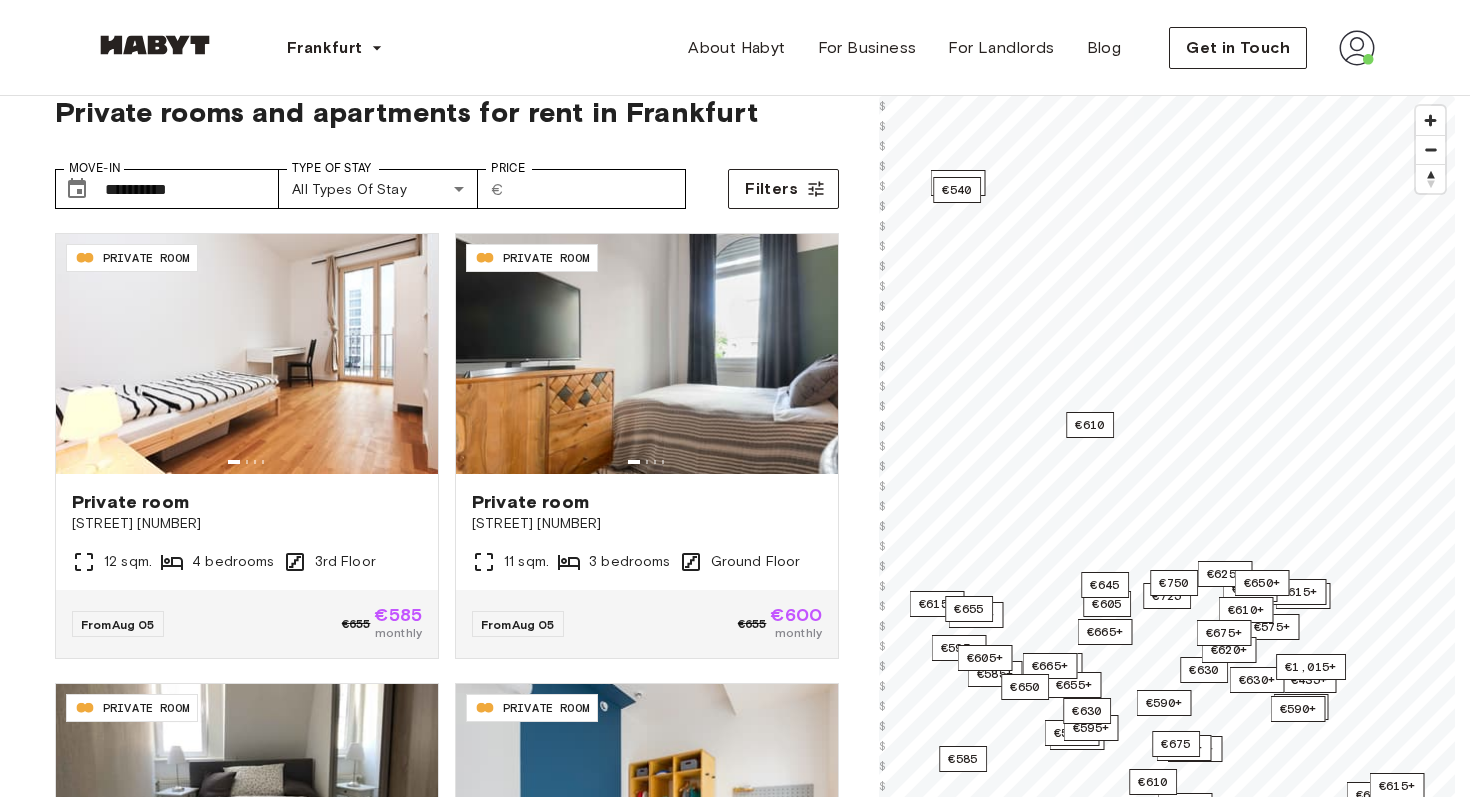 scroll, scrollTop: 44, scrollLeft: 0, axis: vertical 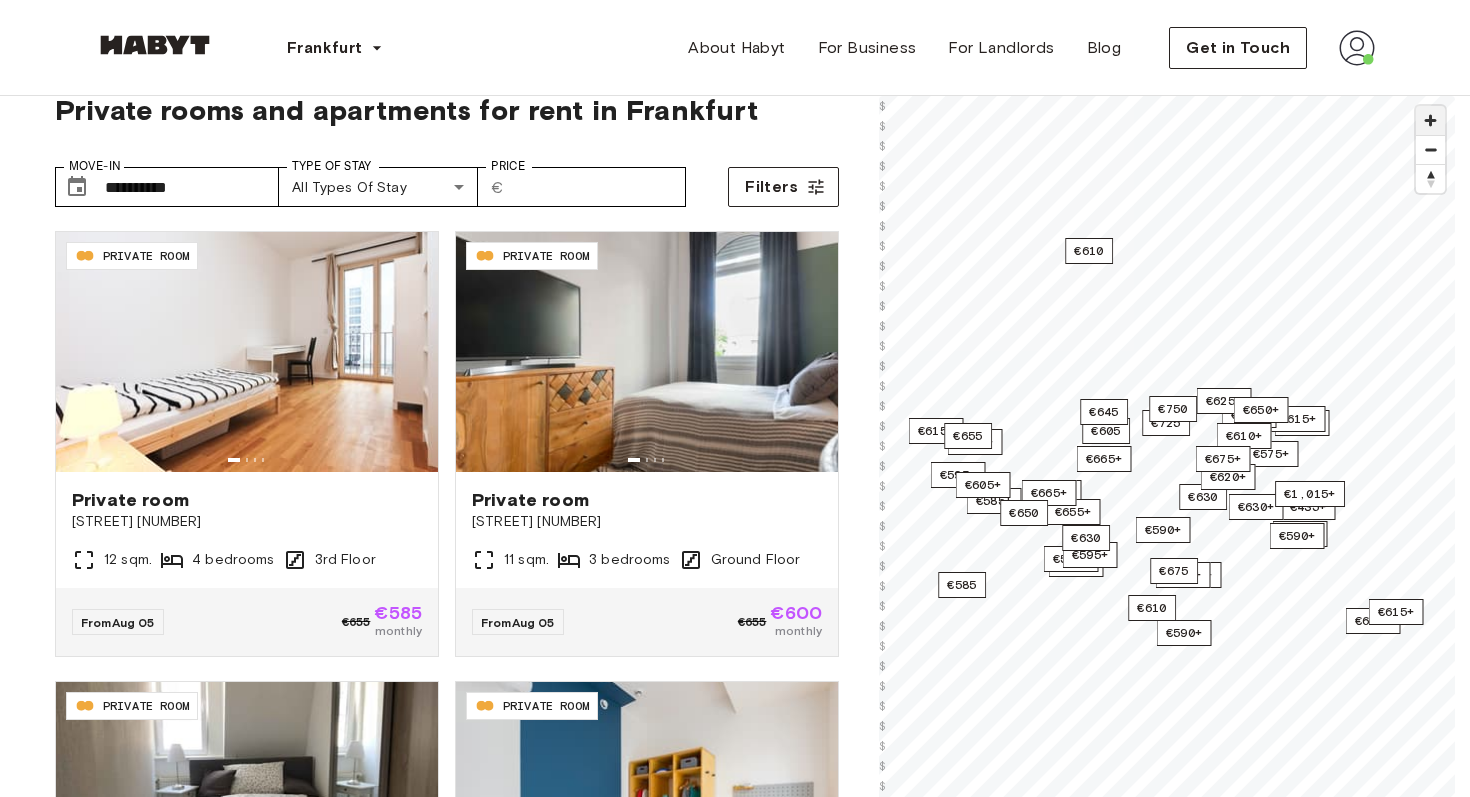 click at bounding box center [1430, 120] 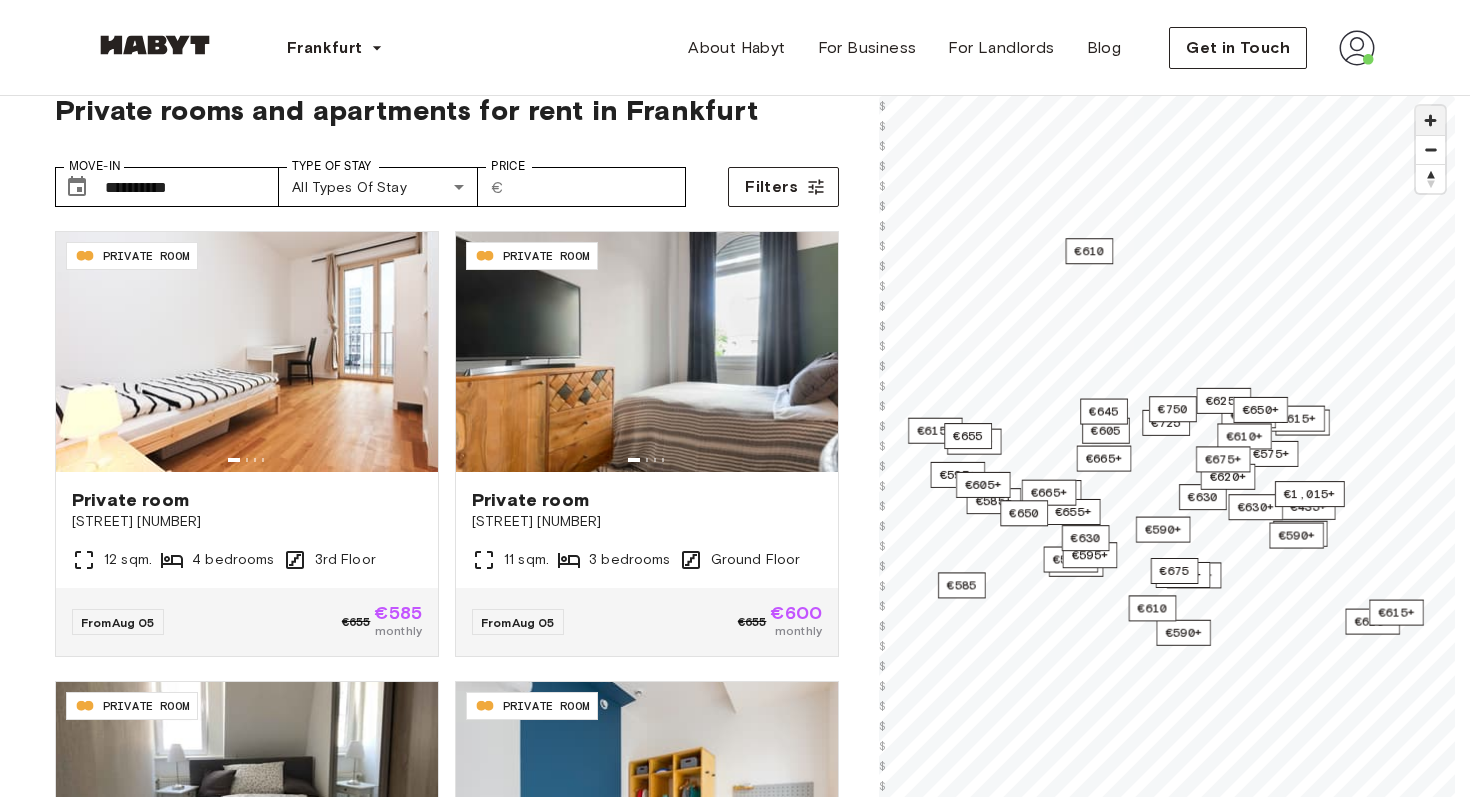 click at bounding box center [1430, 120] 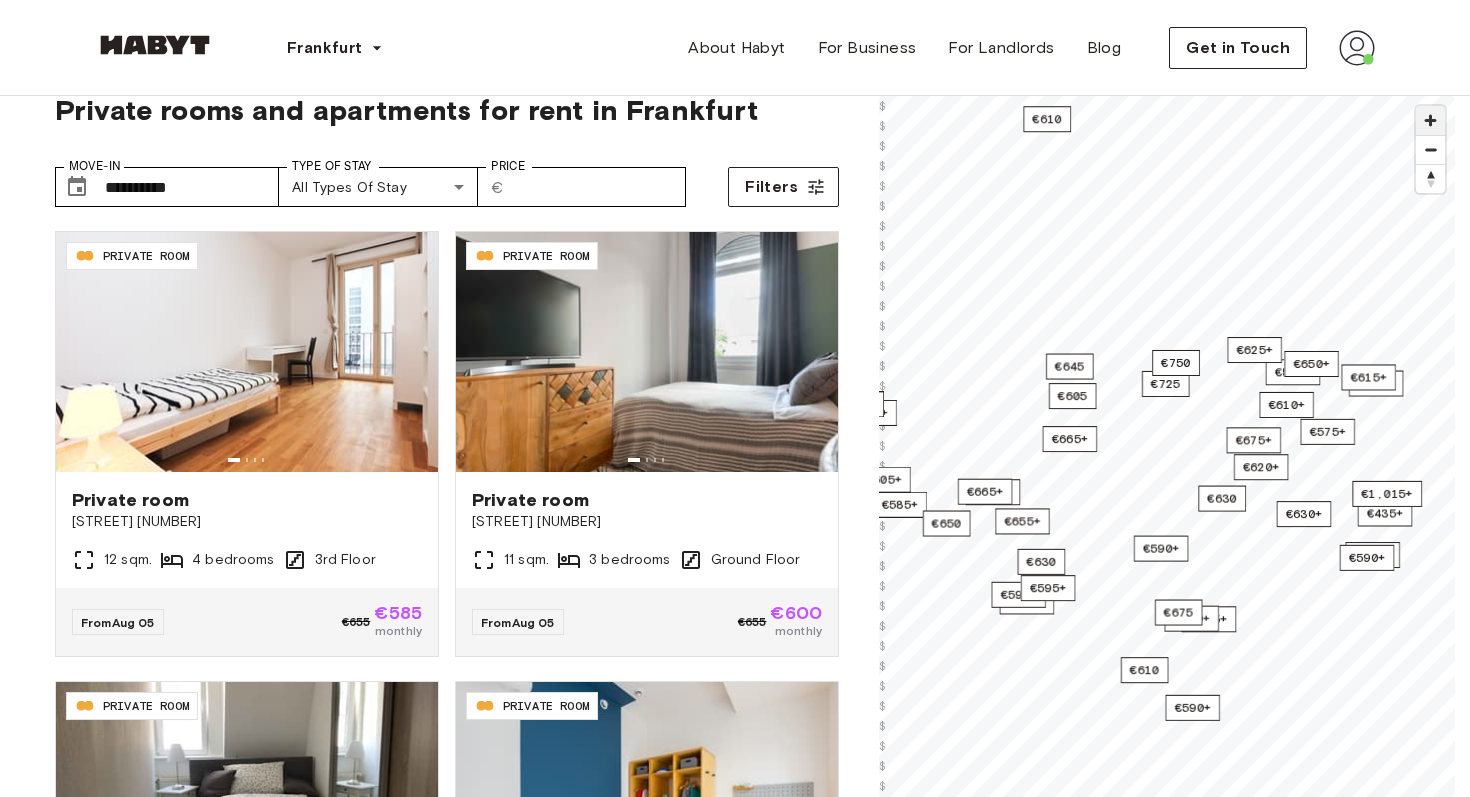 click at bounding box center [1430, 120] 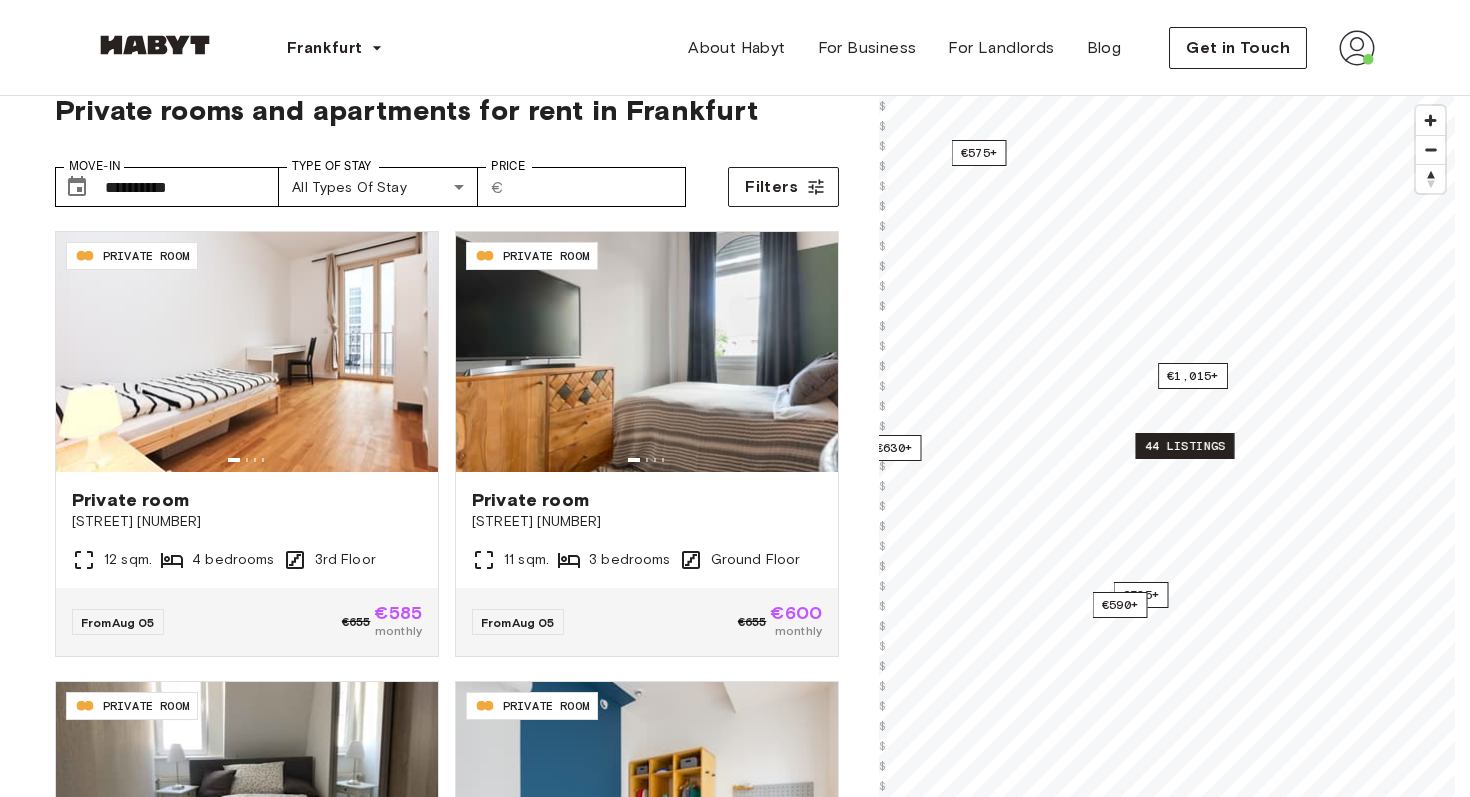 click on "44 listings" at bounding box center (1184, 446) 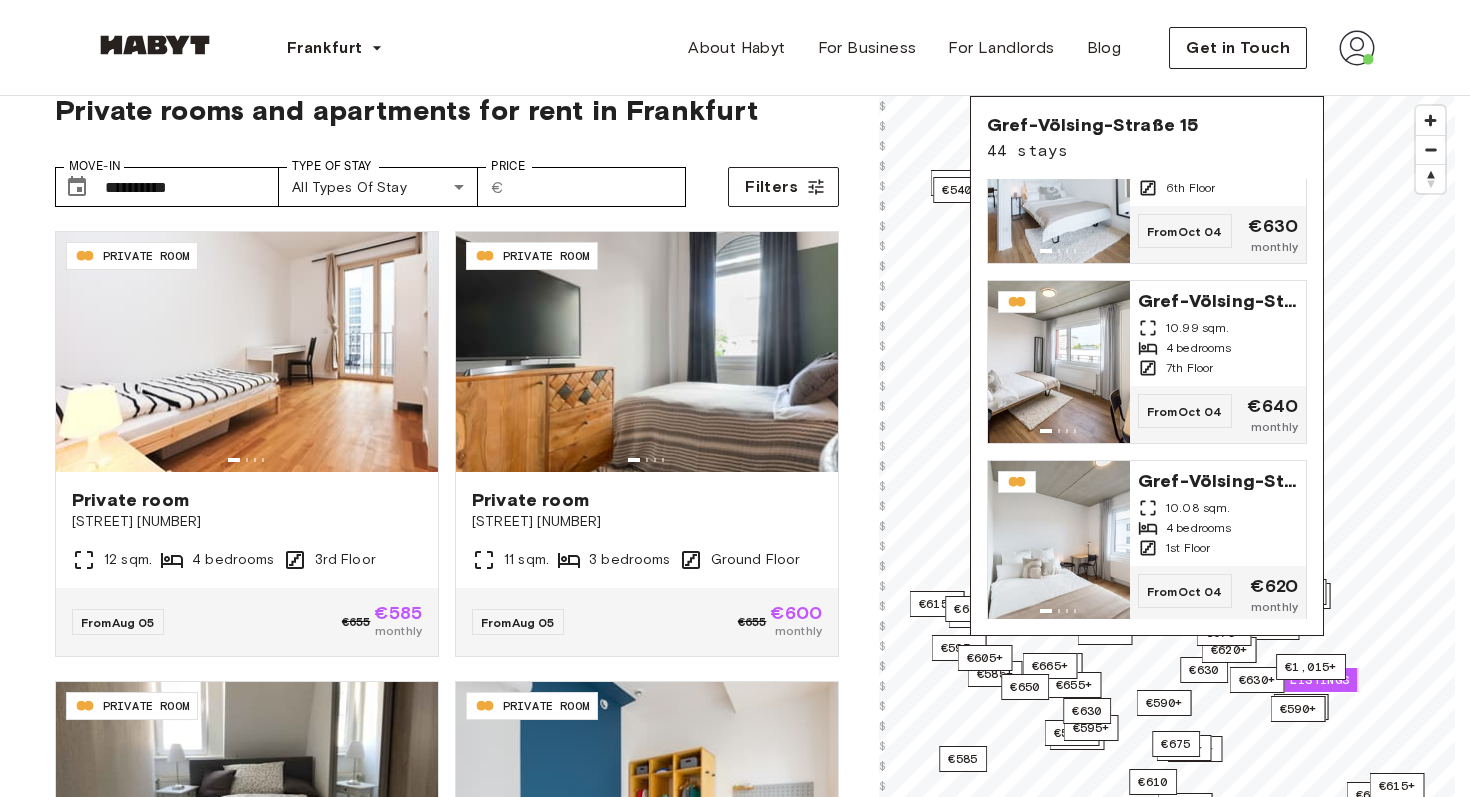 scroll, scrollTop: 5602, scrollLeft: 0, axis: vertical 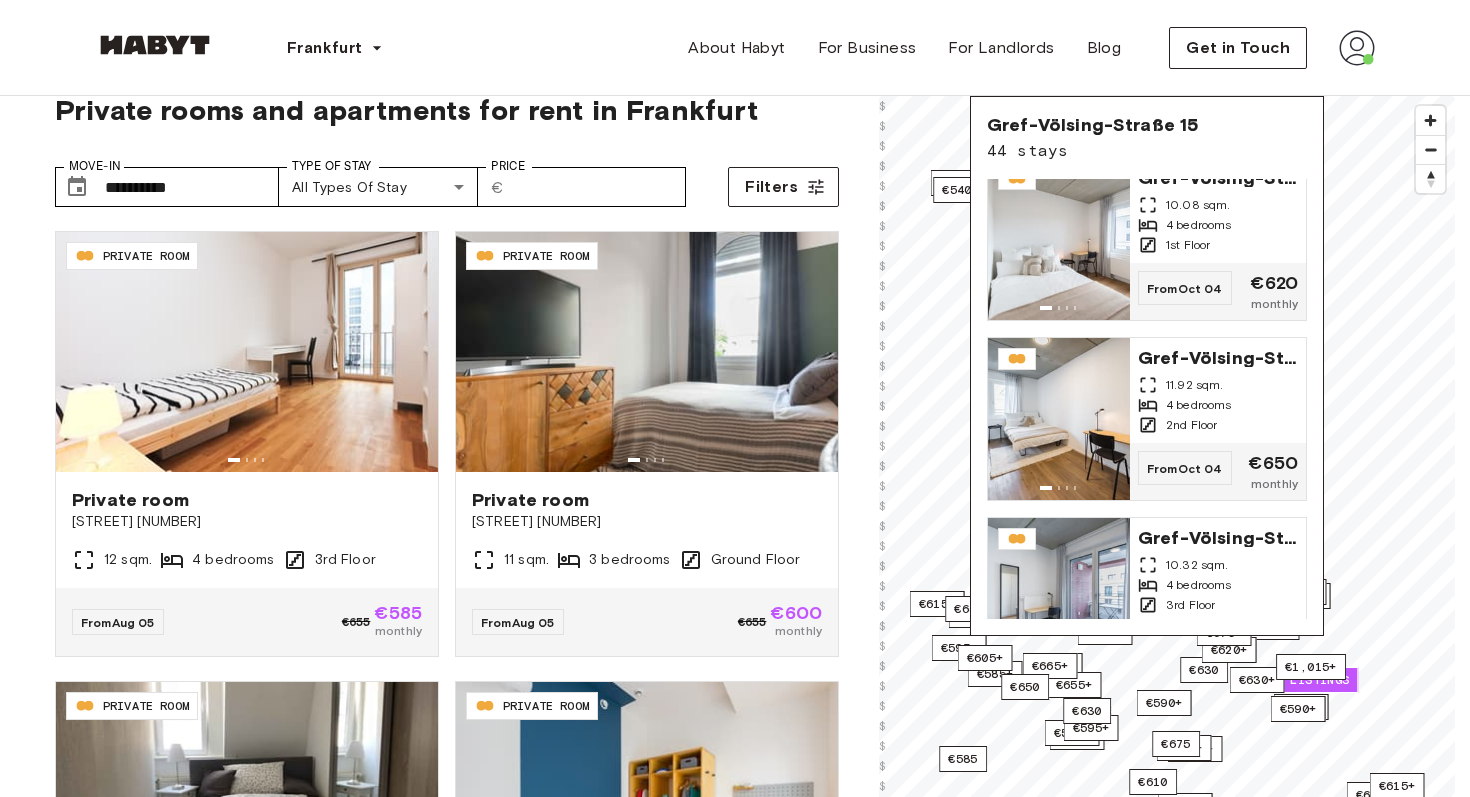 click on "Frankfurt Europe Amsterdam Berlin Frankfurt Hamburg Lisbon Madrid Milan Modena Paris Turin Munich Rotterdam Stuttgart Dusseldorf Cologne Zurich The Hague Graz Brussels Leipzig Asia Hong Kong Singapore Seoul Phuket Tokyo About Habyt For Business For Landlords Blog Get in Touch" at bounding box center [735, 48] 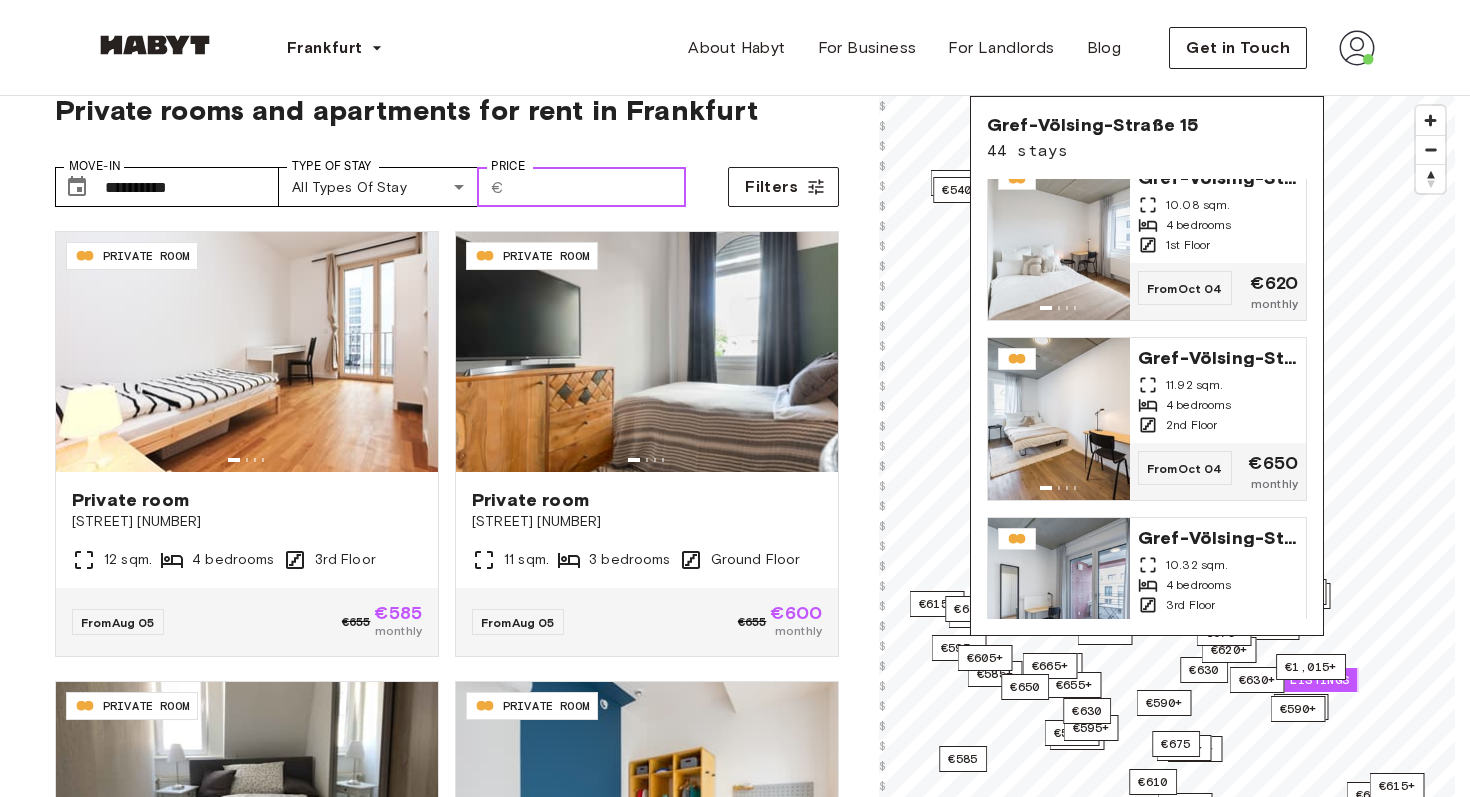 click on "Price" at bounding box center (599, 187) 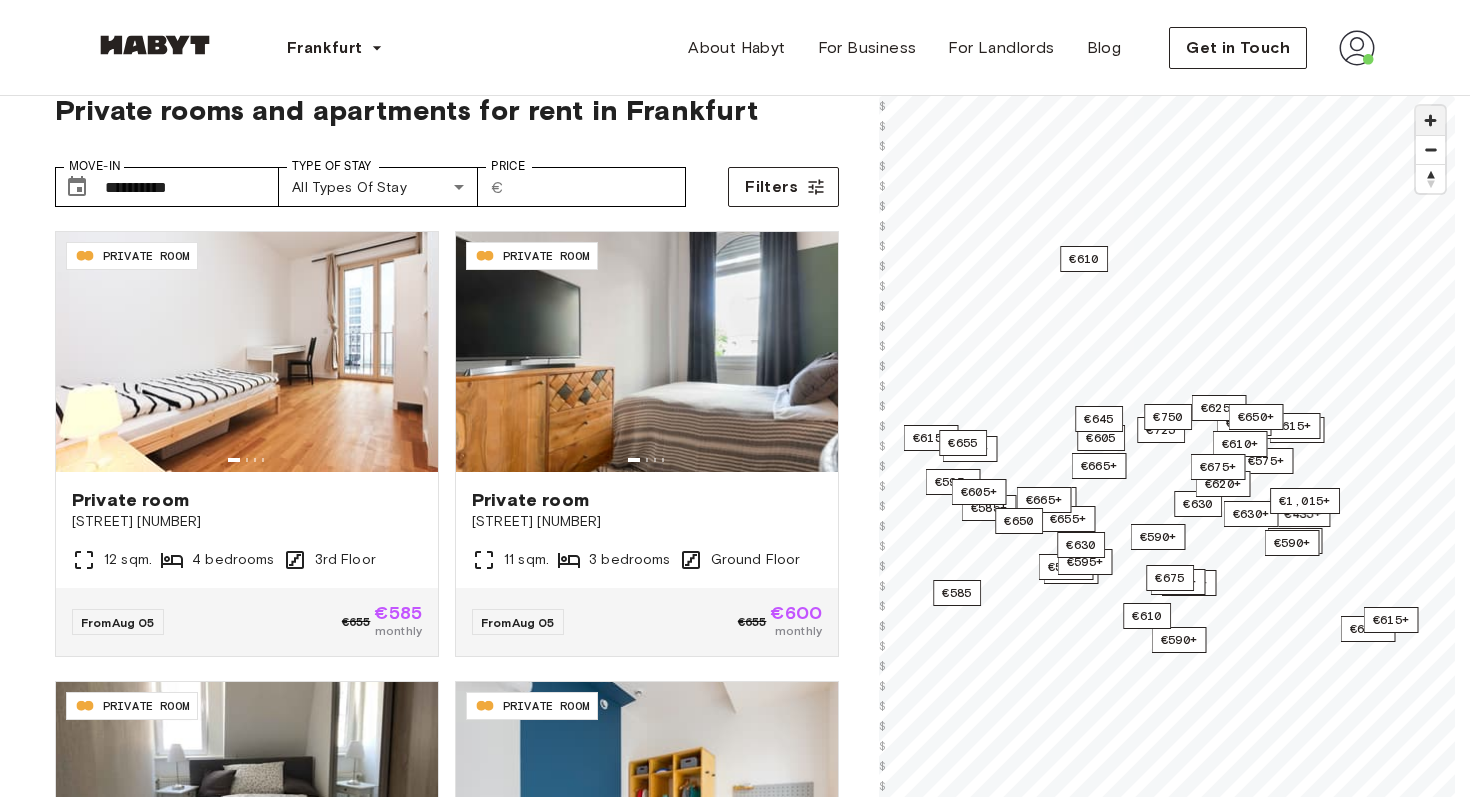 click at bounding box center [1430, 120] 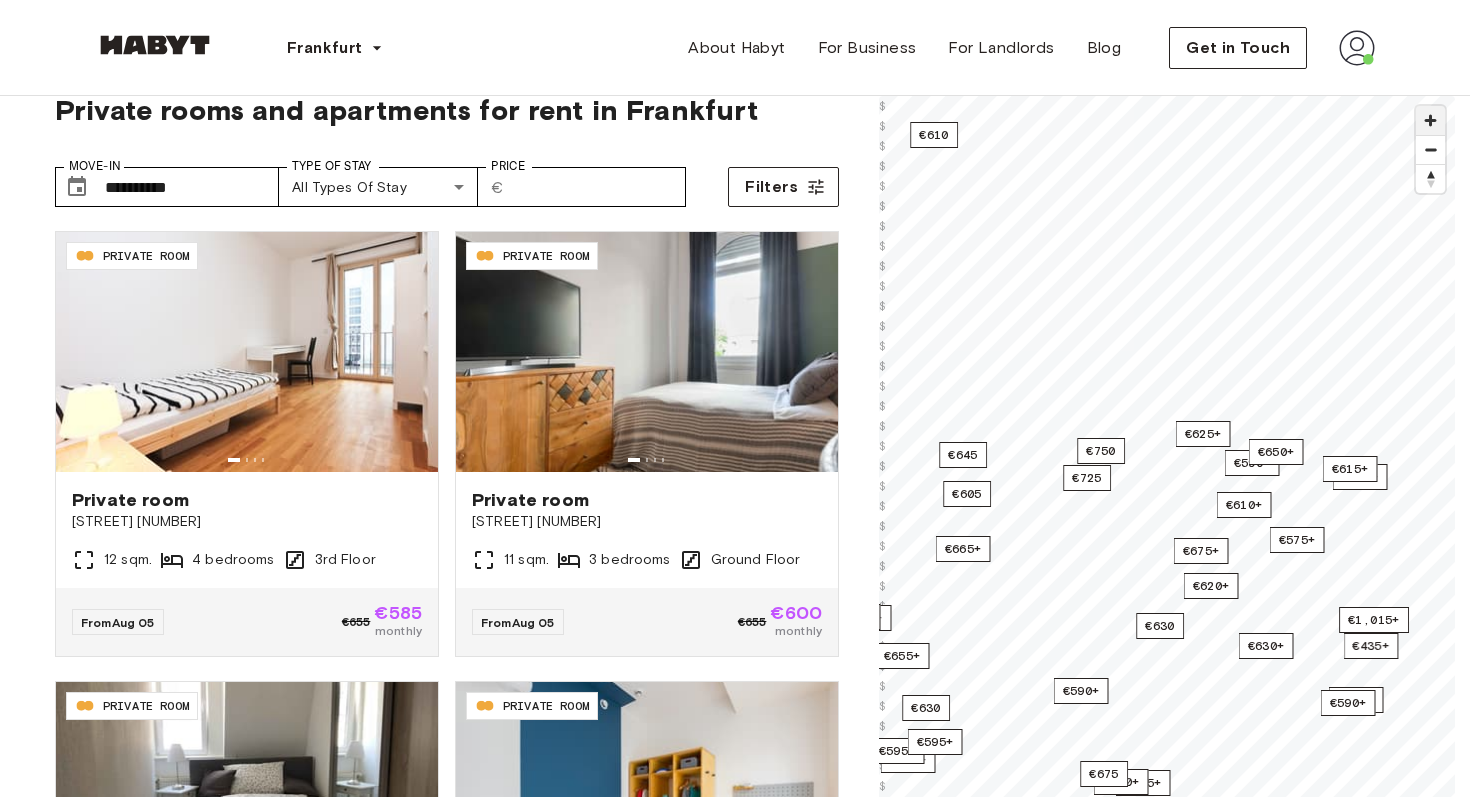 click at bounding box center (1430, 120) 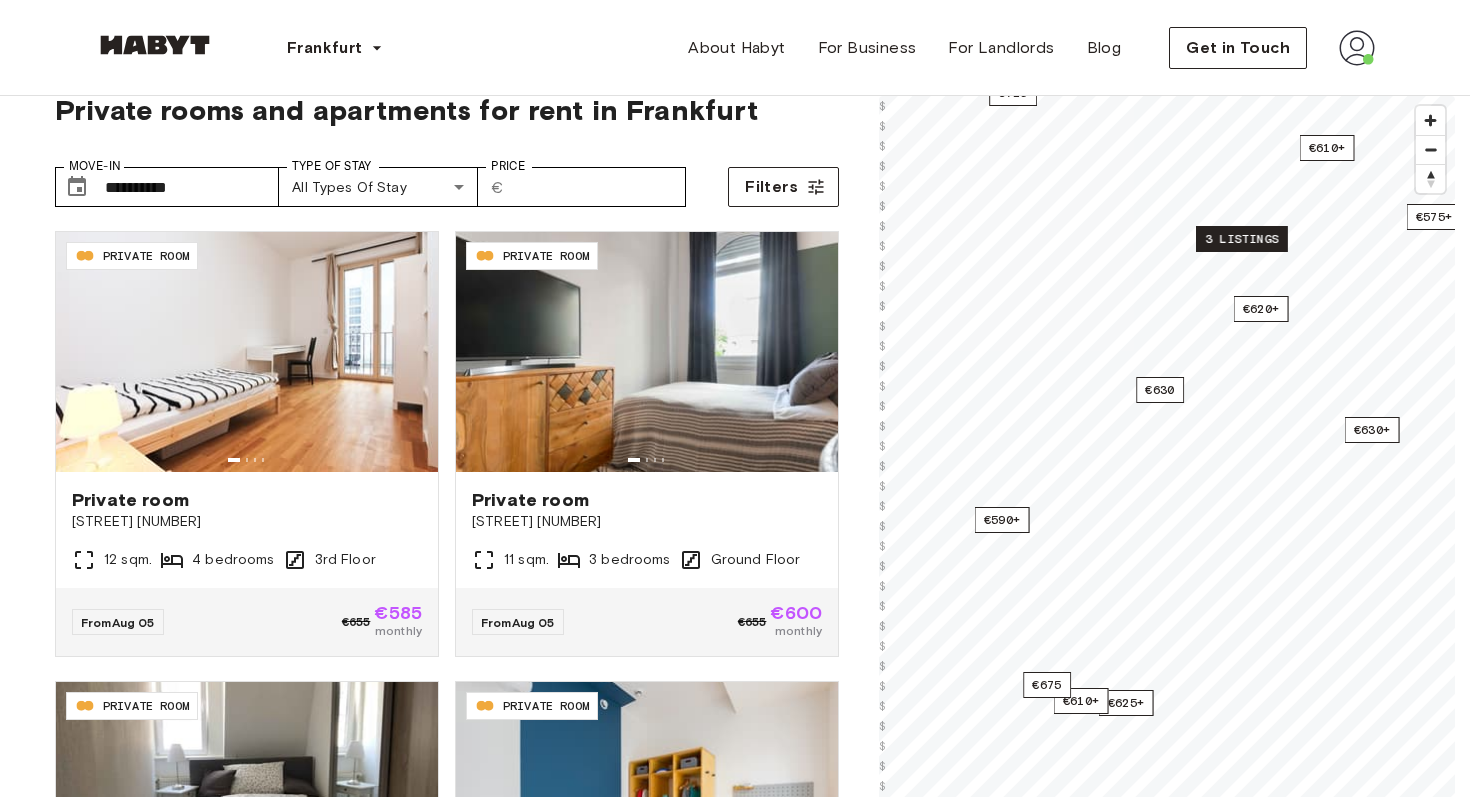 drag, startPoint x: 1208, startPoint y: 608, endPoint x: 1214, endPoint y: 240, distance: 368.04892 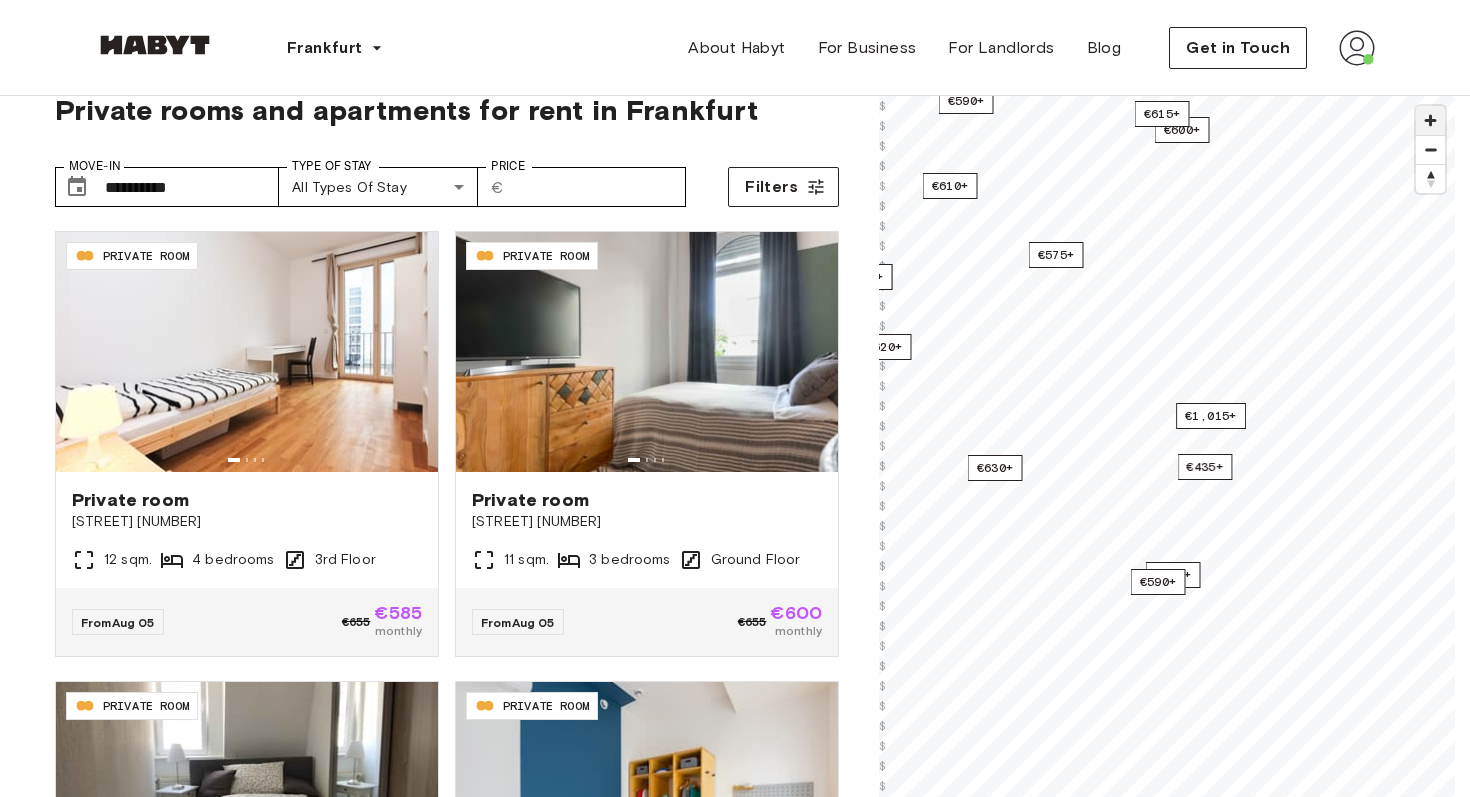 click at bounding box center [1430, 120] 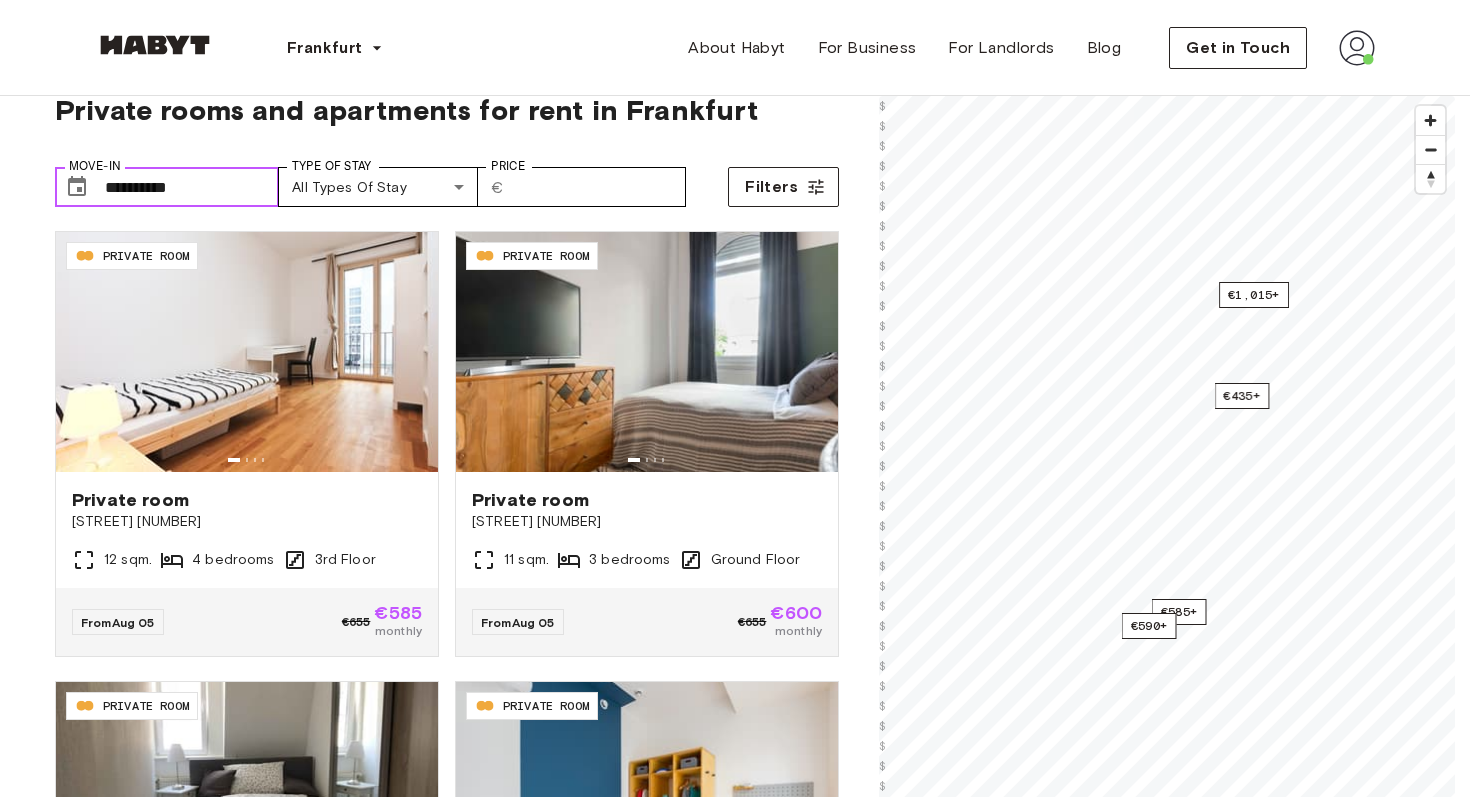 click on "**********" at bounding box center (192, 187) 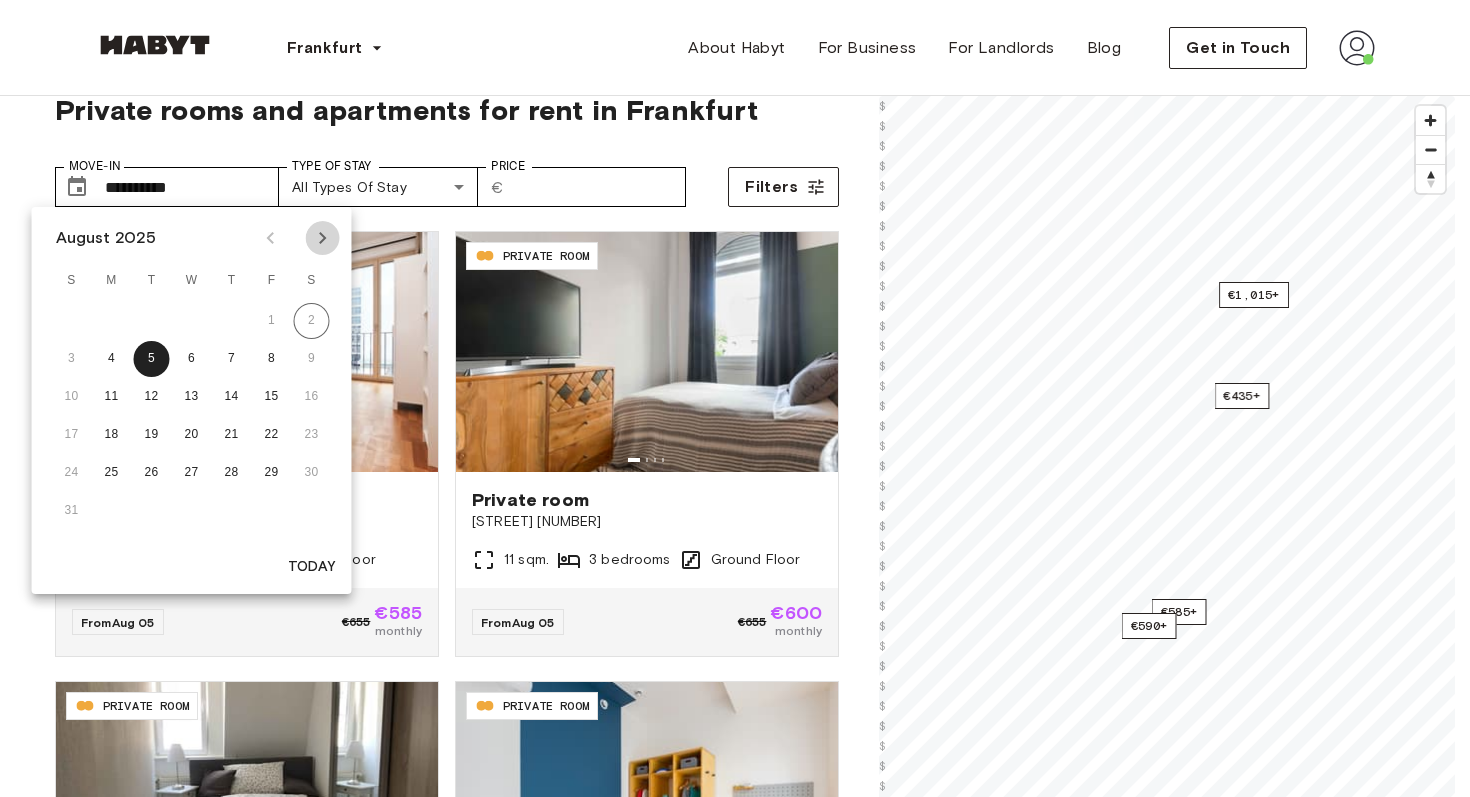 click 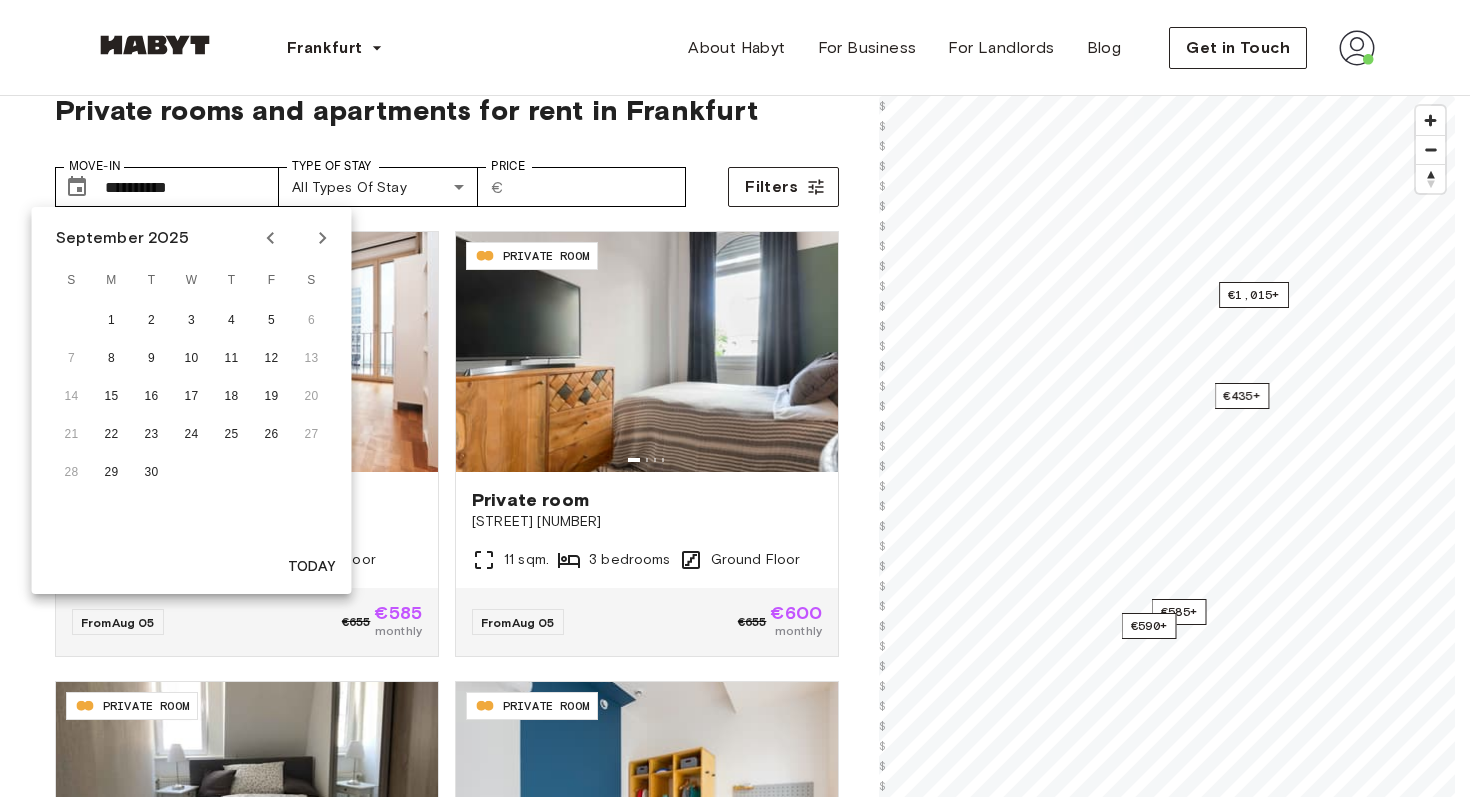 click 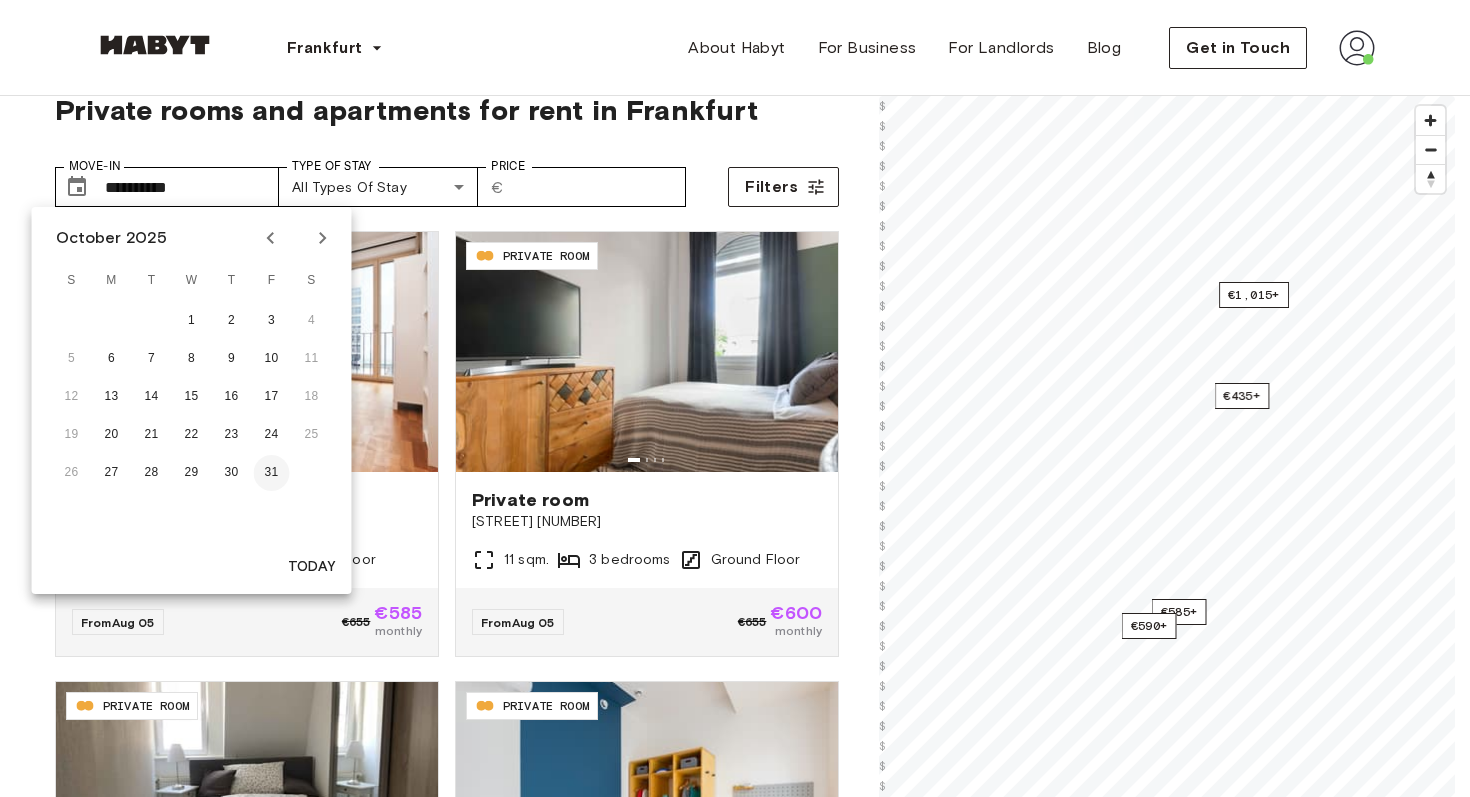 click on "31" at bounding box center (272, 473) 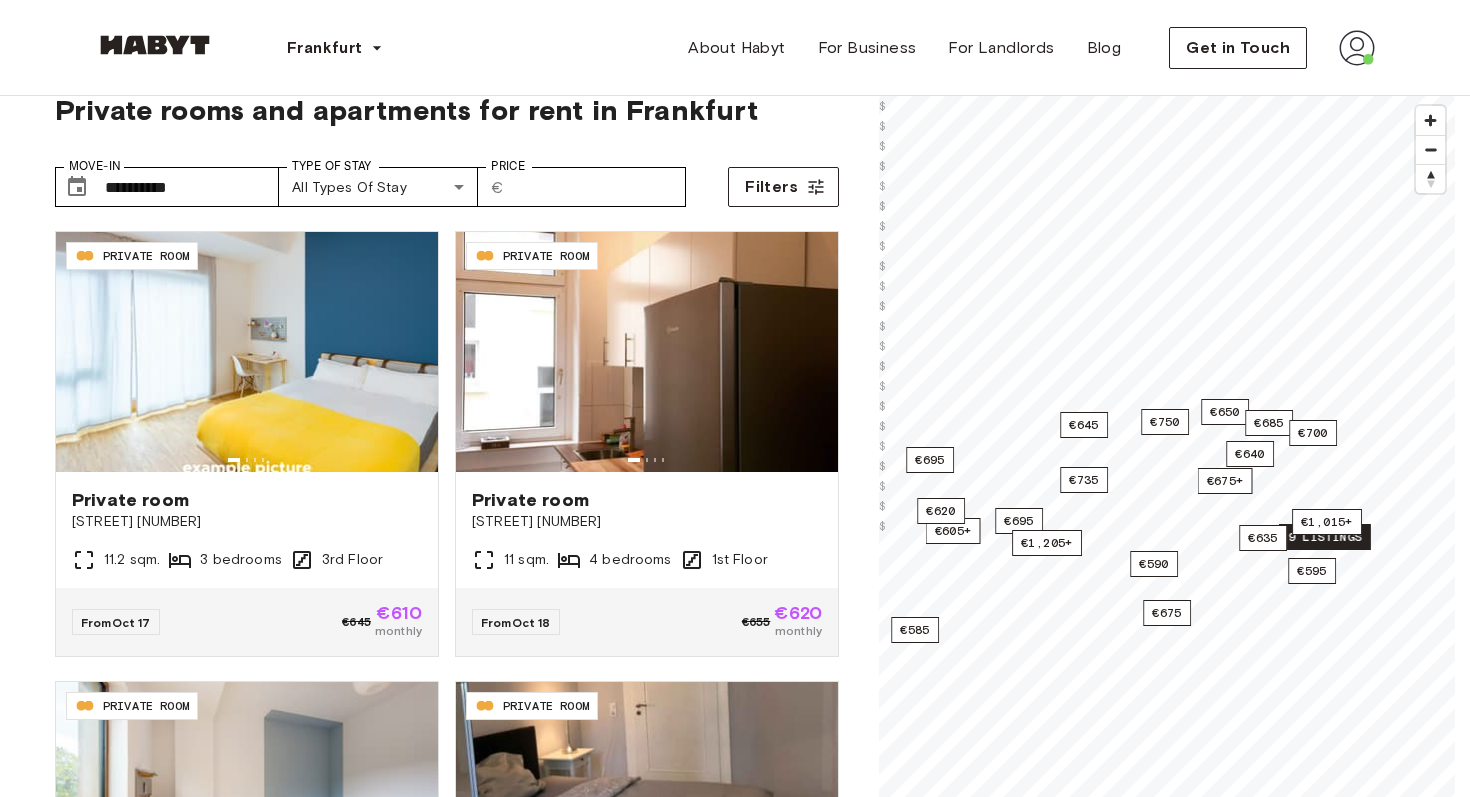 click on "9 listings" at bounding box center (1325, 537) 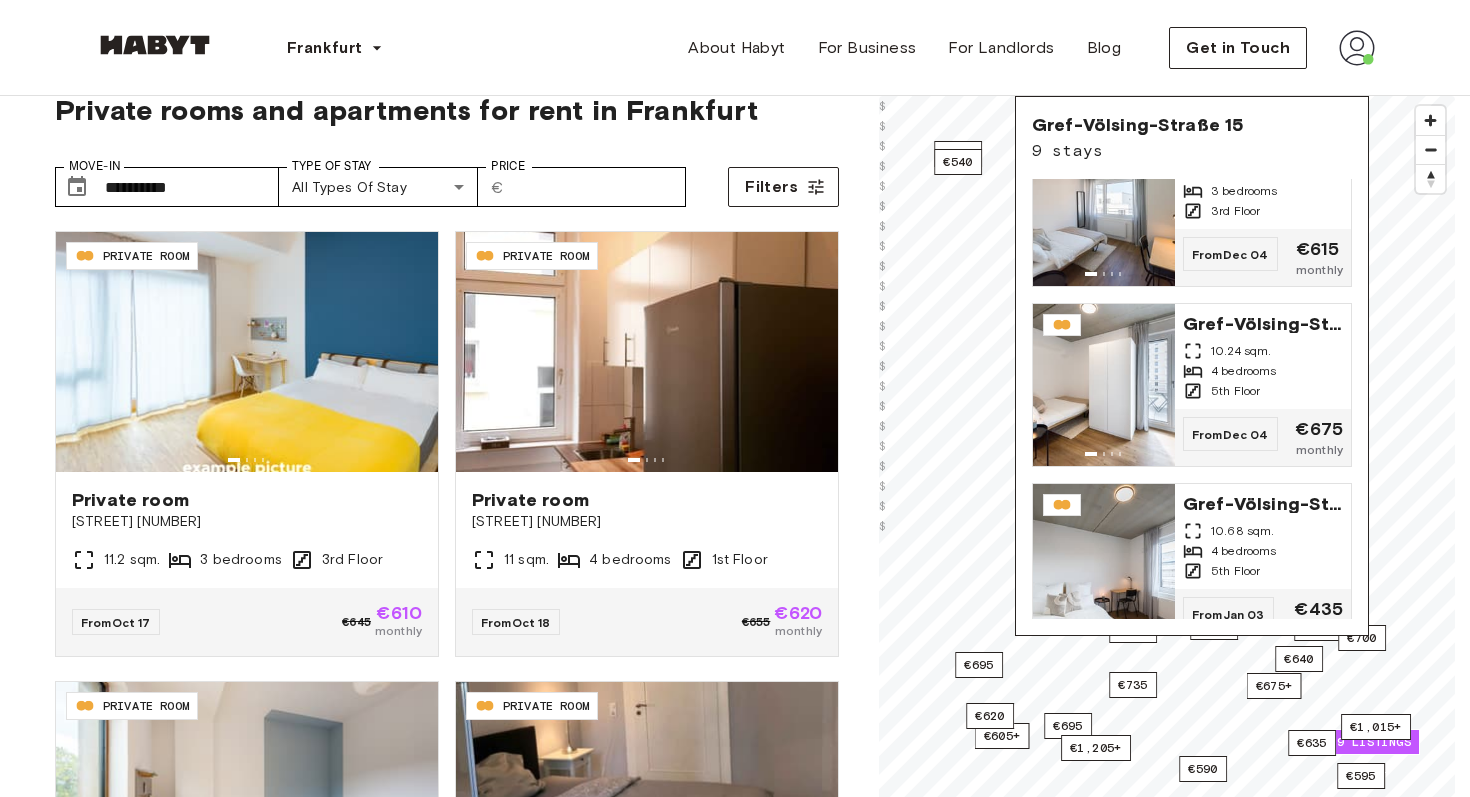 scroll, scrollTop: 1163, scrollLeft: 0, axis: vertical 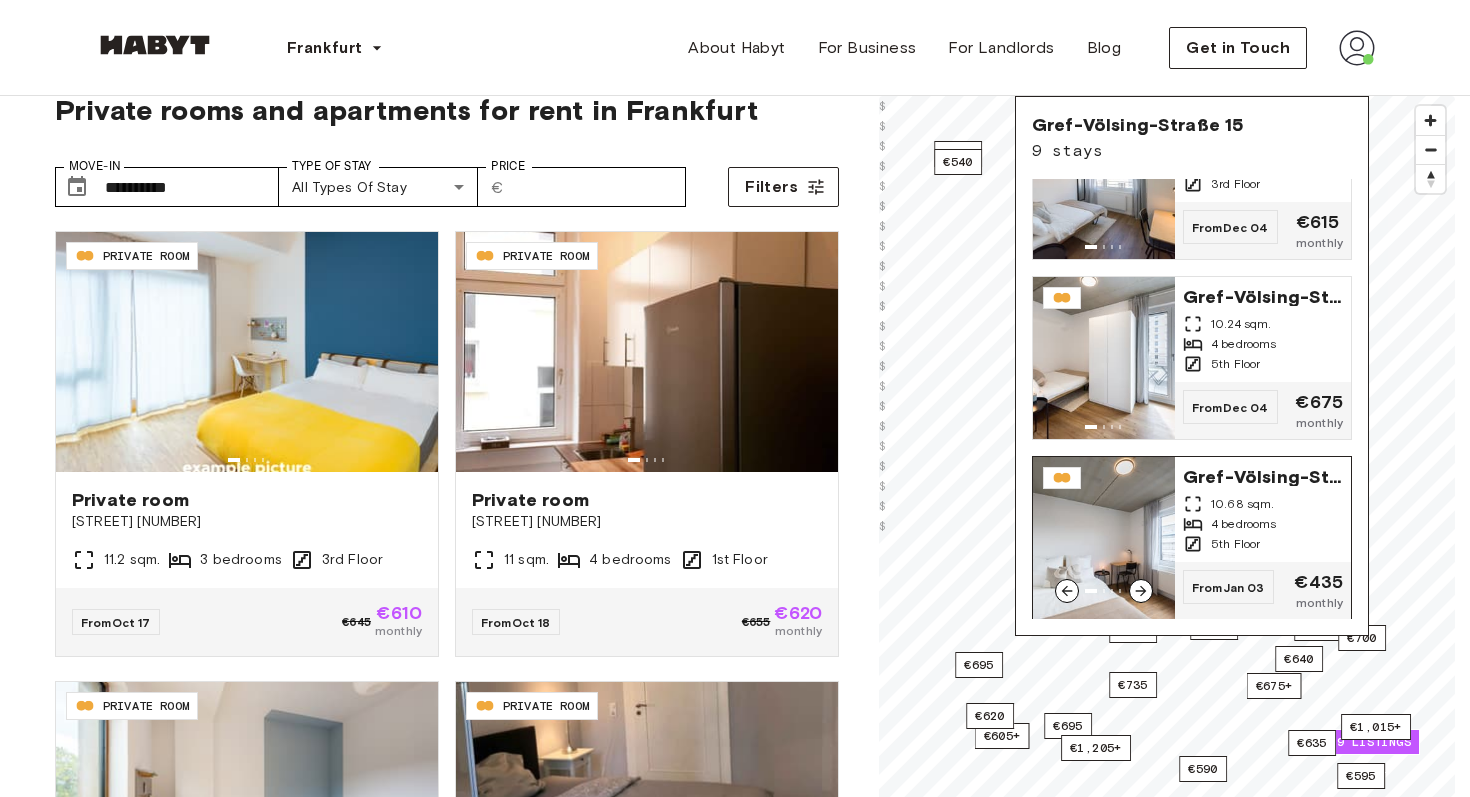 click on "10.68 sqm." at bounding box center (1243, 504) 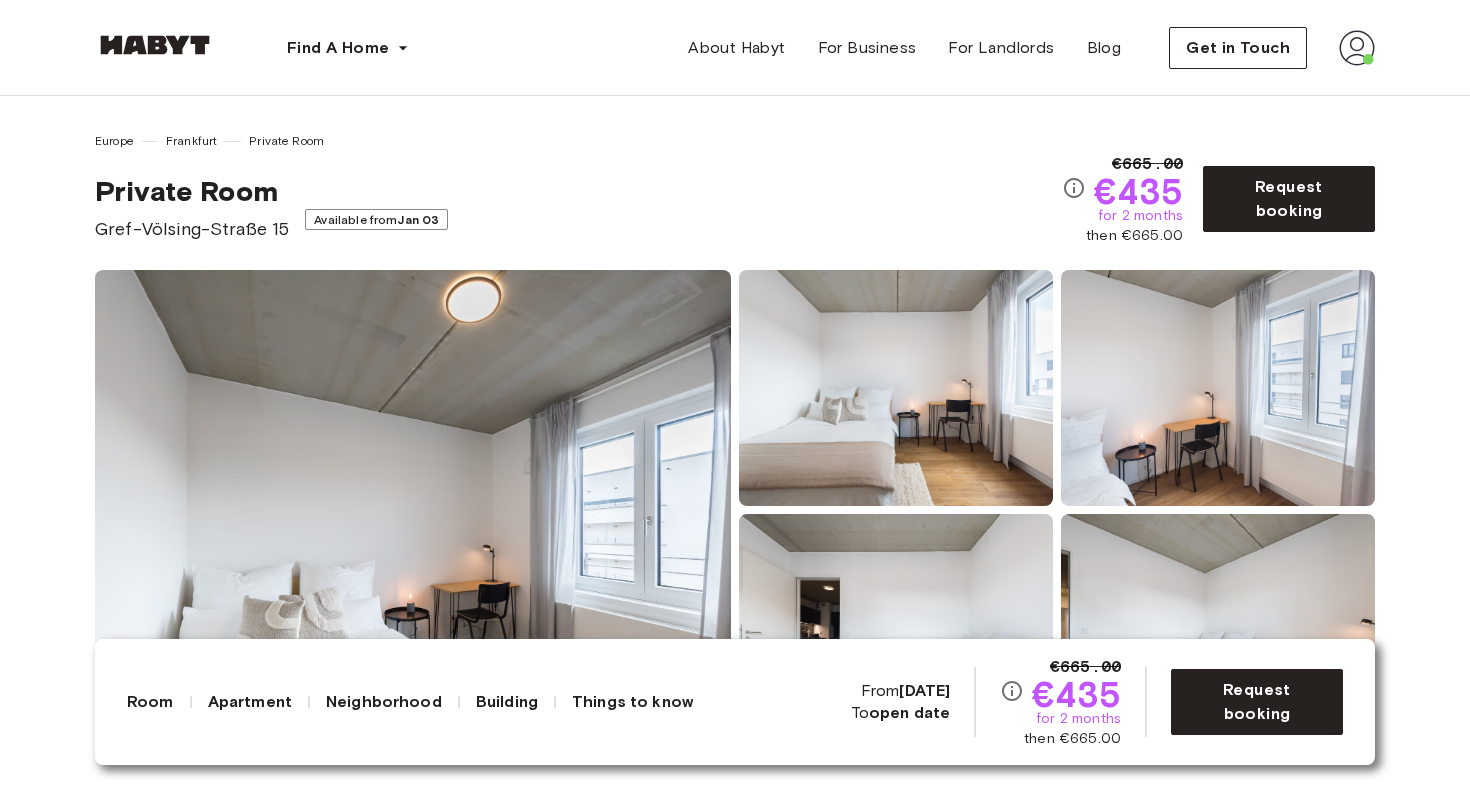 scroll, scrollTop: 272, scrollLeft: 0, axis: vertical 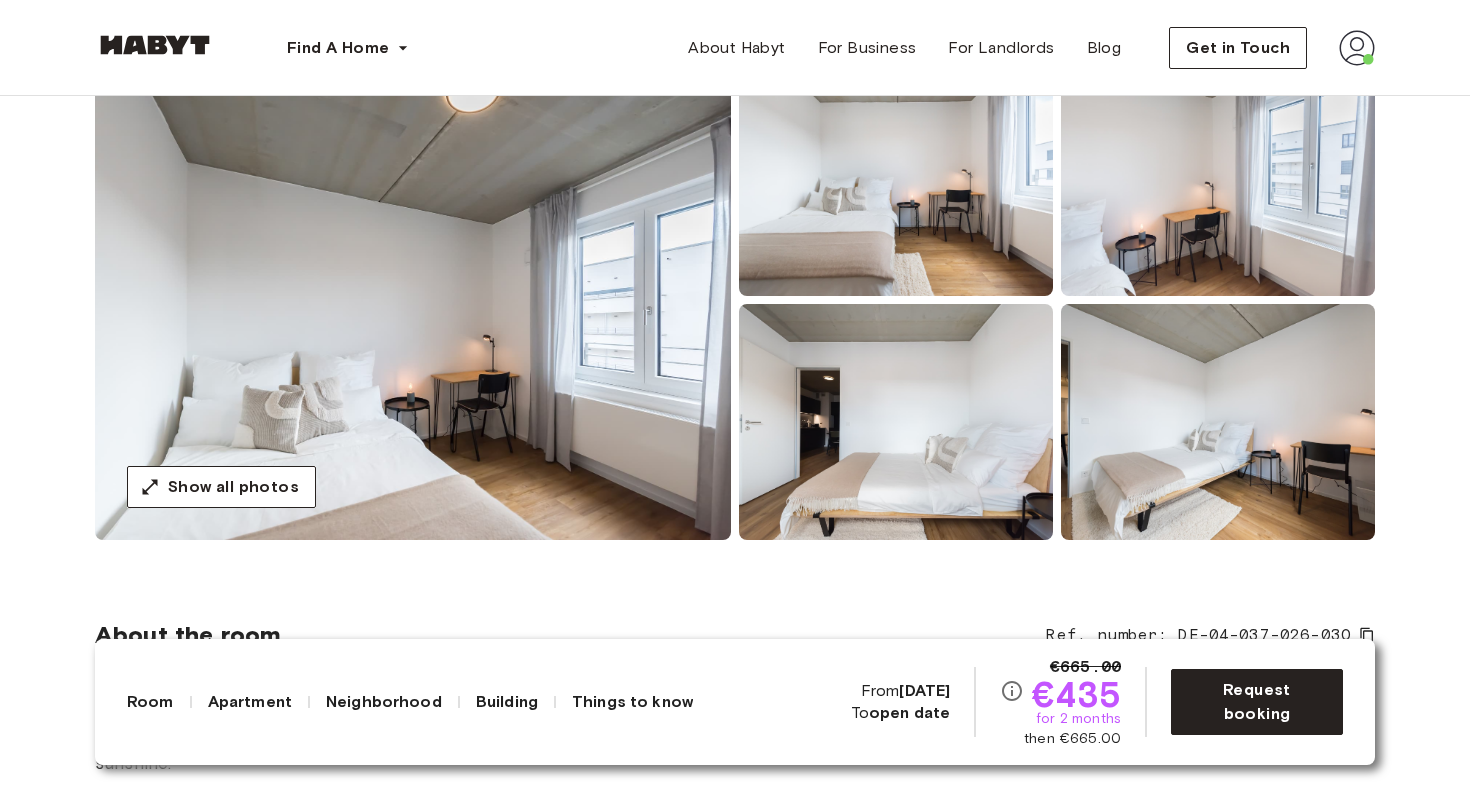click at bounding box center (413, 300) 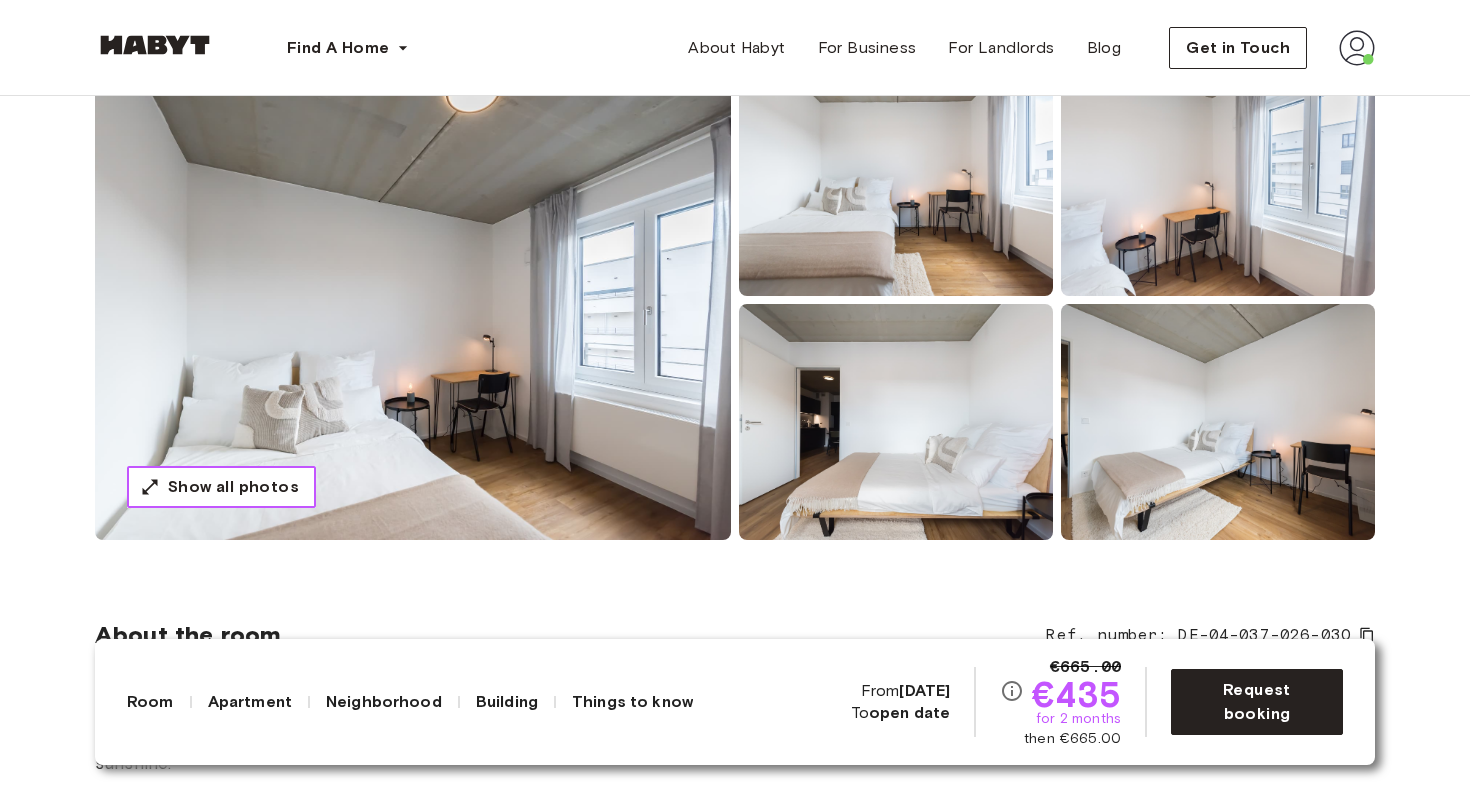 click on "Show all photos" at bounding box center (233, 487) 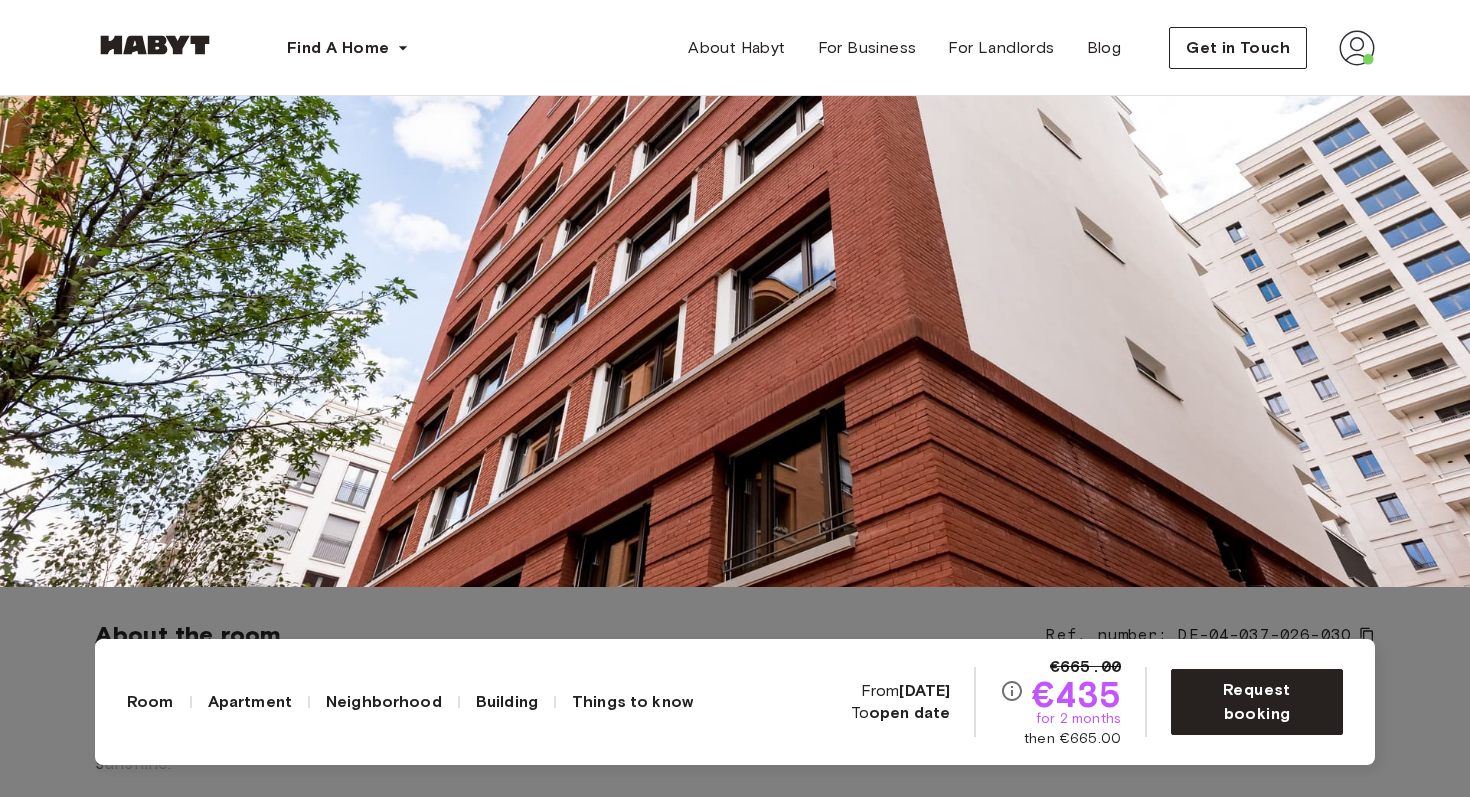 click at bounding box center (735, 188) 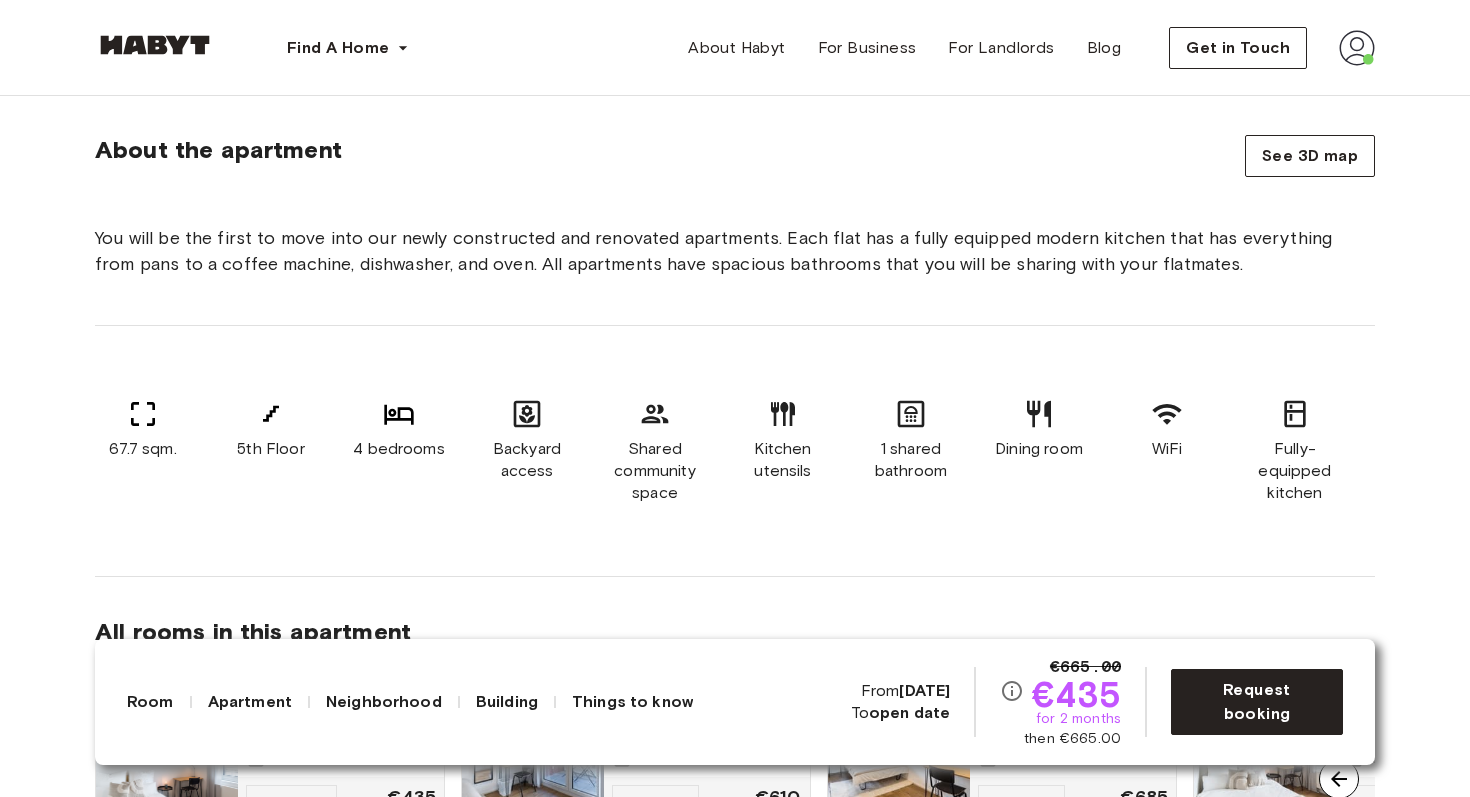 scroll, scrollTop: 1188, scrollLeft: 0, axis: vertical 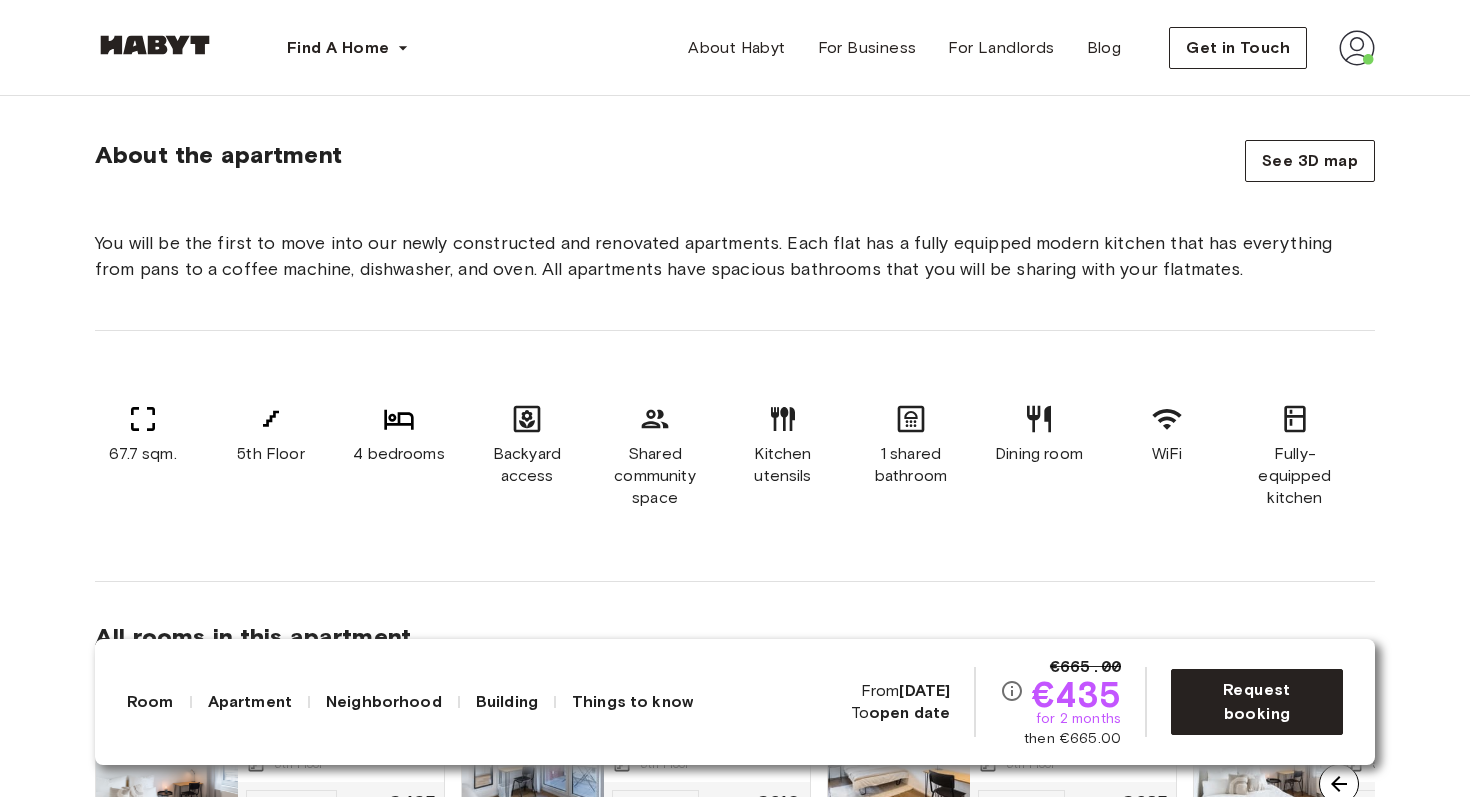 click at bounding box center [399, 419] 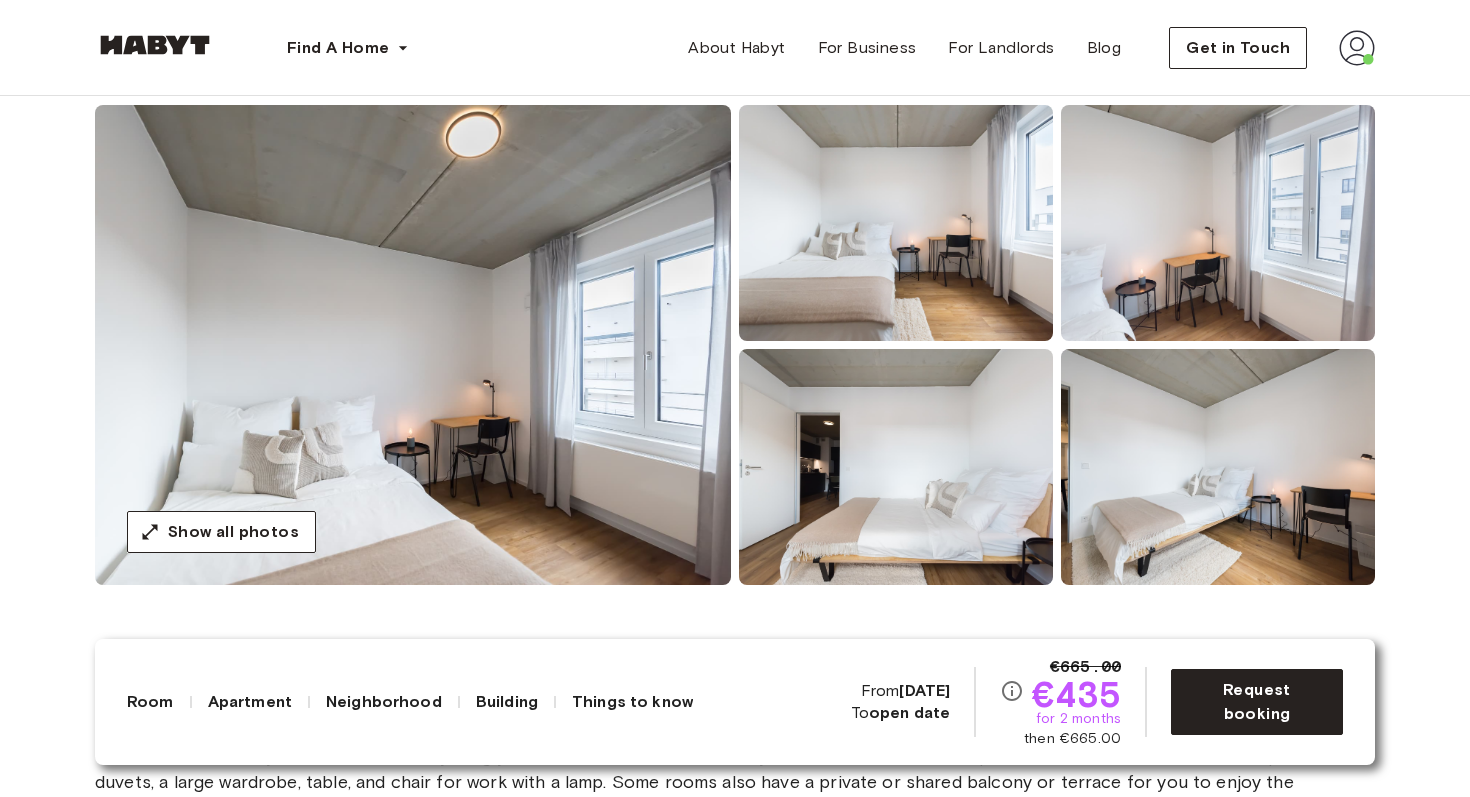 scroll, scrollTop: 133, scrollLeft: 0, axis: vertical 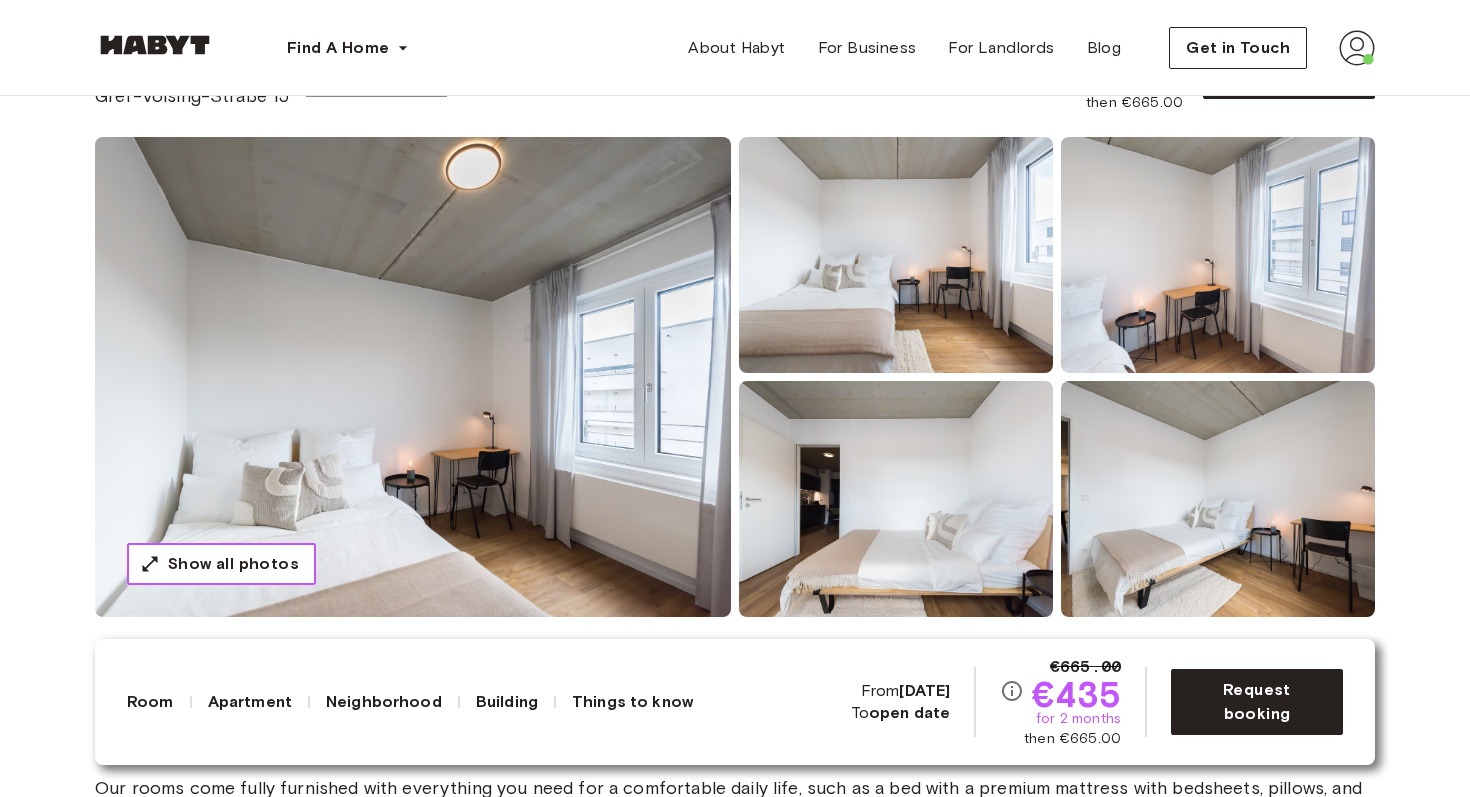 click on "Show all photos" at bounding box center [233, 564] 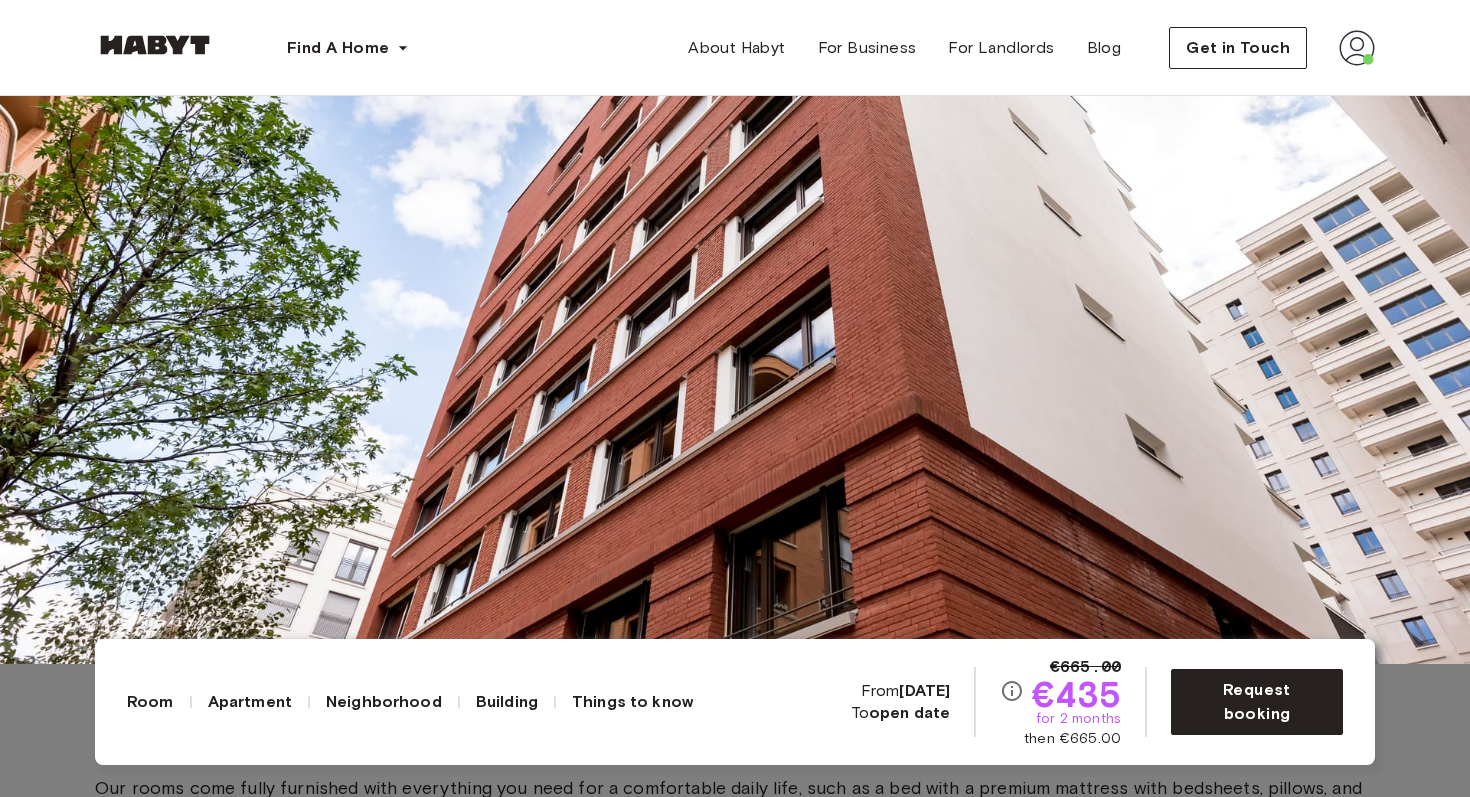 click at bounding box center (735, 265) 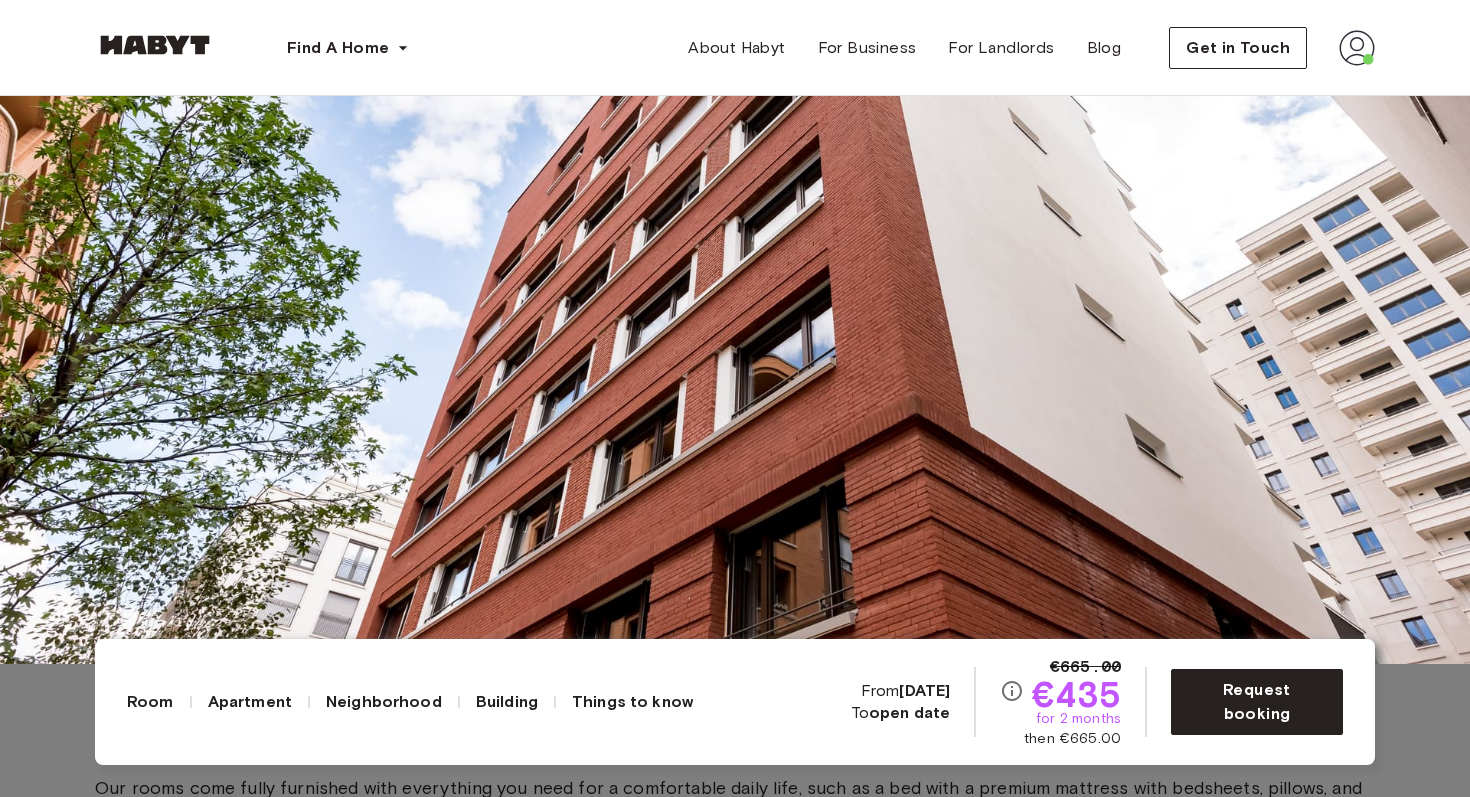 click at bounding box center [735, 265] 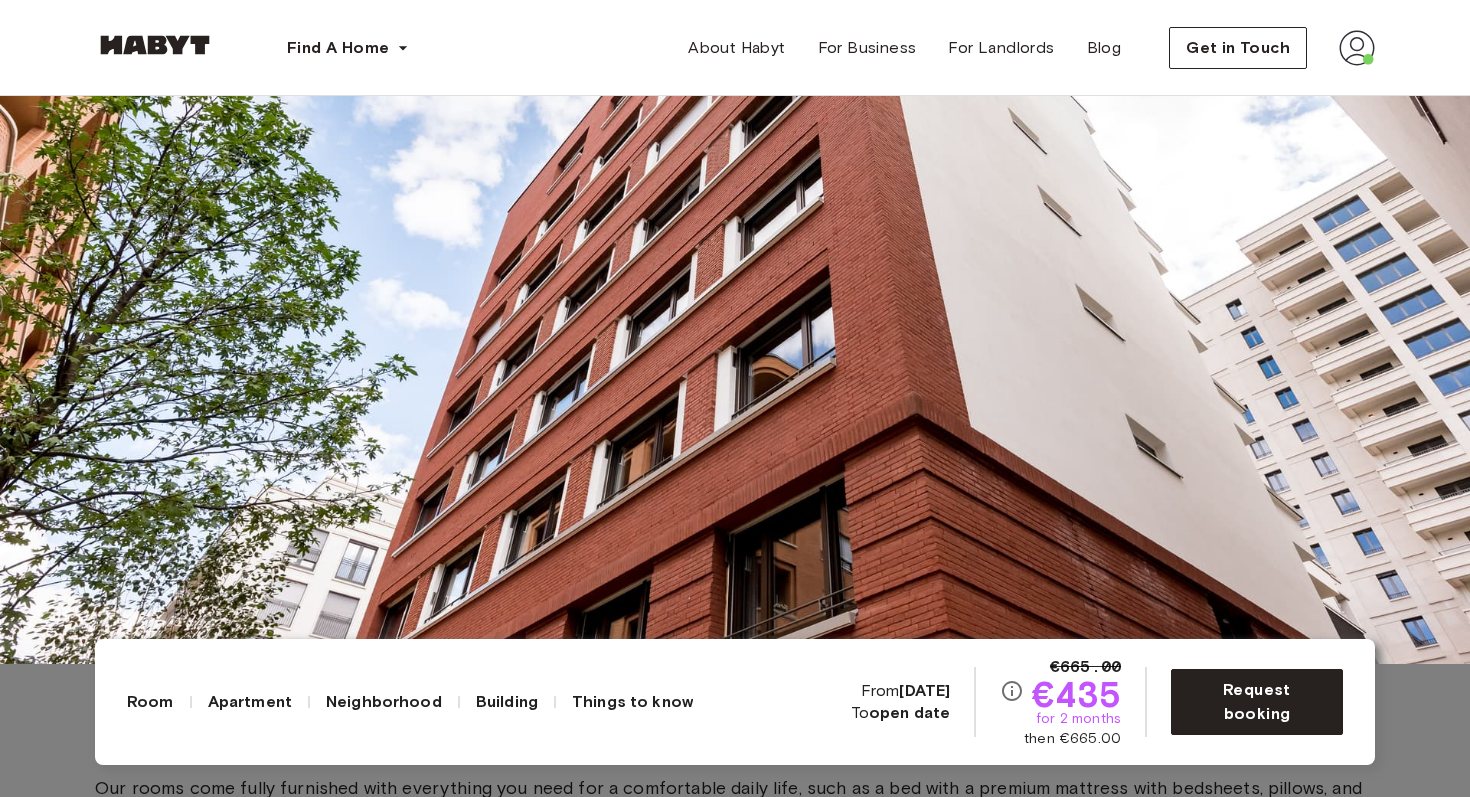 click at bounding box center [735, 265] 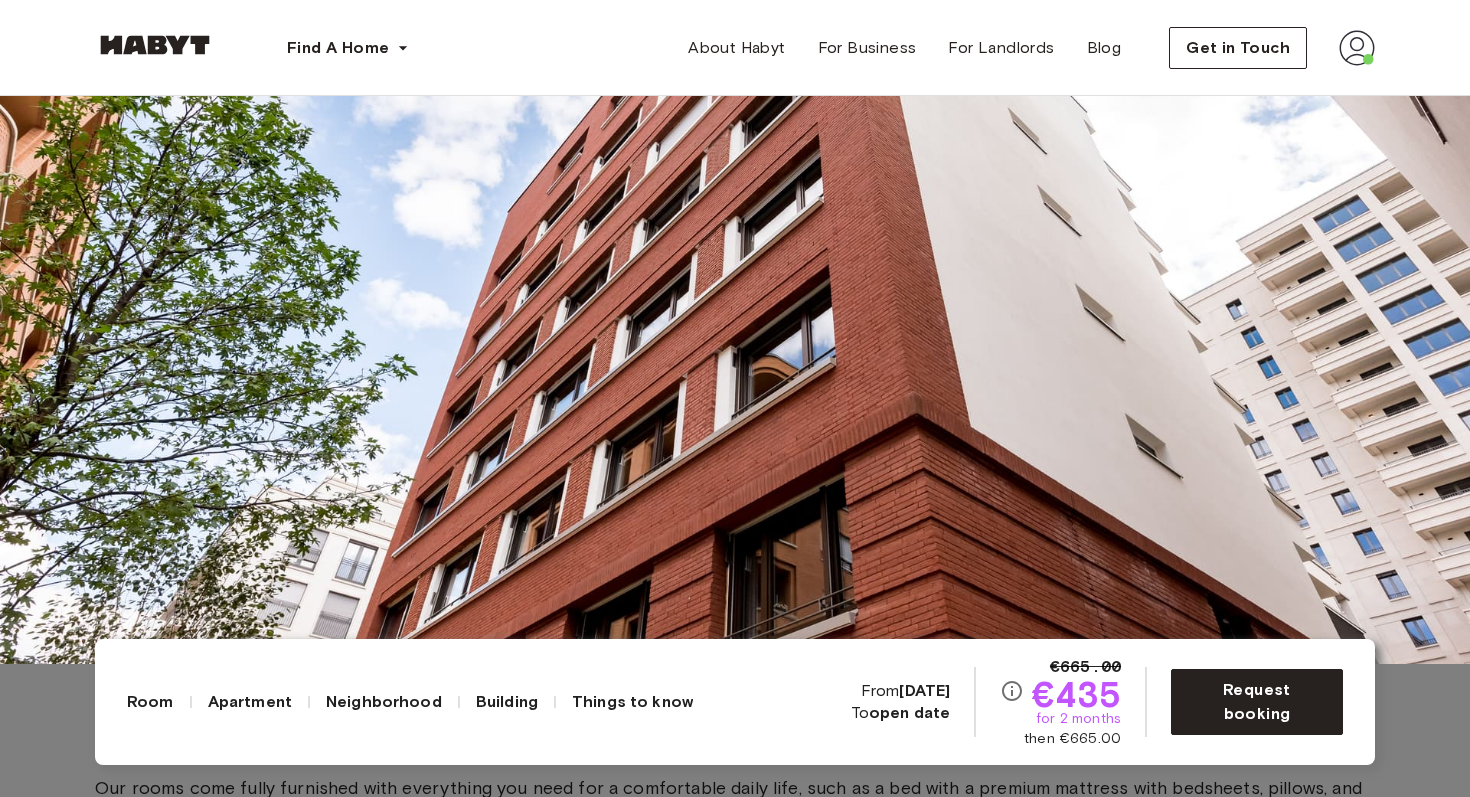 click at bounding box center (735, 265) 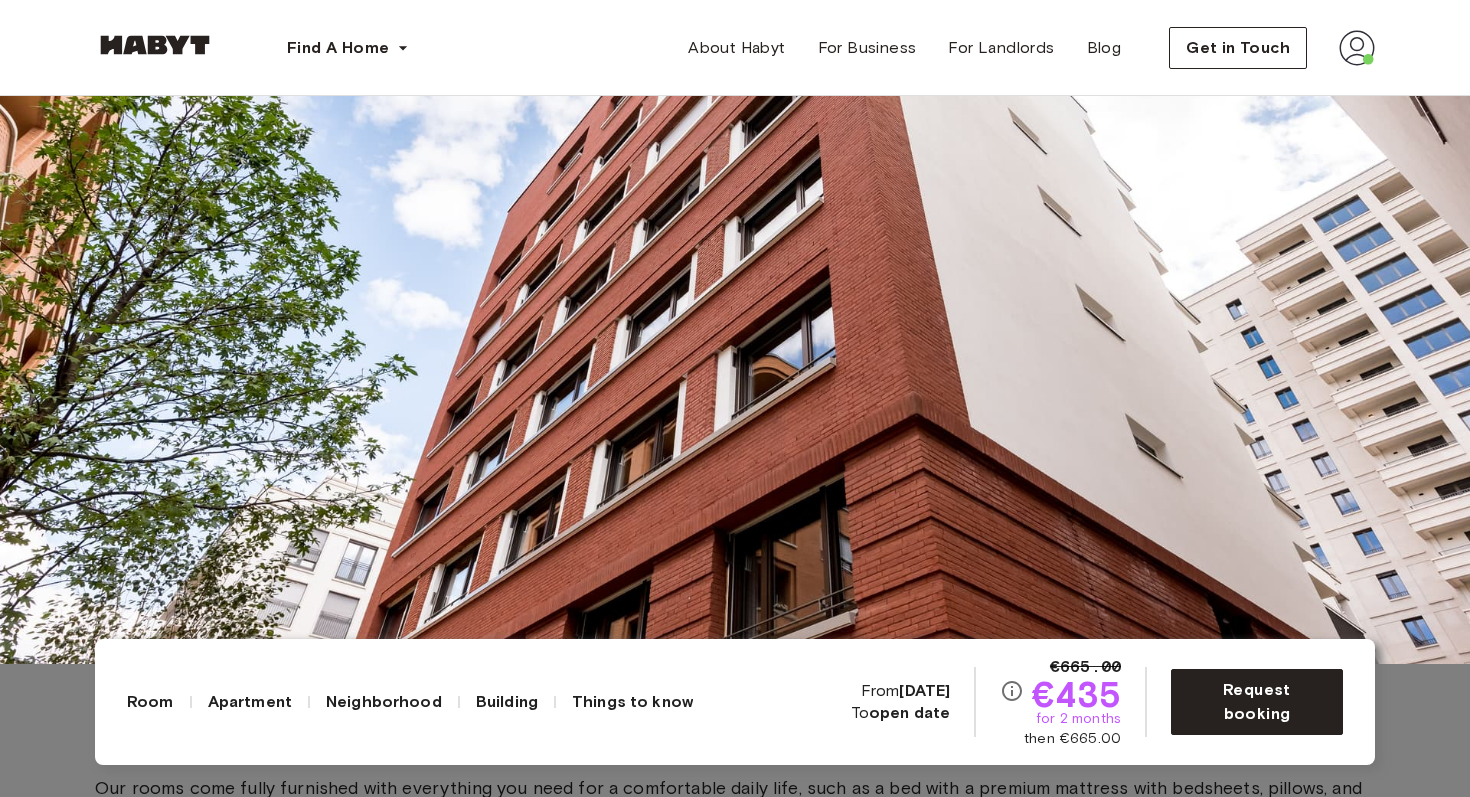 click at bounding box center [735, 265] 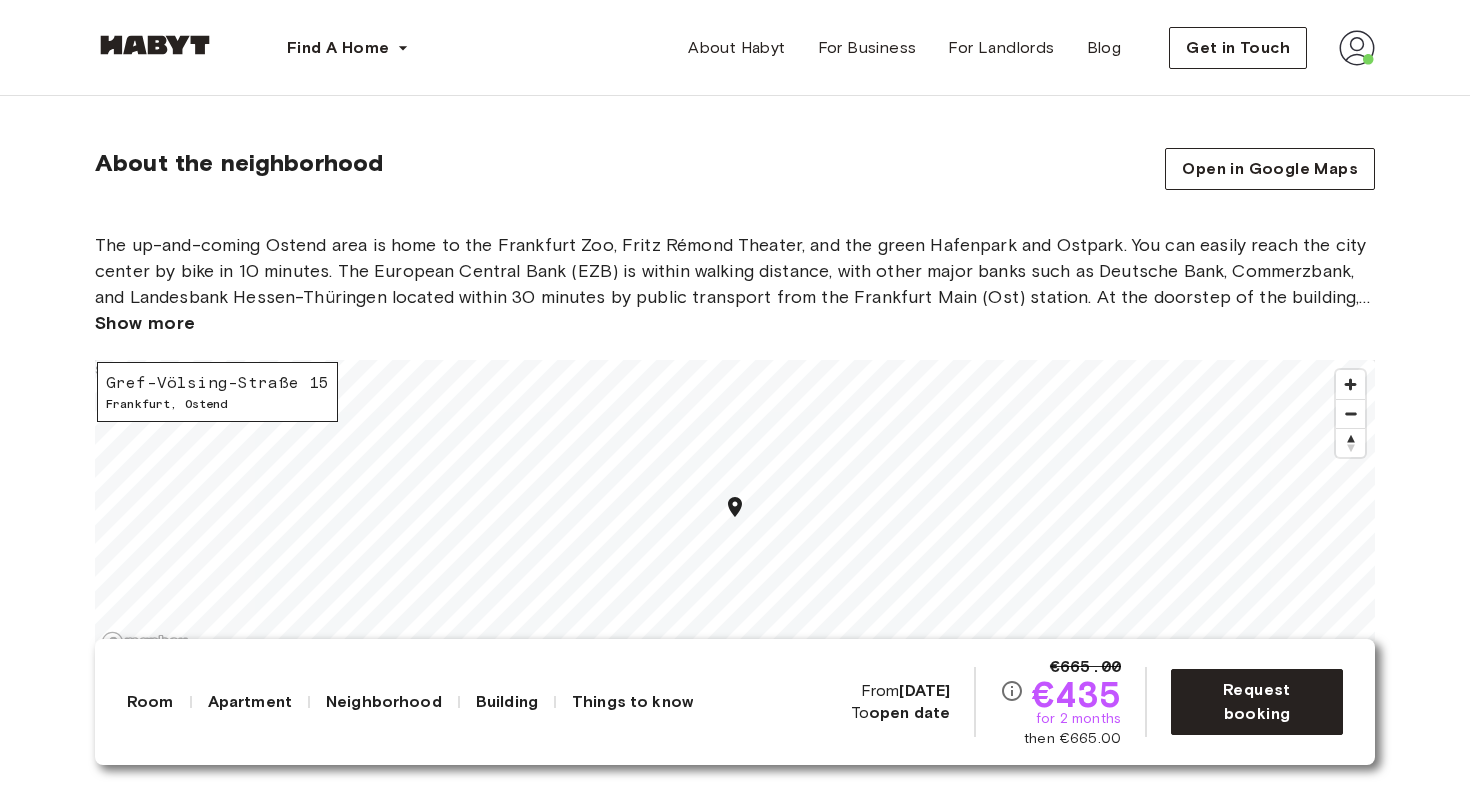 scroll, scrollTop: 2671, scrollLeft: 0, axis: vertical 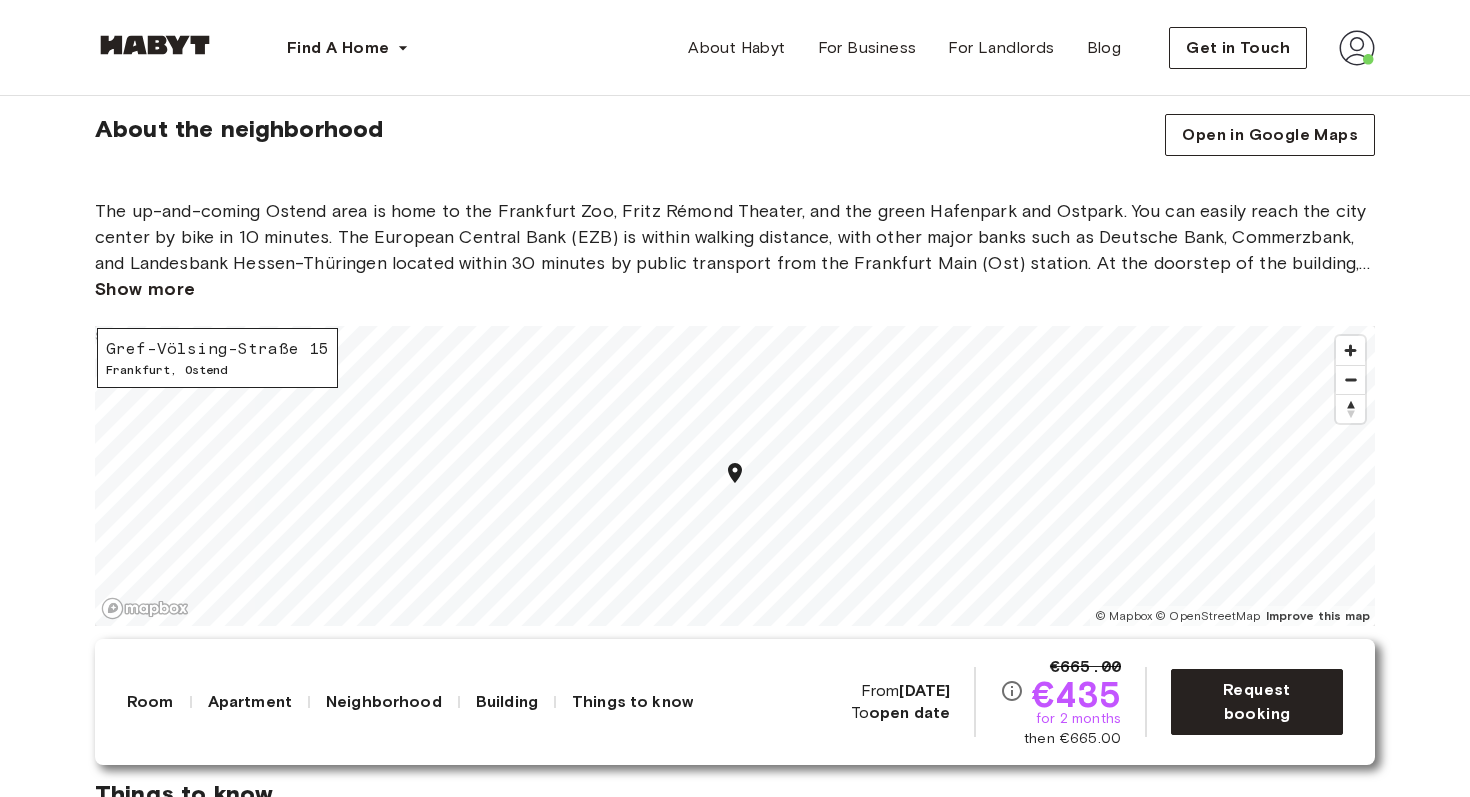 click on "Show more" at bounding box center (145, 289) 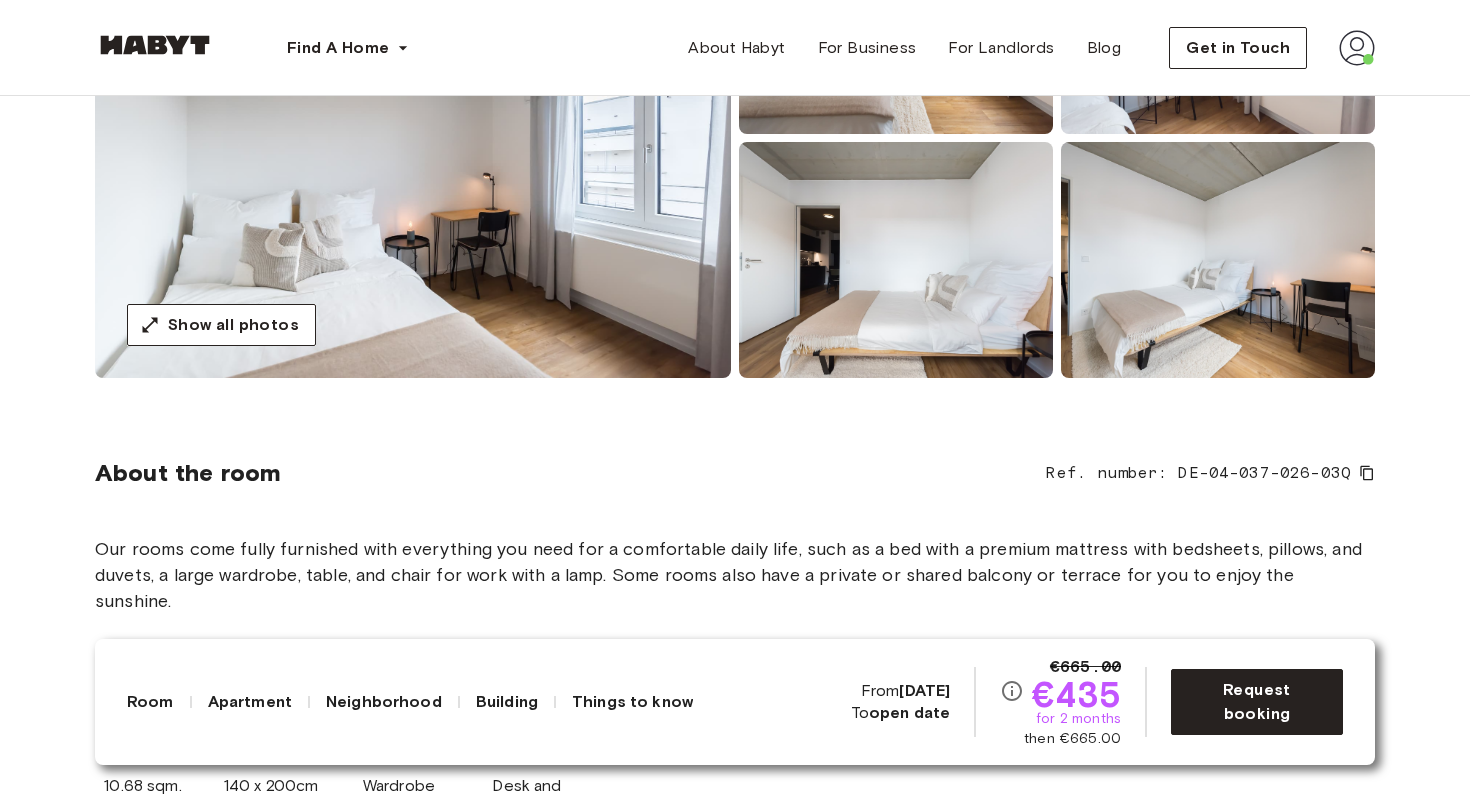 scroll, scrollTop: 0, scrollLeft: 0, axis: both 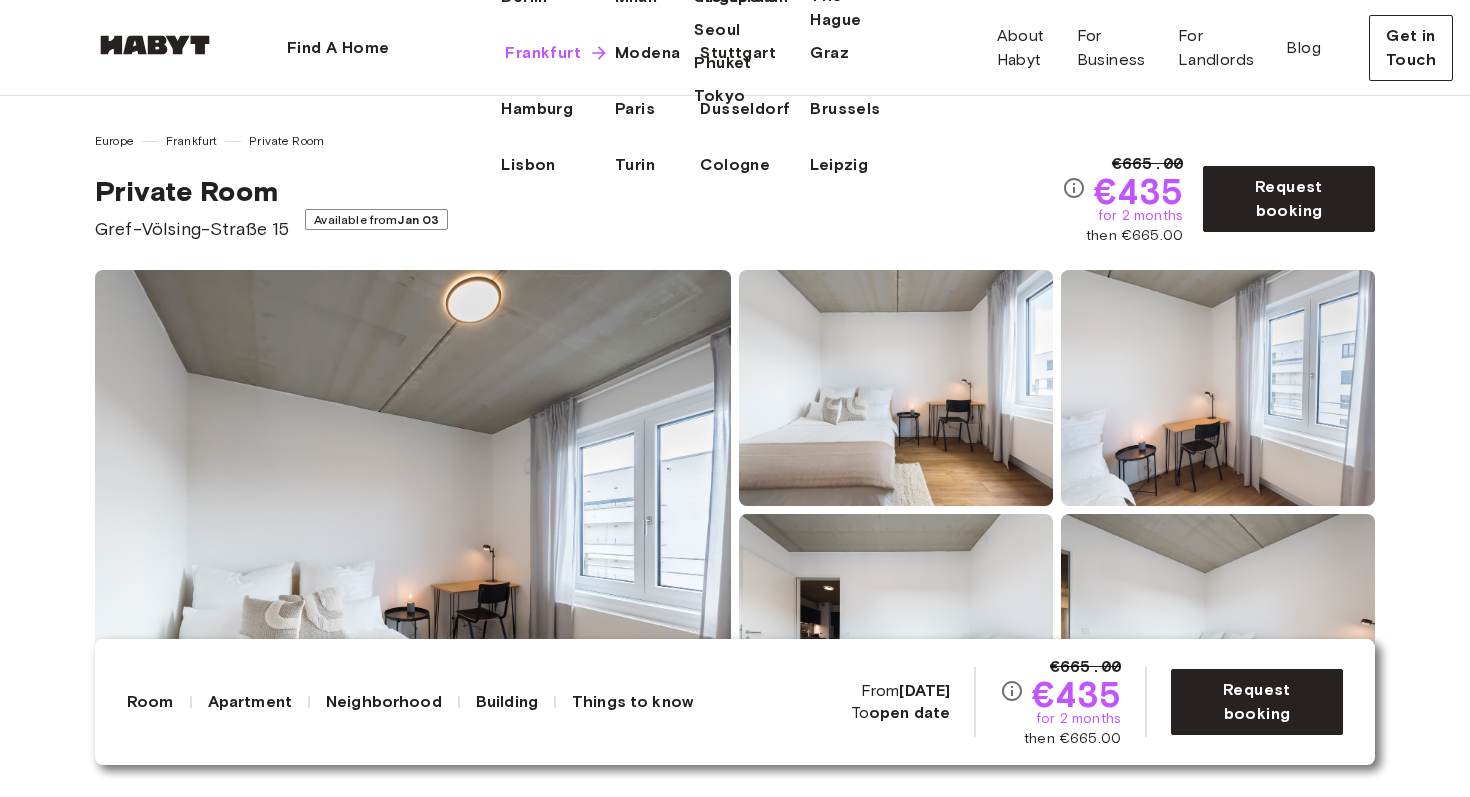 click on "Frankfurt" at bounding box center (543, 53) 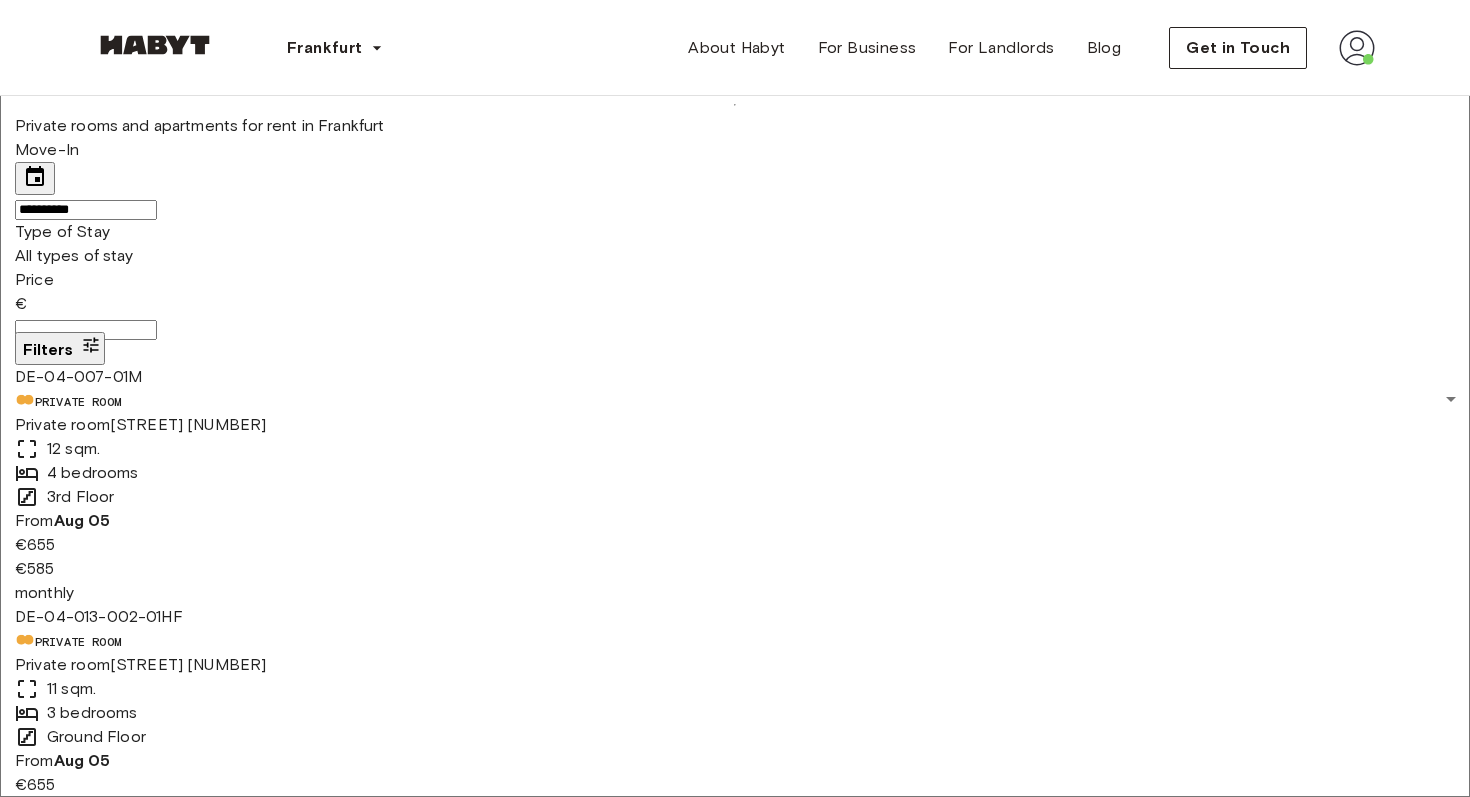 click on "**********" at bounding box center [735, 4643] 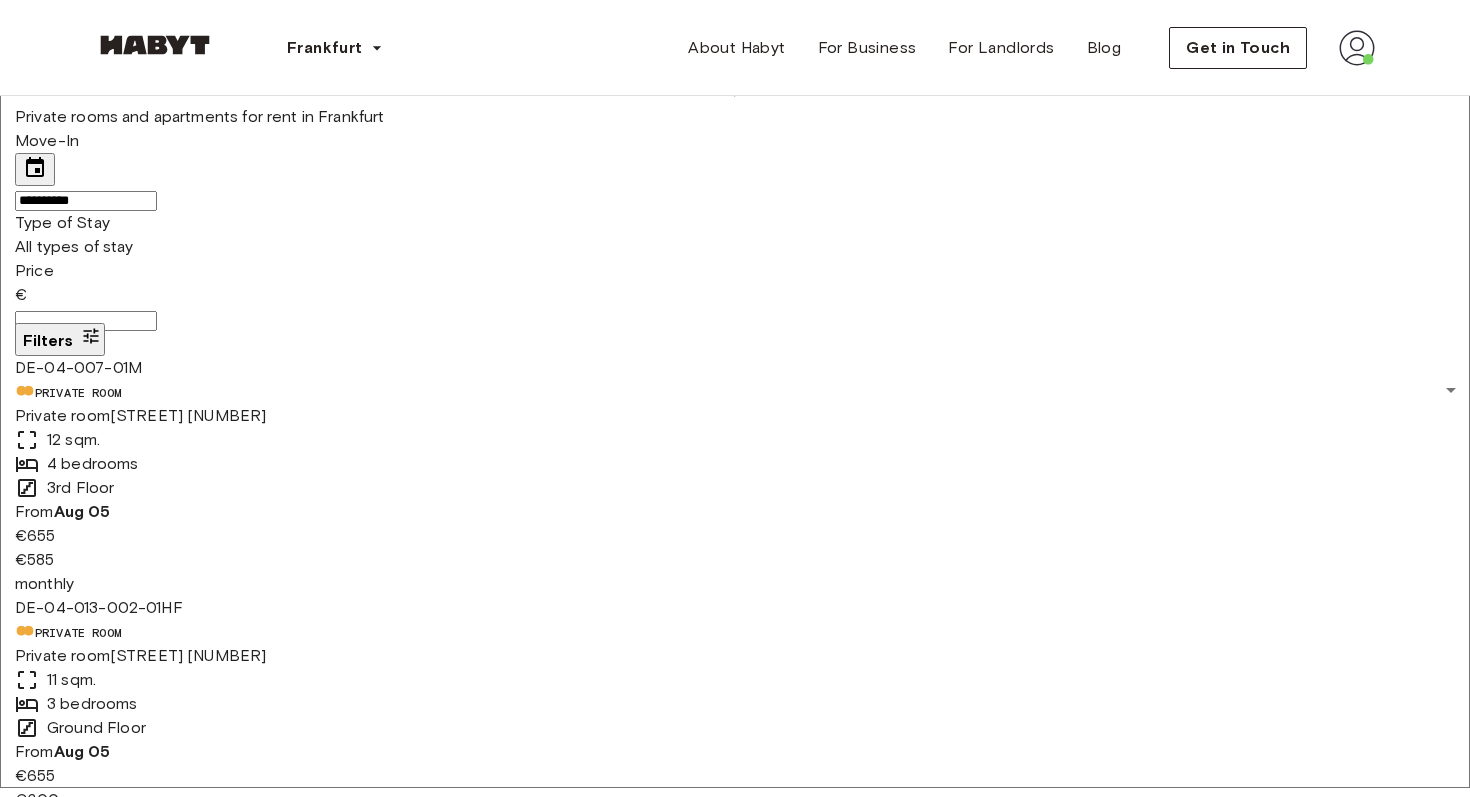 scroll, scrollTop: 0, scrollLeft: 0, axis: both 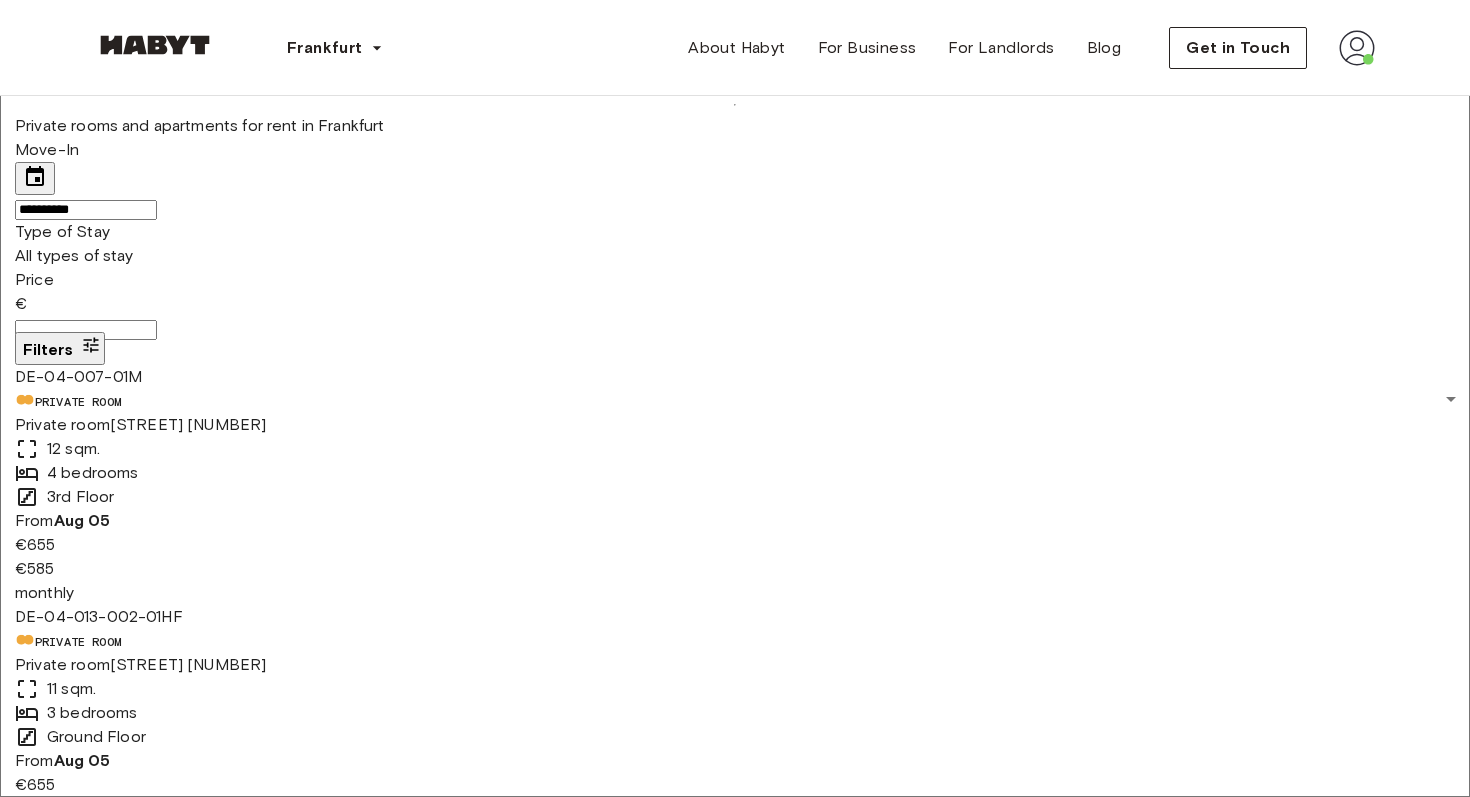 click at bounding box center (1430, 5231) 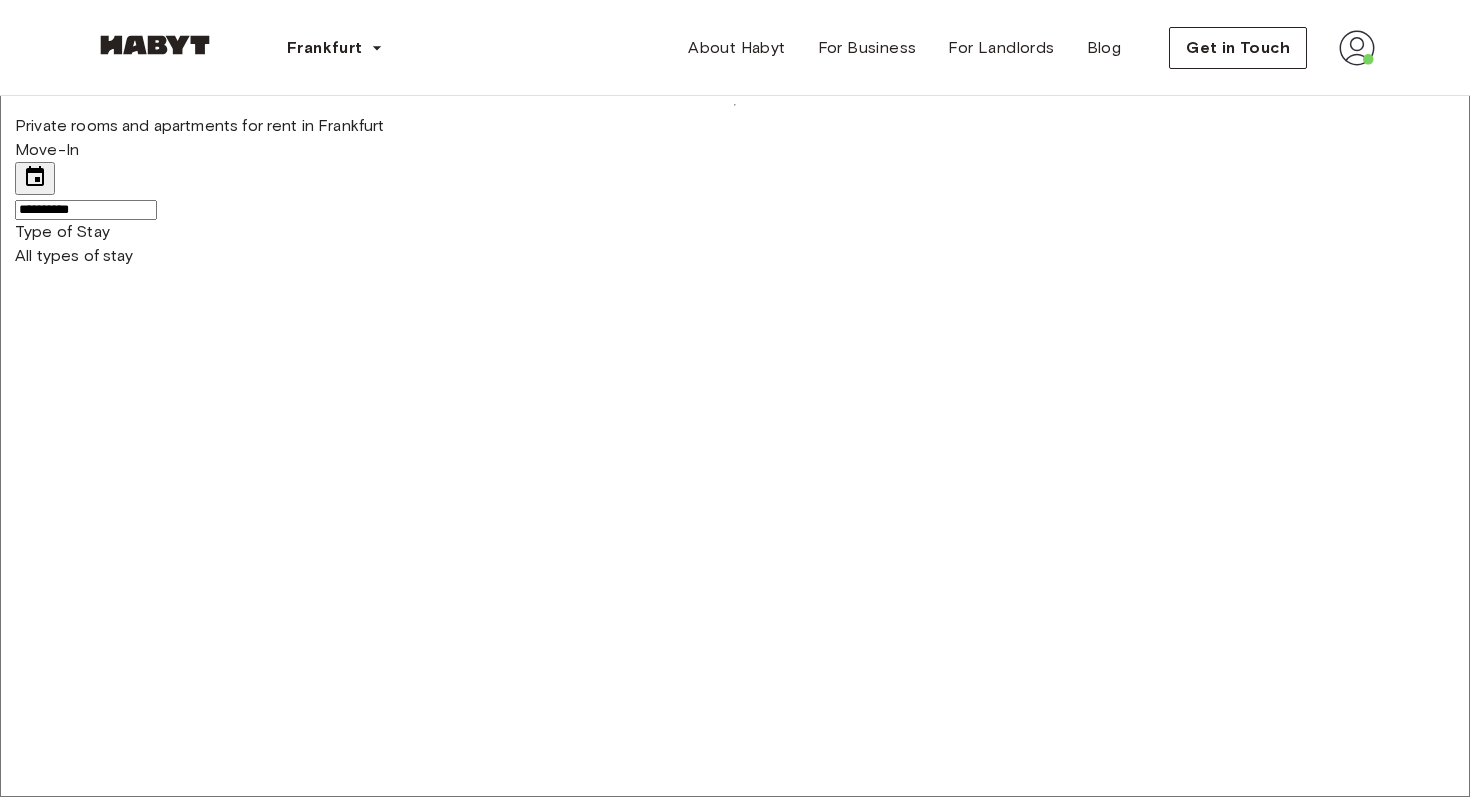 click on "**********" at bounding box center (735, 5980) 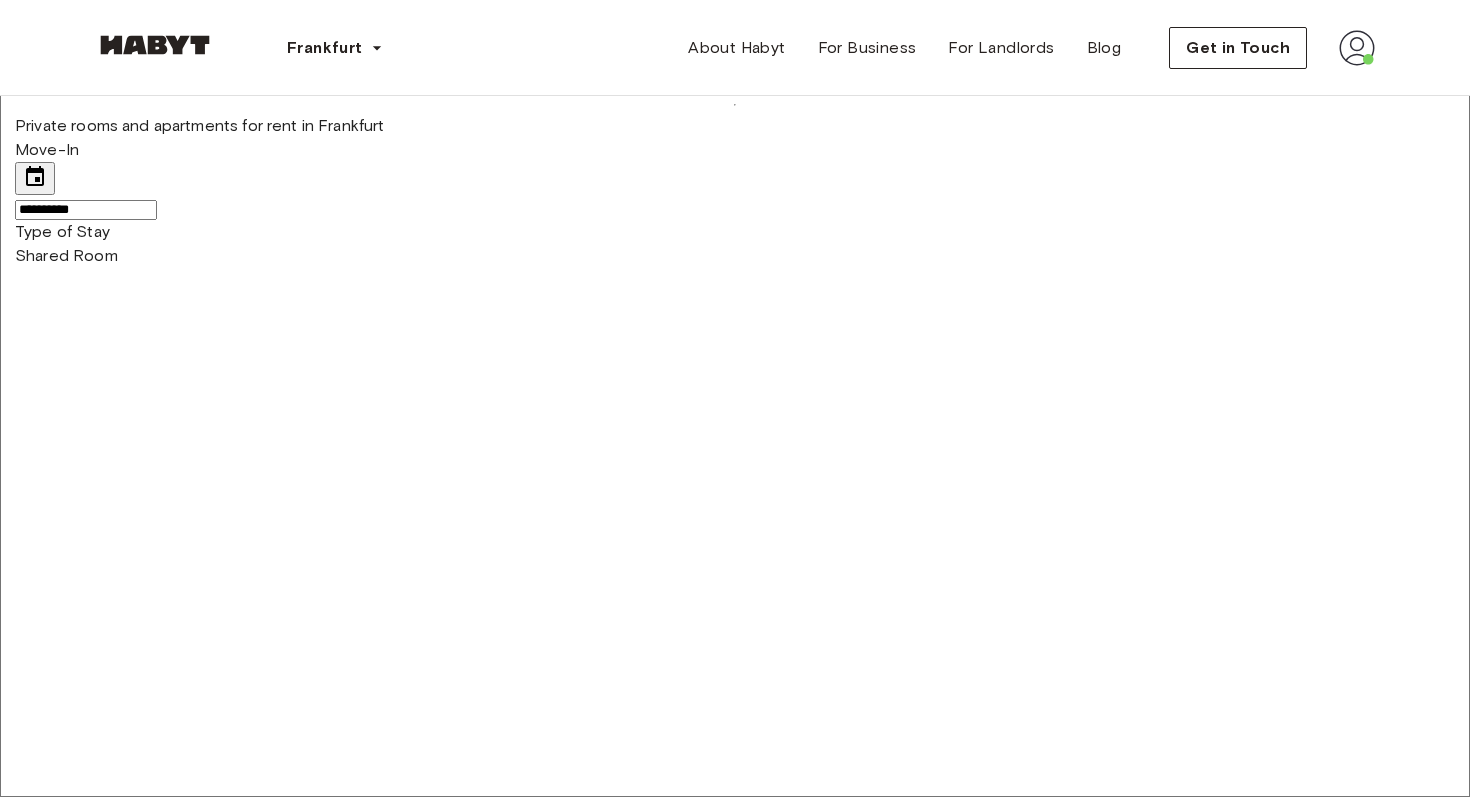 click at bounding box center [52, 5990] 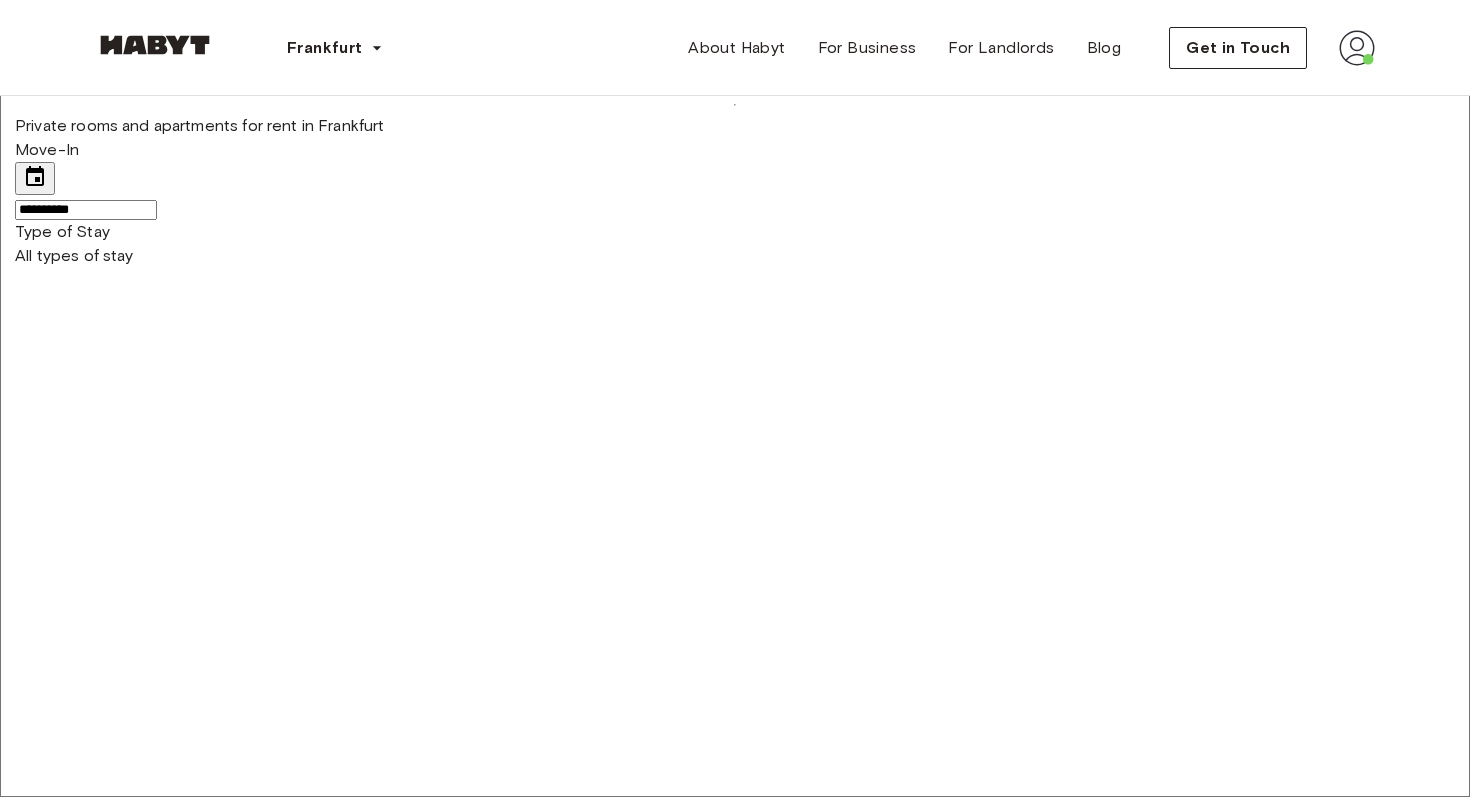 click at bounding box center [52, 11641] 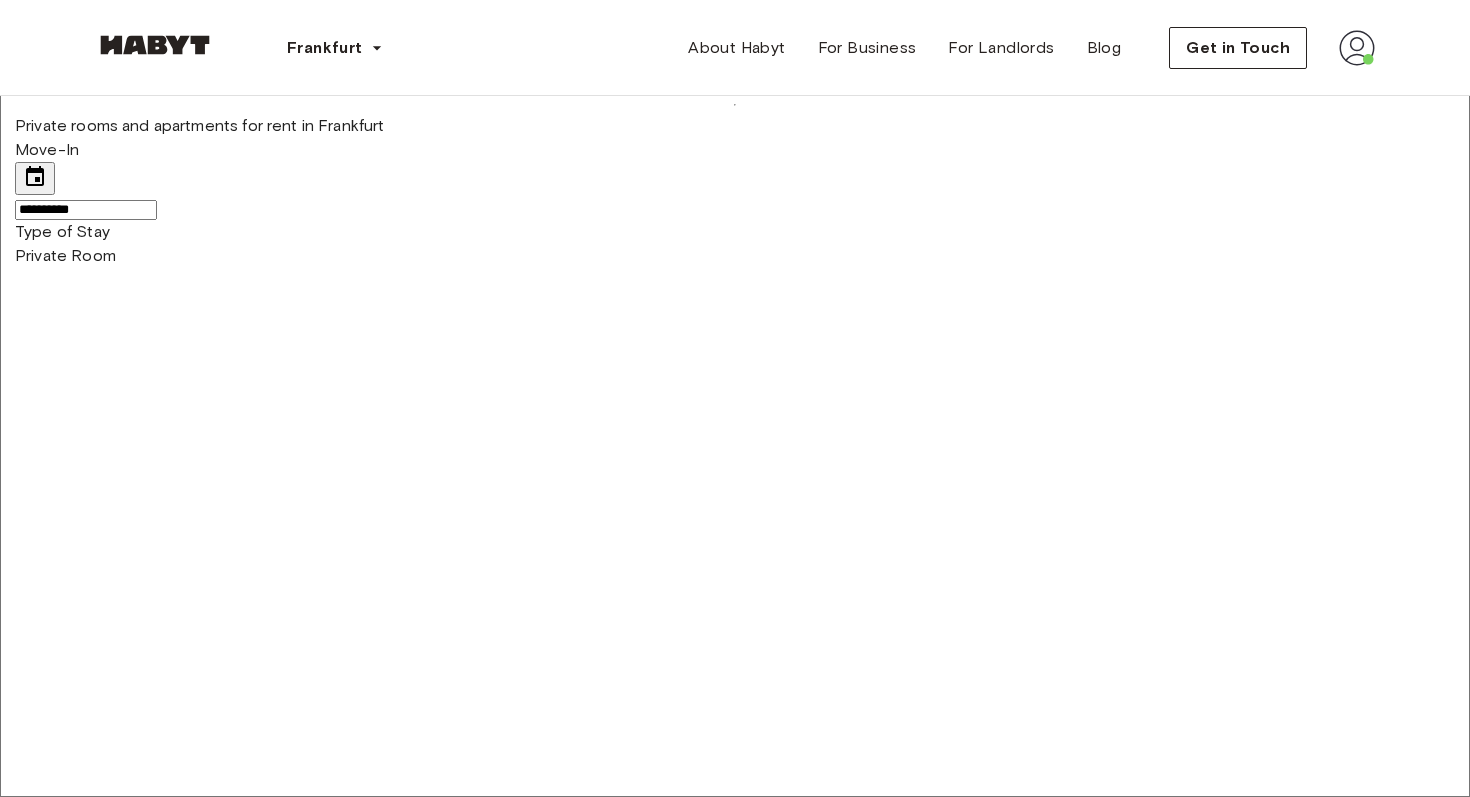click at bounding box center [52, 11621] 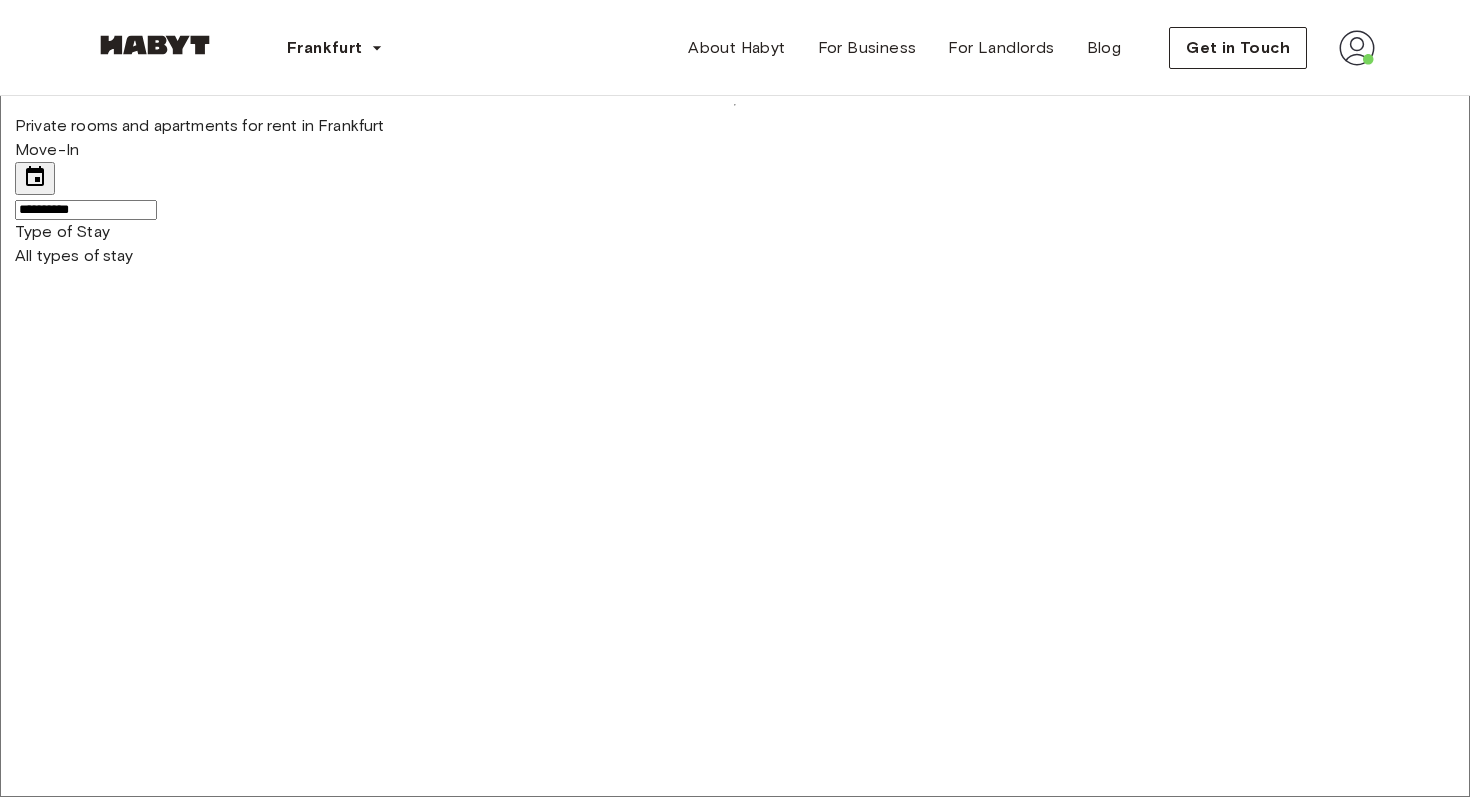 click at bounding box center (52, 11815) 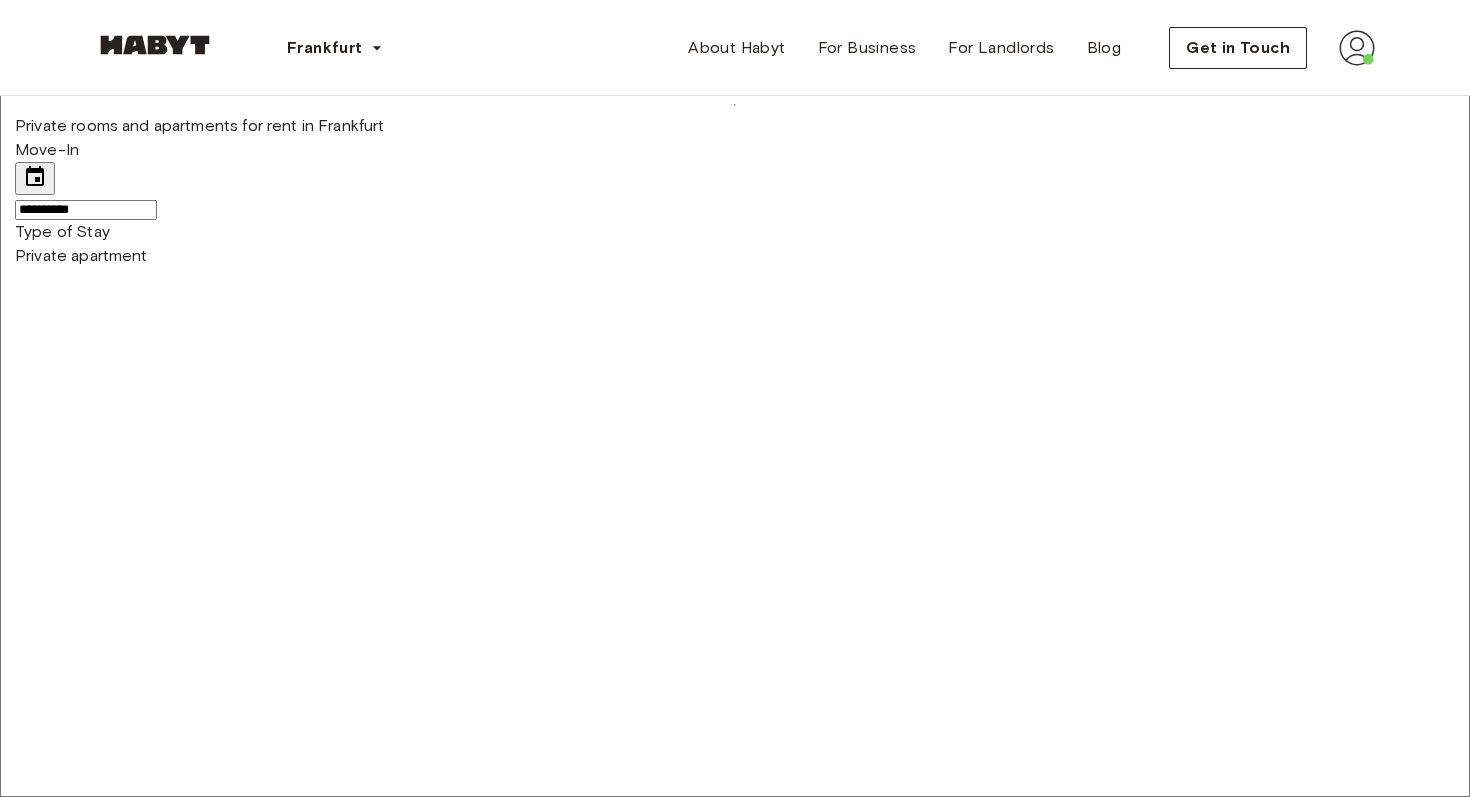 click at bounding box center (52, 6077) 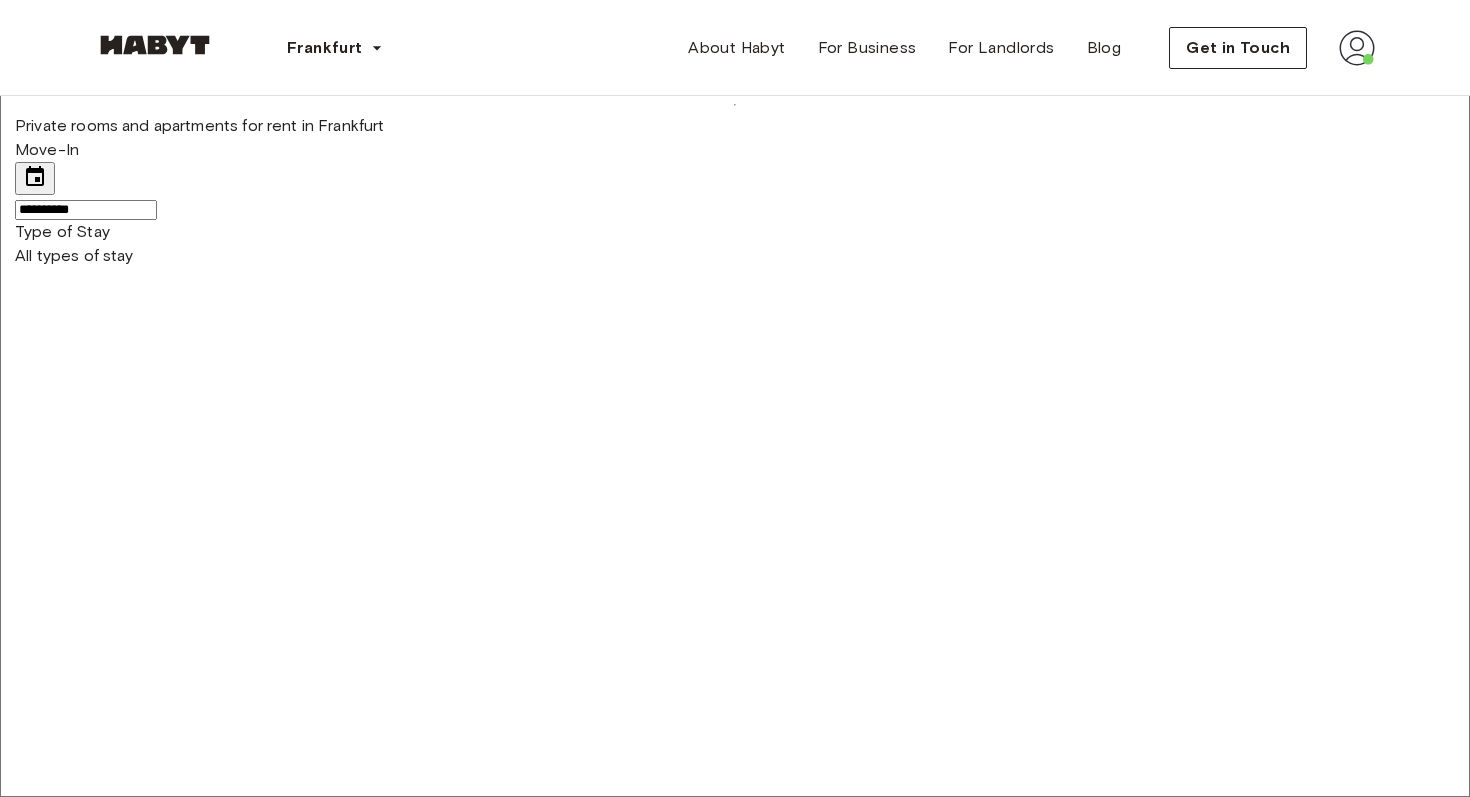 click at bounding box center (52, 11902) 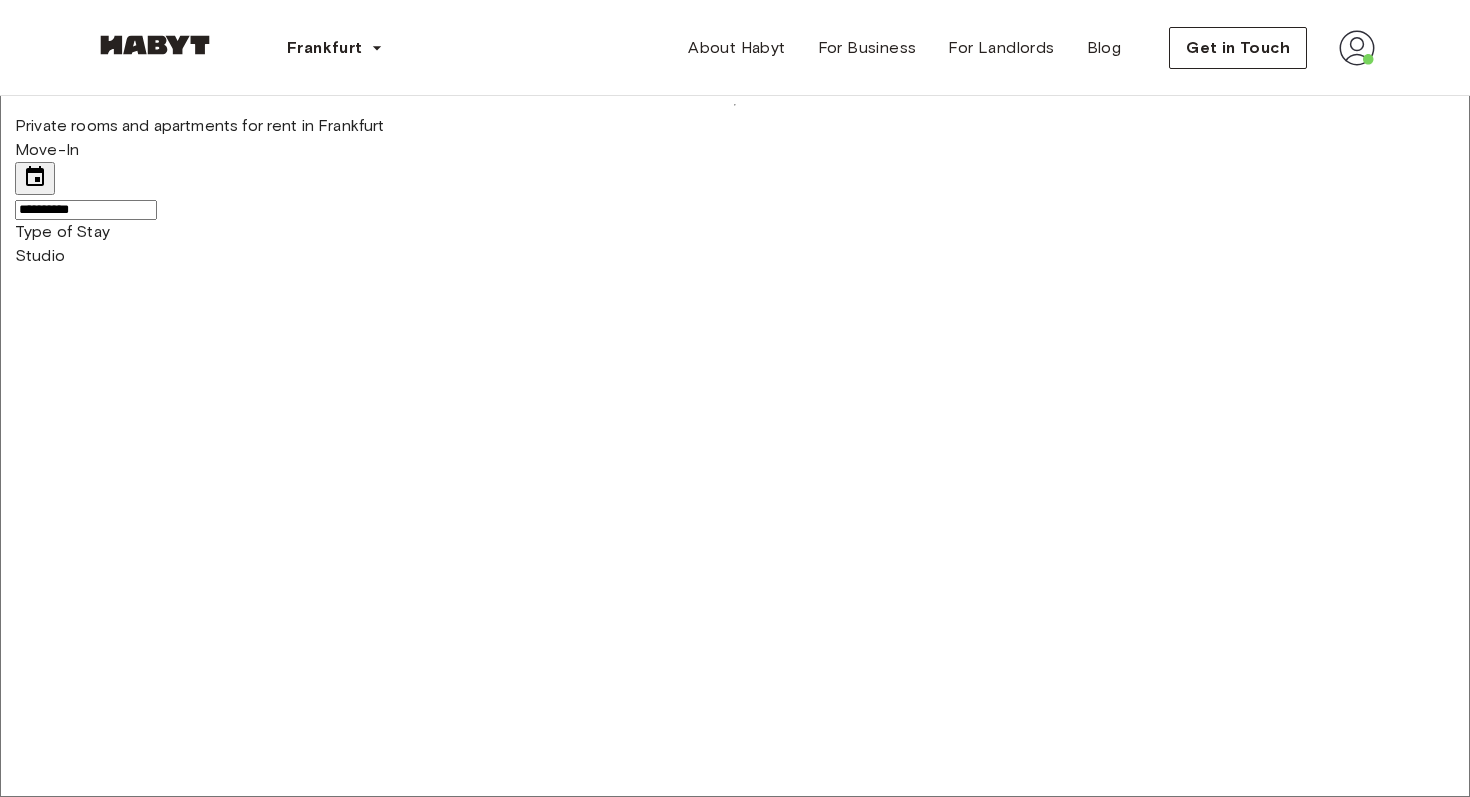 click at bounding box center (735, 9871) 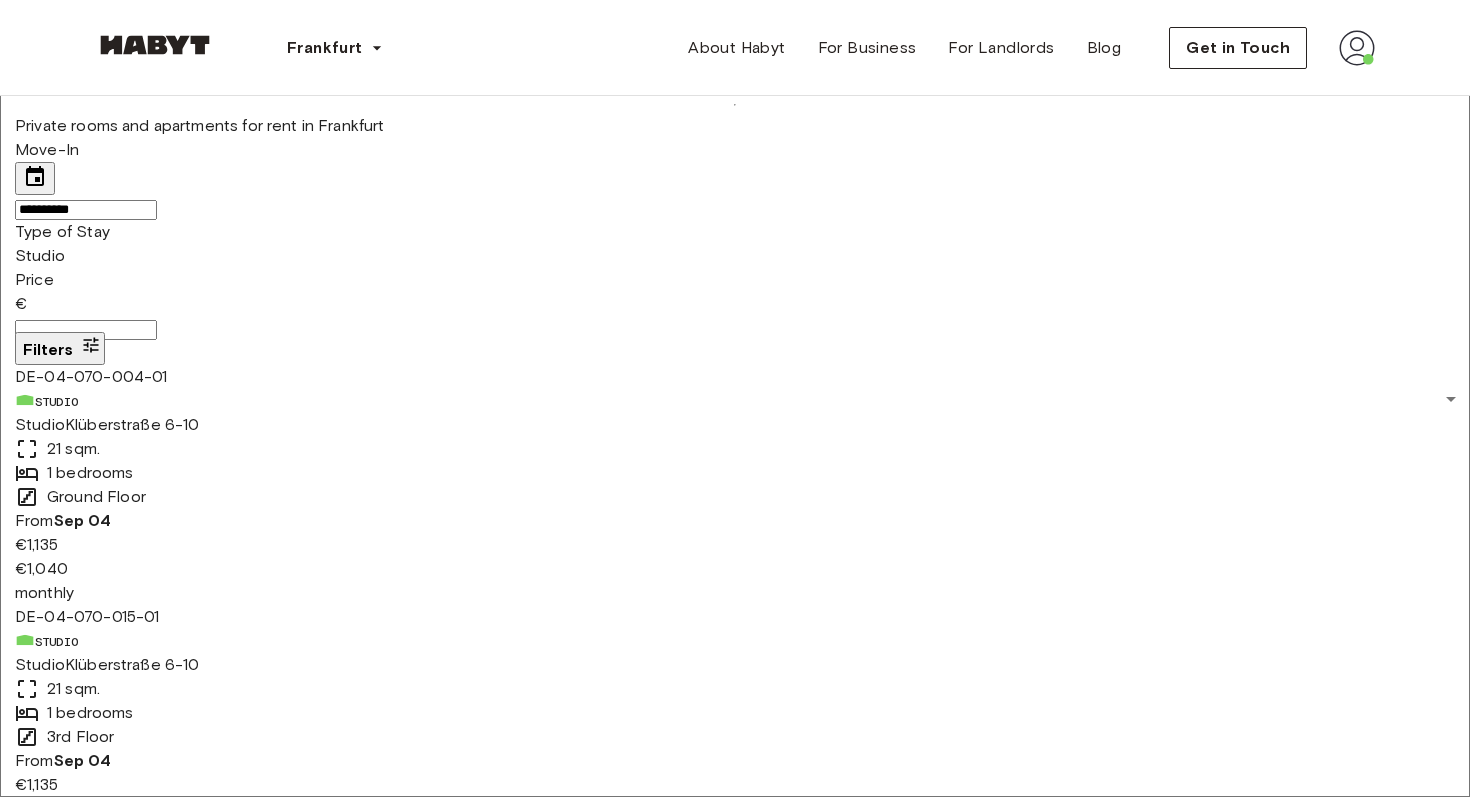 scroll, scrollTop: 0, scrollLeft: 0, axis: both 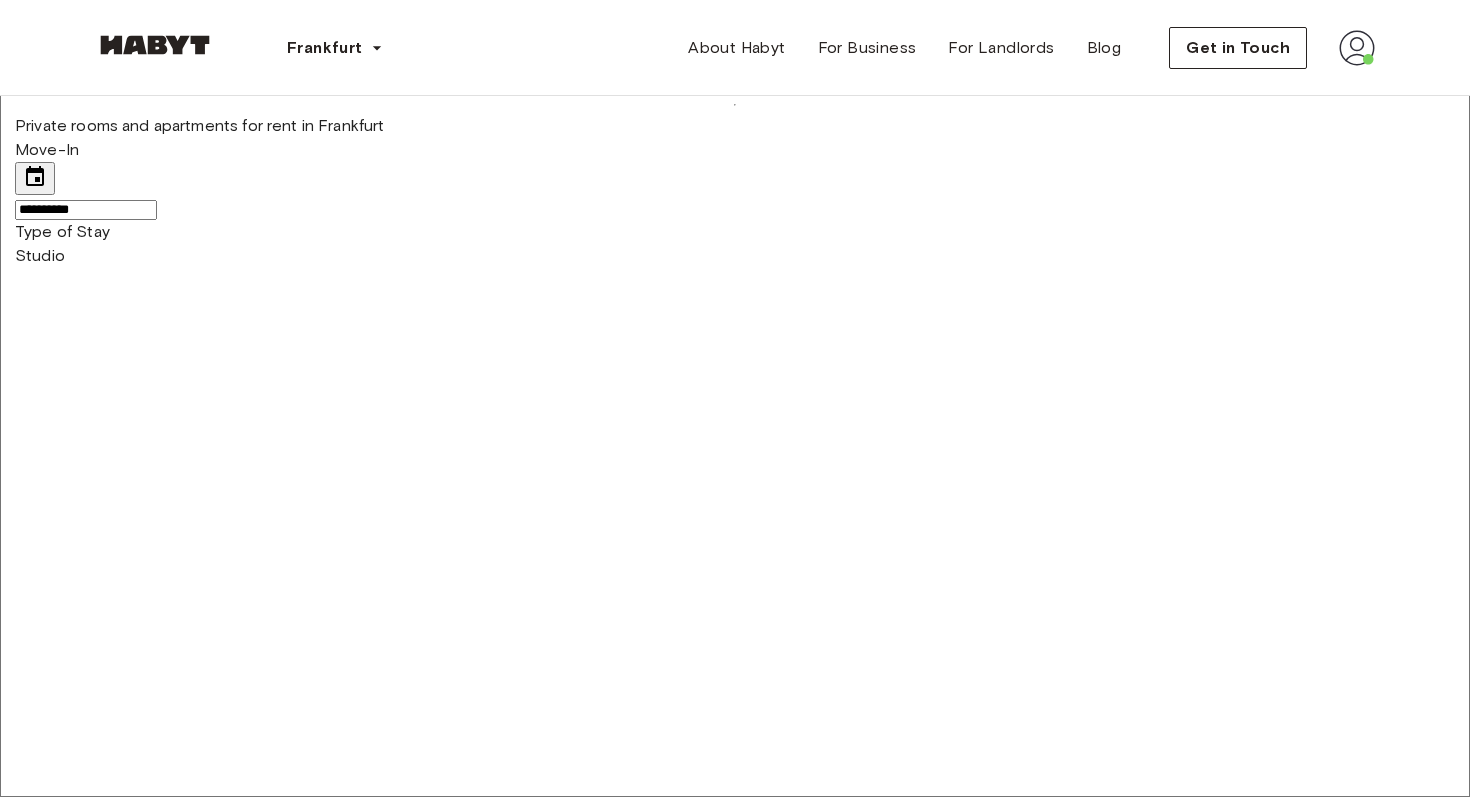 click at bounding box center (52, 10184) 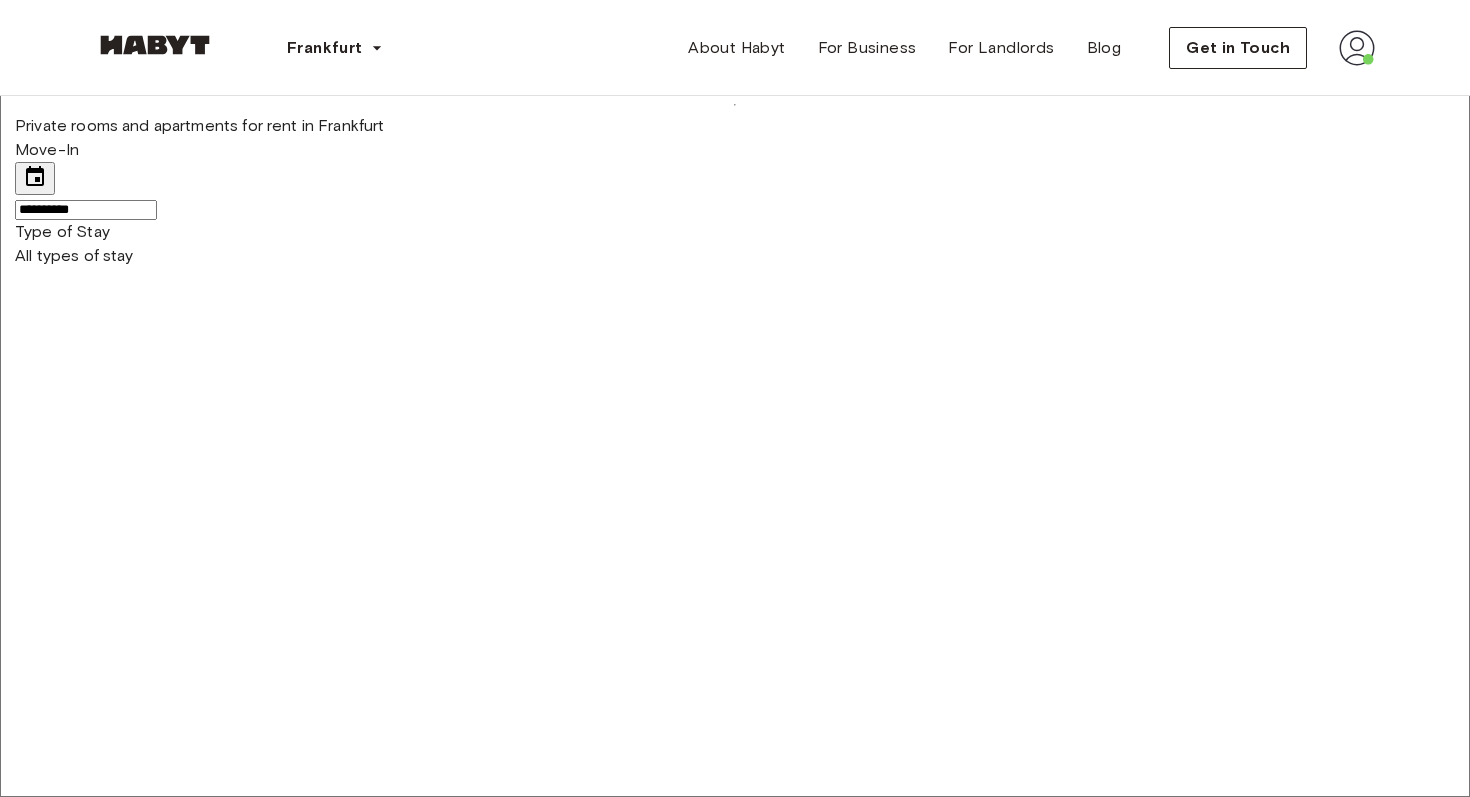 click at bounding box center [52, 11728] 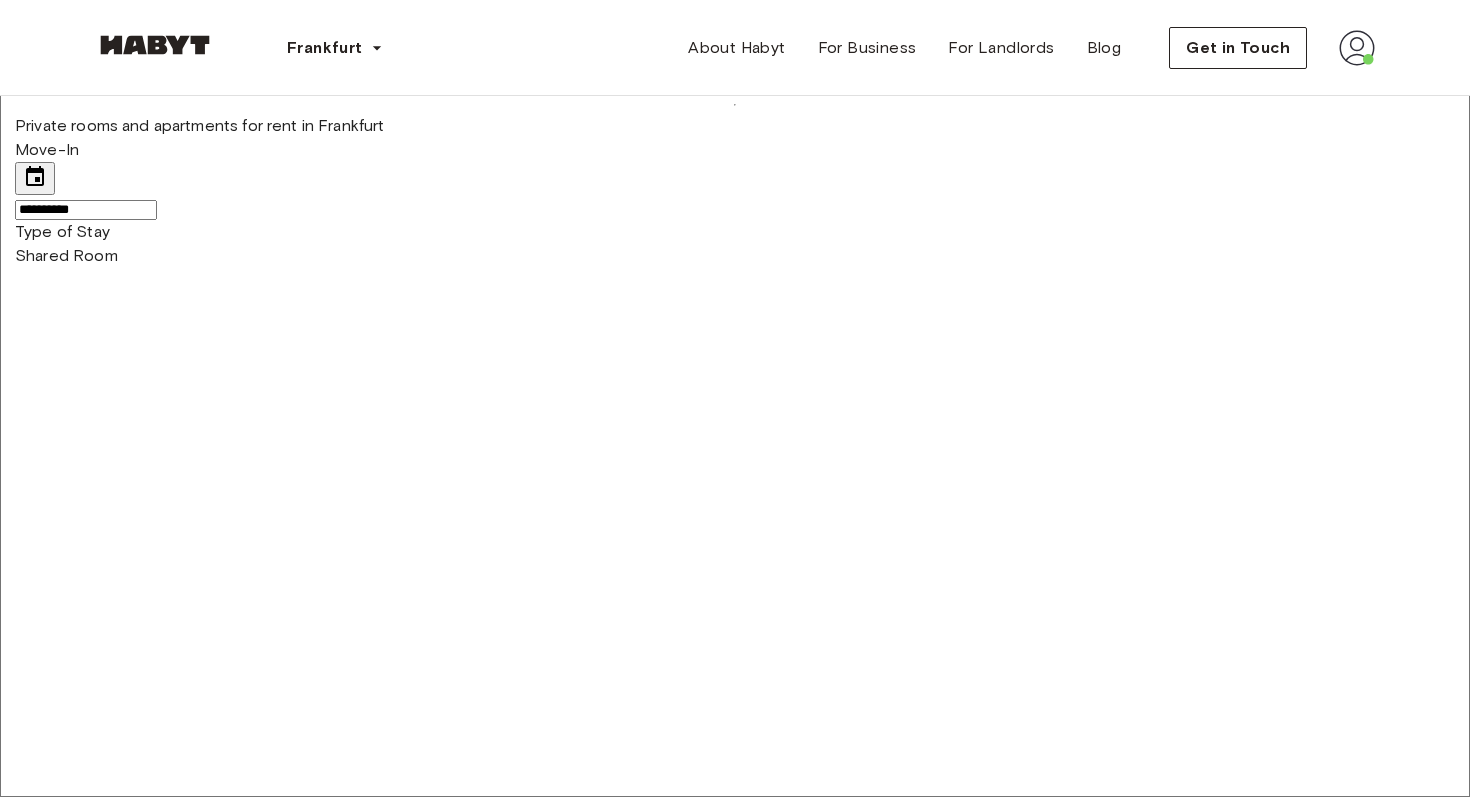 click at bounding box center [52, 5990] 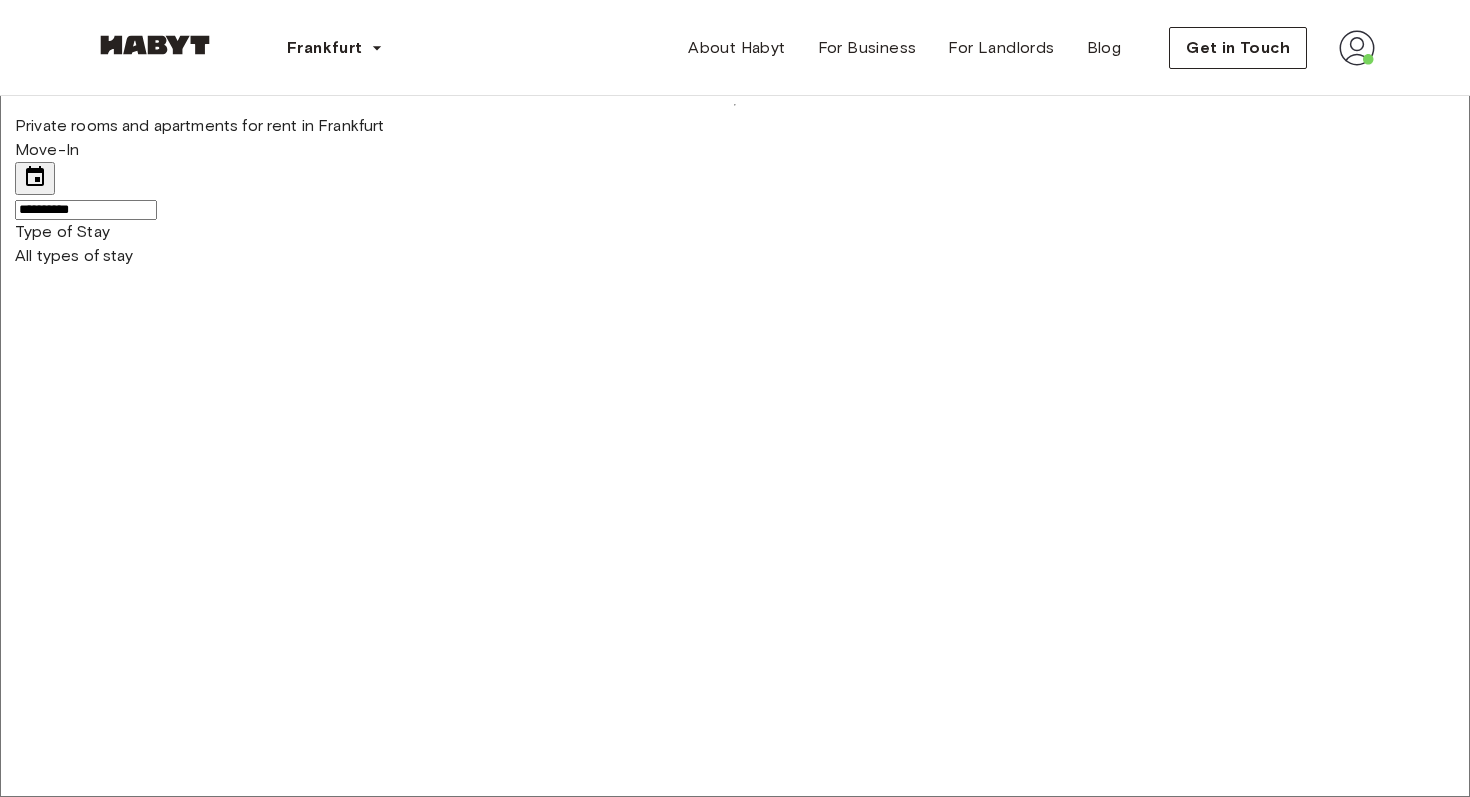 click on "Private Room" at bounding box center [755, 11664] 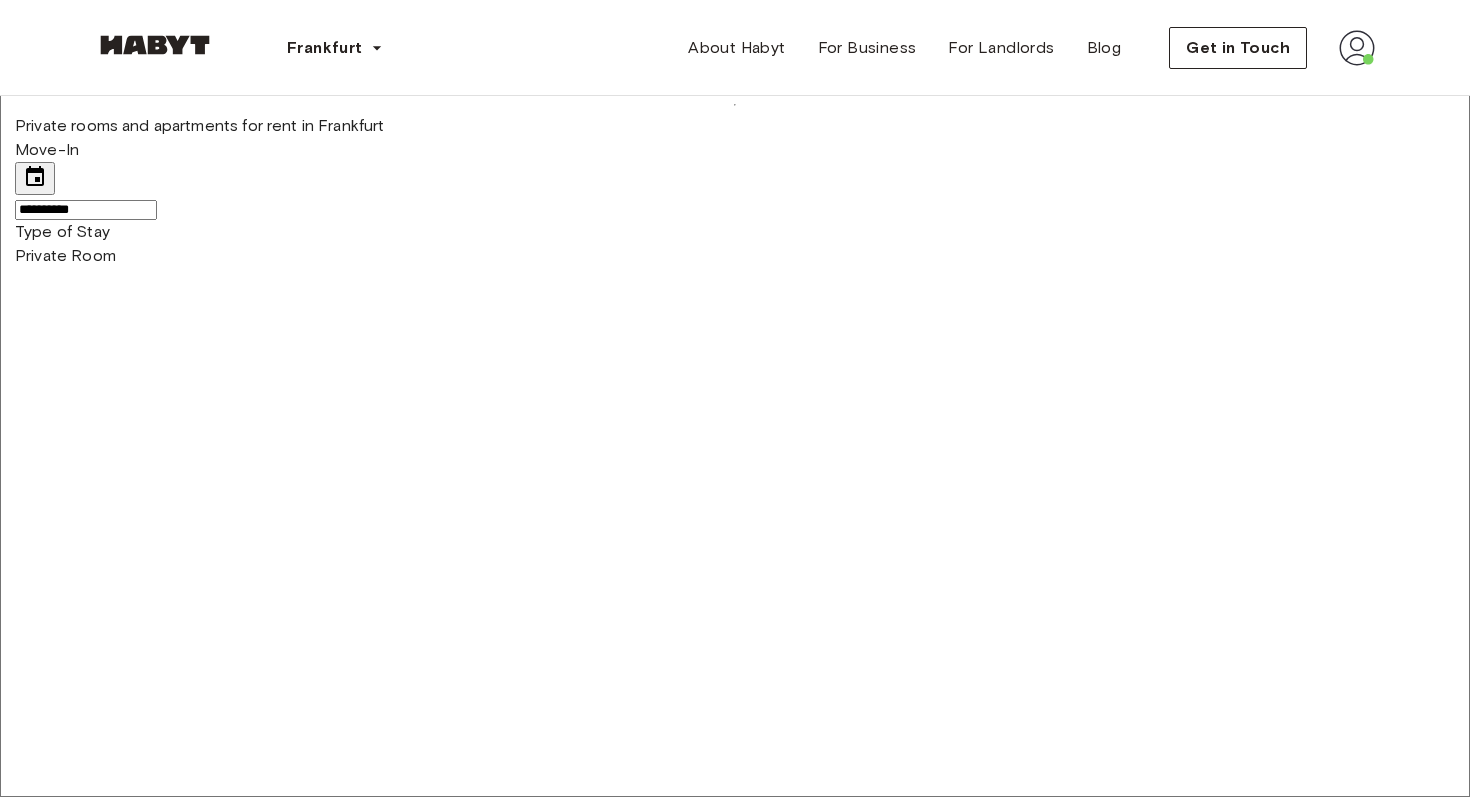 click at bounding box center (52, 11621) 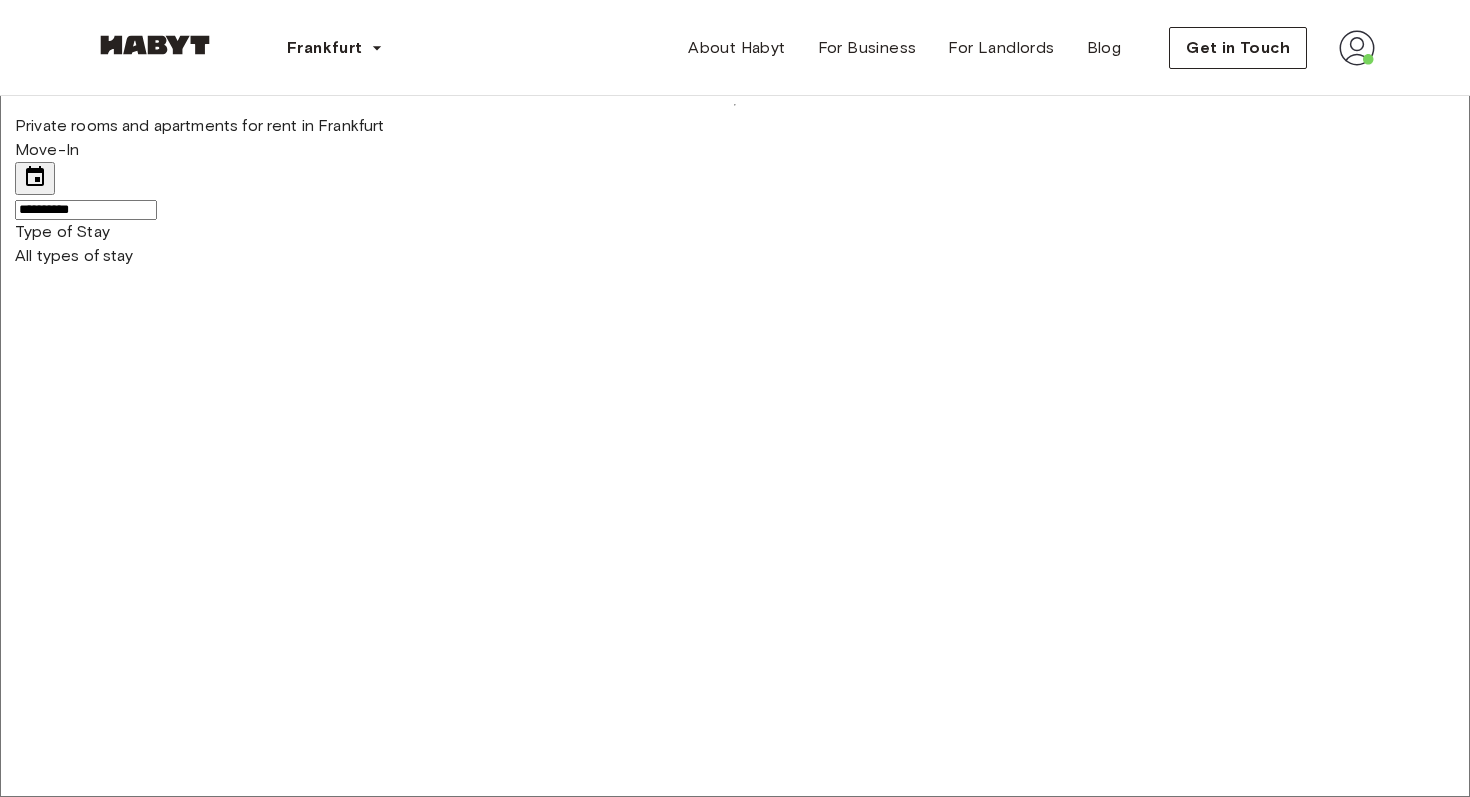 click at bounding box center (735, 11589) 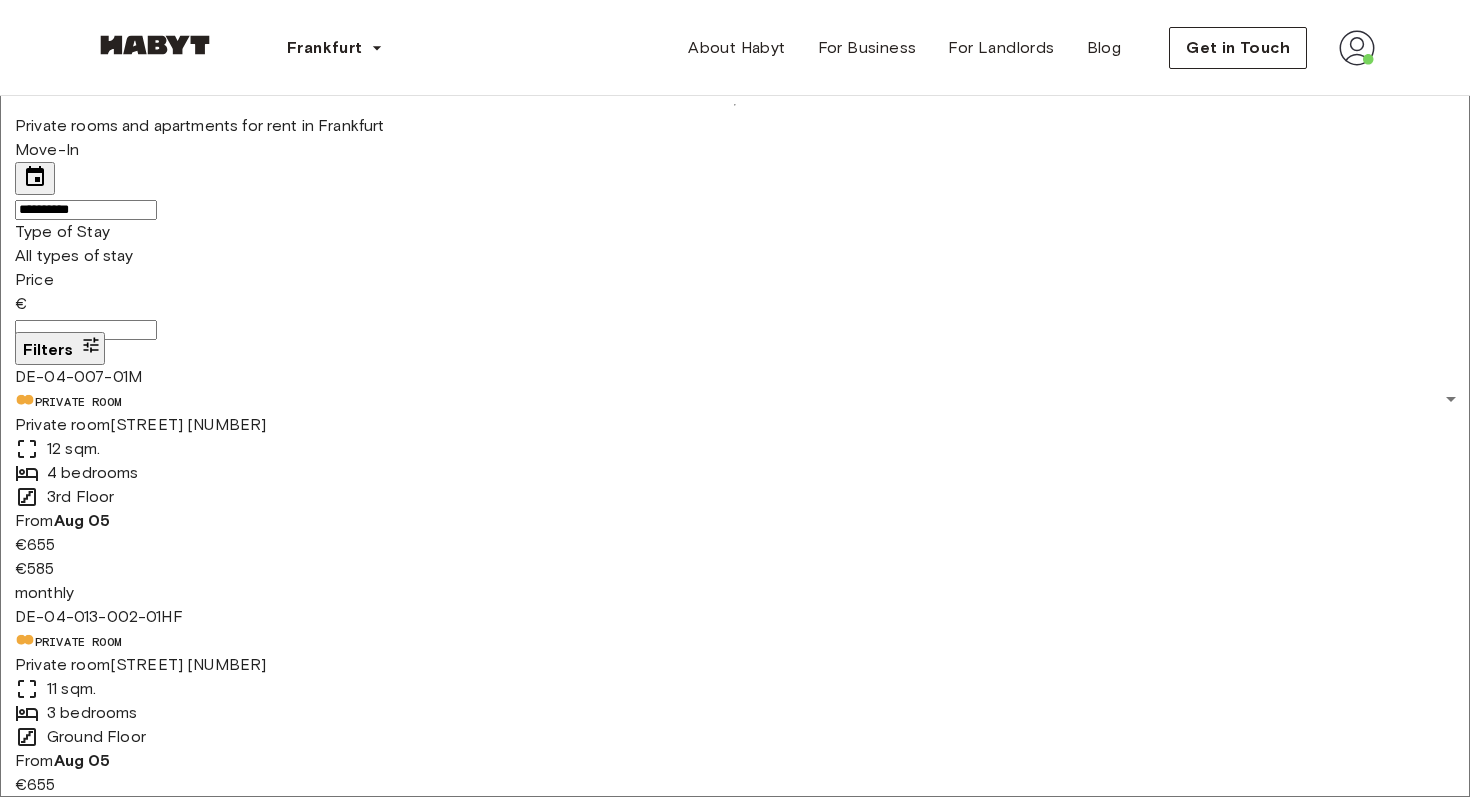 click on "1 listing" at bounding box center [226, 5535] 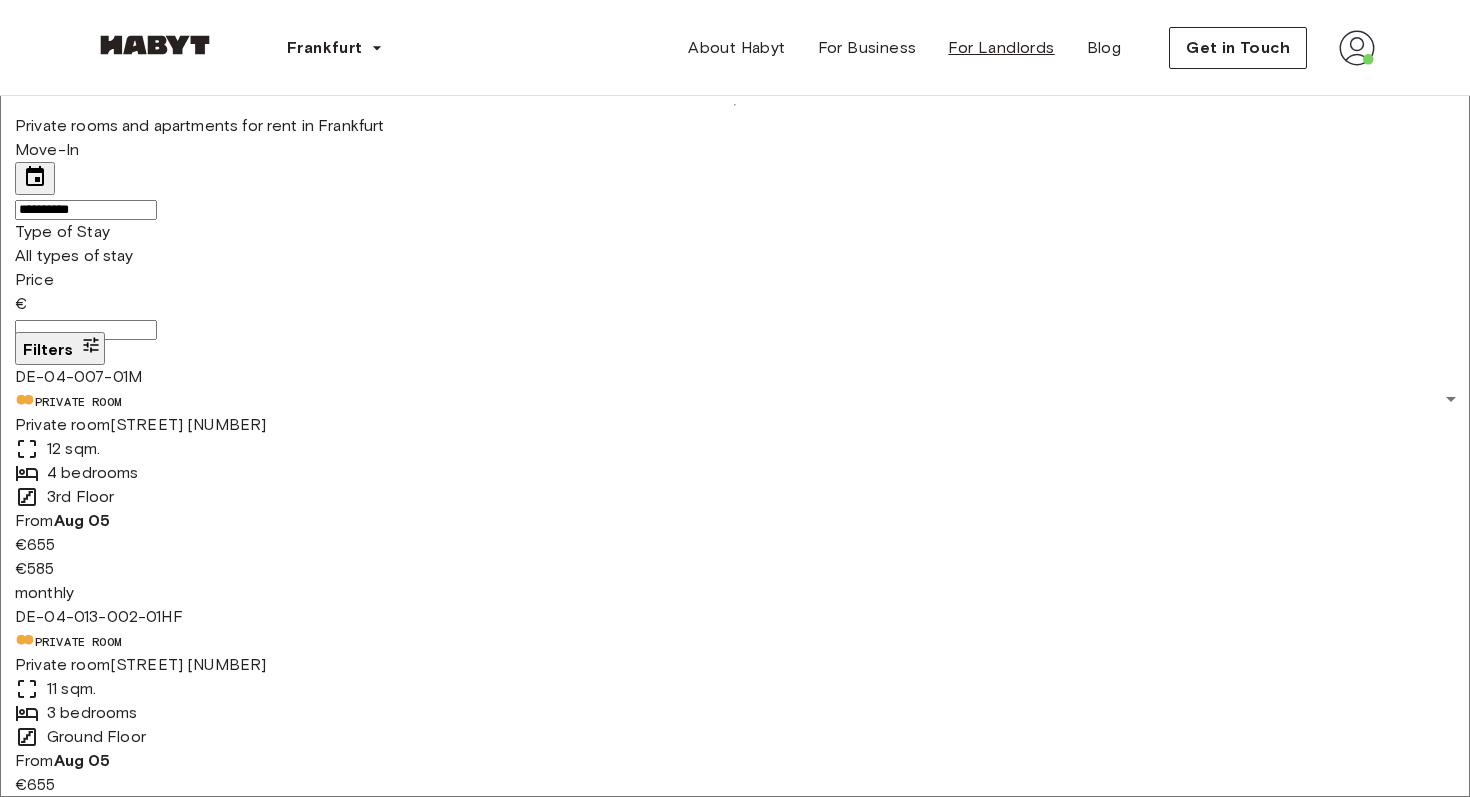 click on "**********" at bounding box center [735, 5063] 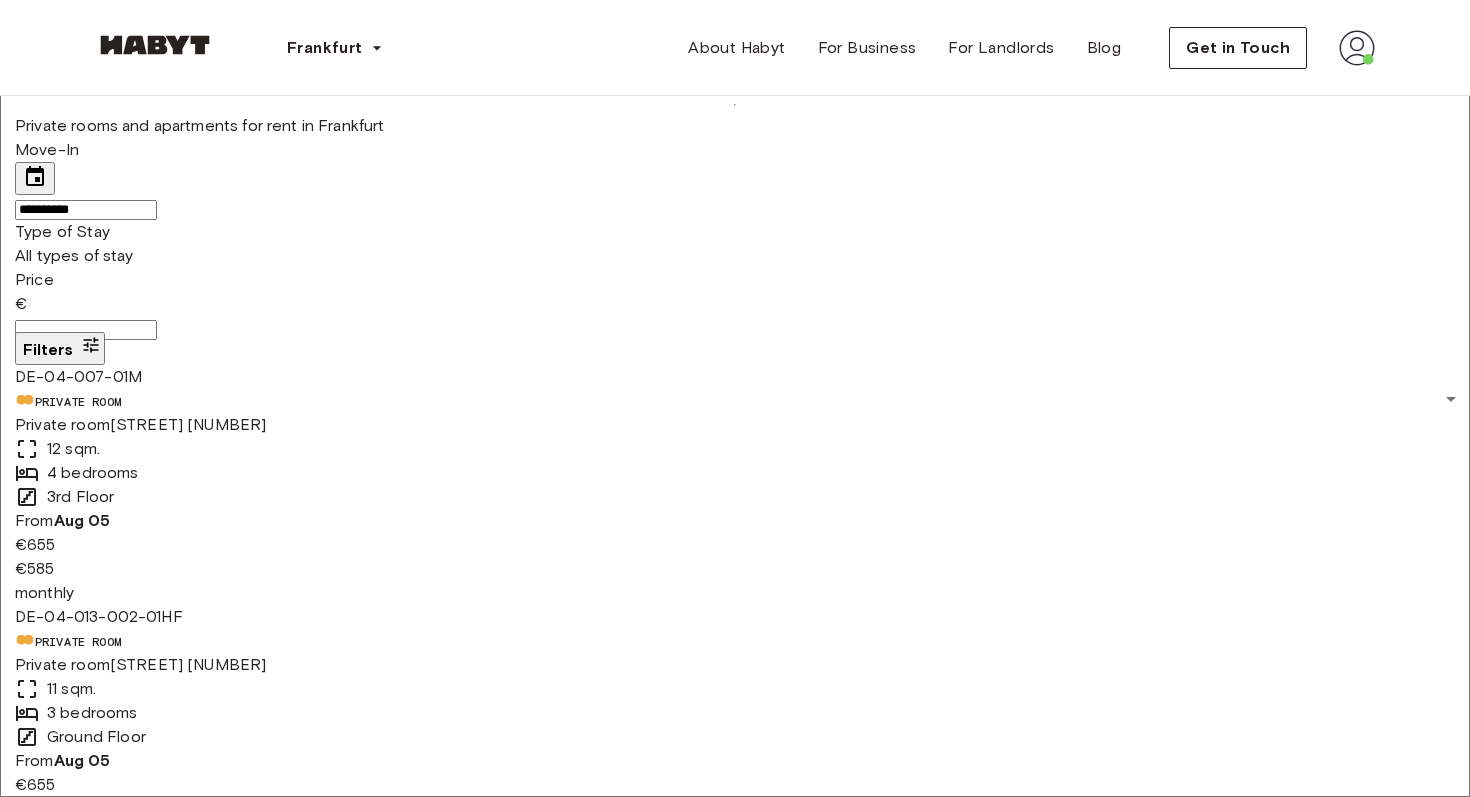 click at bounding box center [1430, 5231] 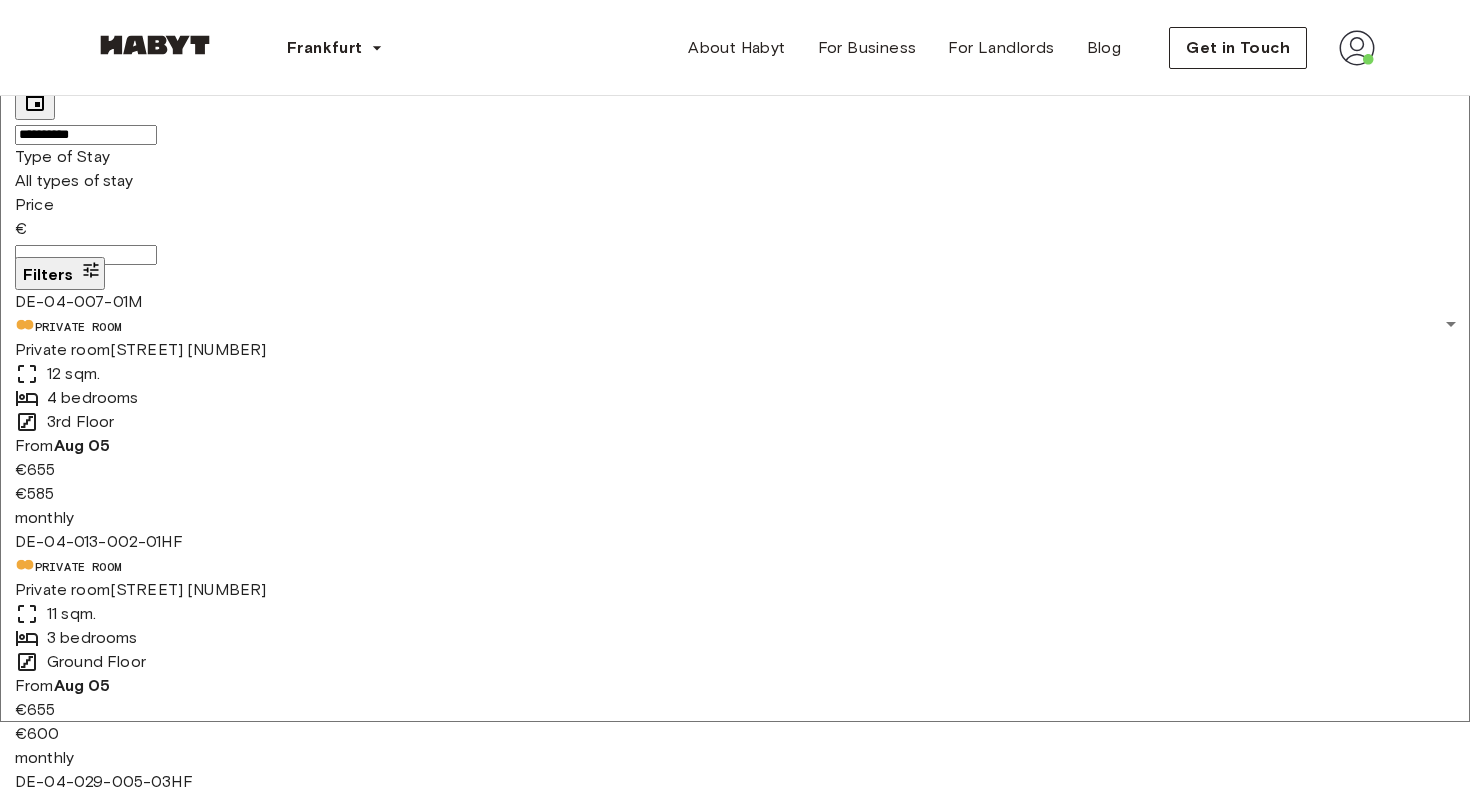 scroll, scrollTop: 117, scrollLeft: 0, axis: vertical 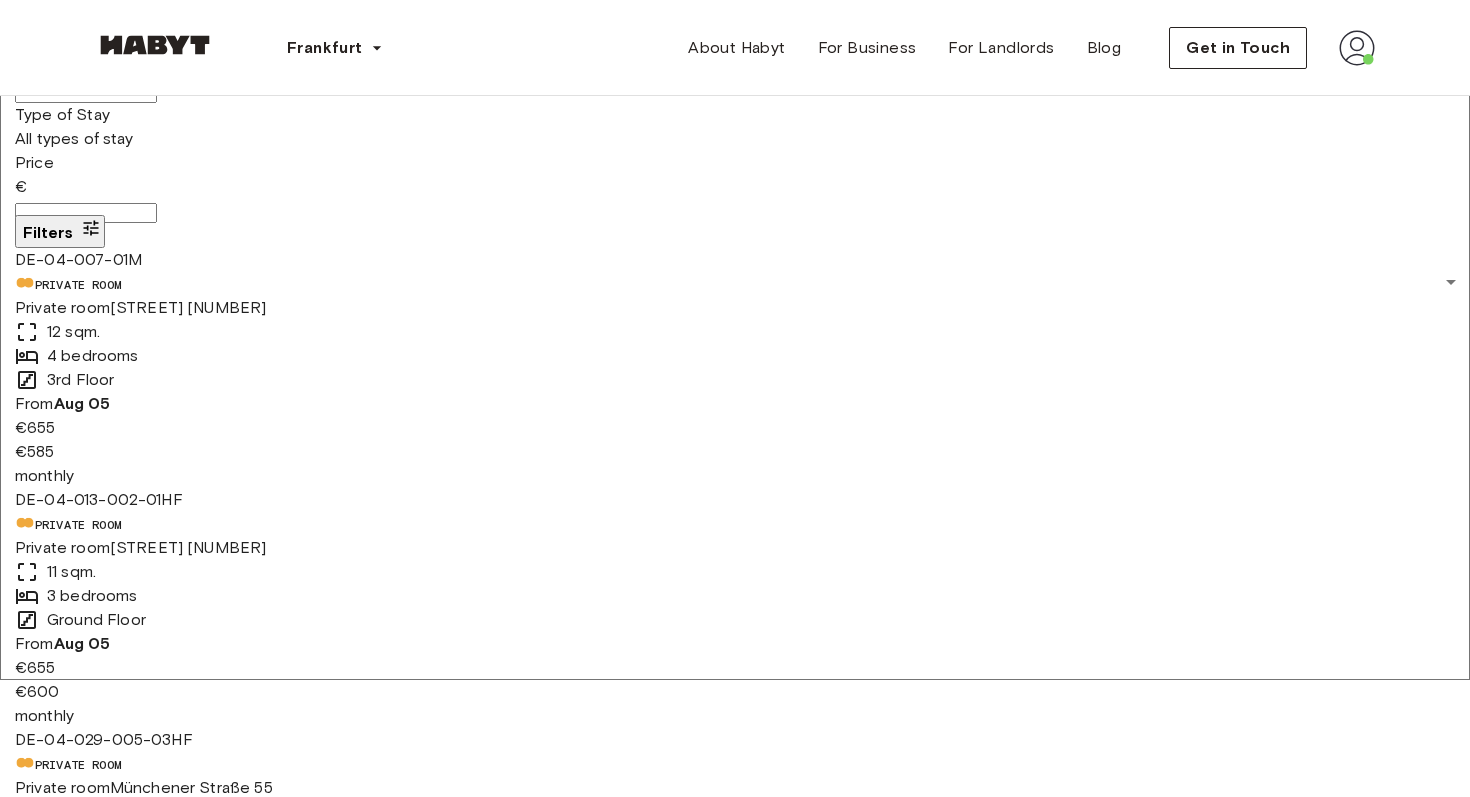 click on "1 listing" at bounding box center (147, 5261) 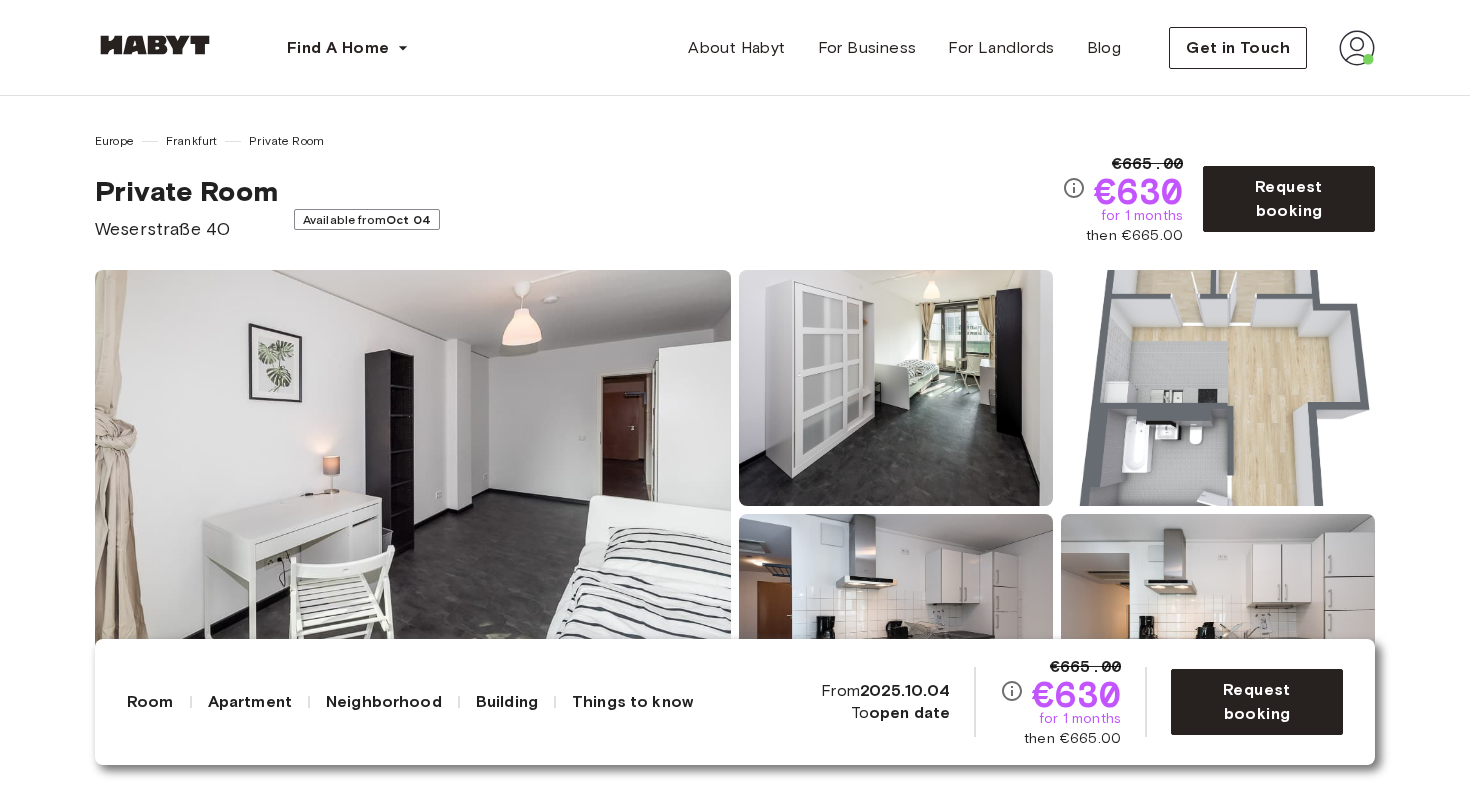 scroll, scrollTop: 0, scrollLeft: 0, axis: both 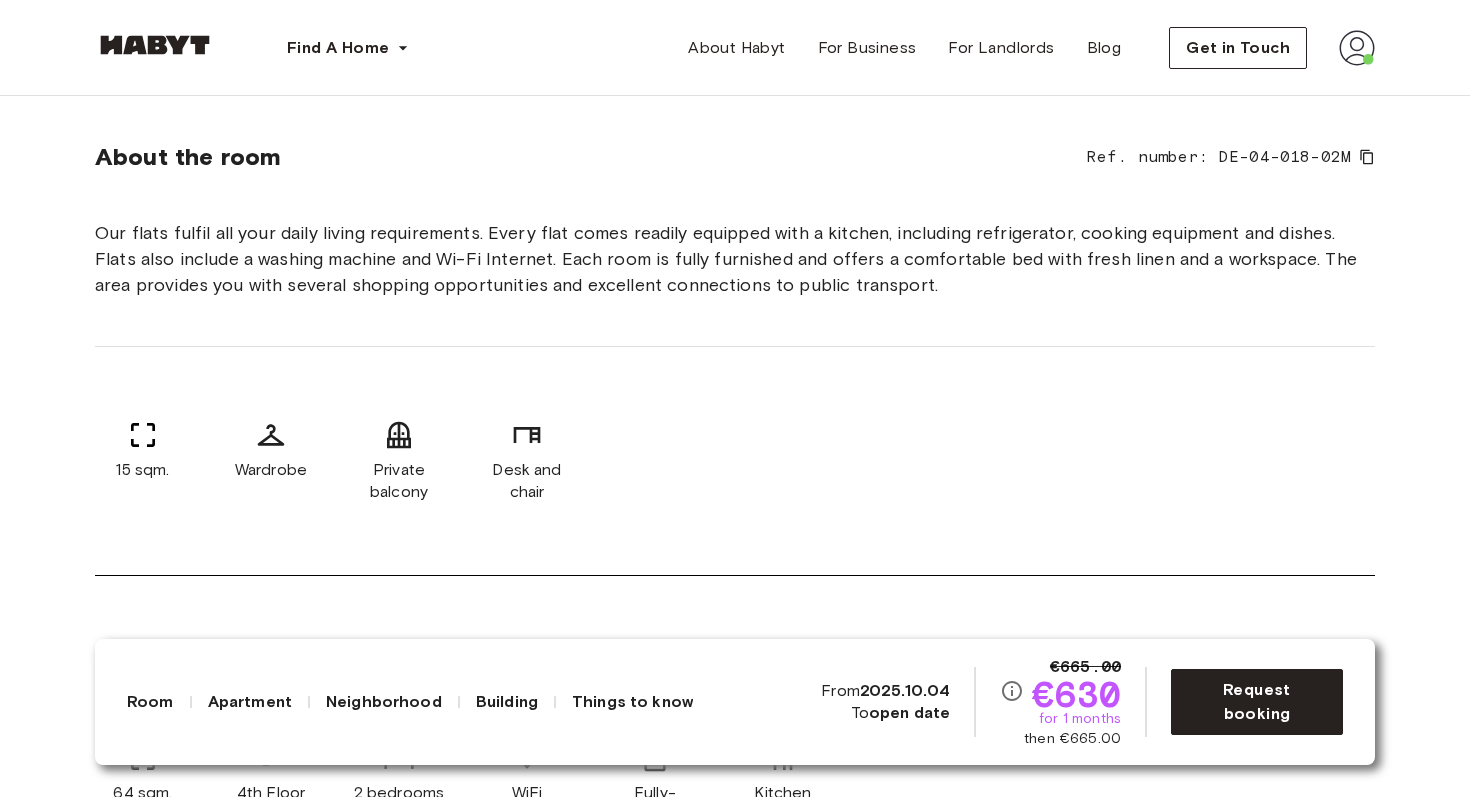 click on "Our flats fulfil all your daily living requirements. Every flat comes readily equipped with a kitchen, including refrigerator, cooking equipment and dishes. Flats also include a washing machine and Wi-Fi Internet. Each room is fully furnished and offers a comfortable bed with fresh linen and a workspace. The area provides you with several shopping opportunities and excellent connections to public transport. [SQM] Wardrobe Private balcony Desk and chair" at bounding box center (735, 373) 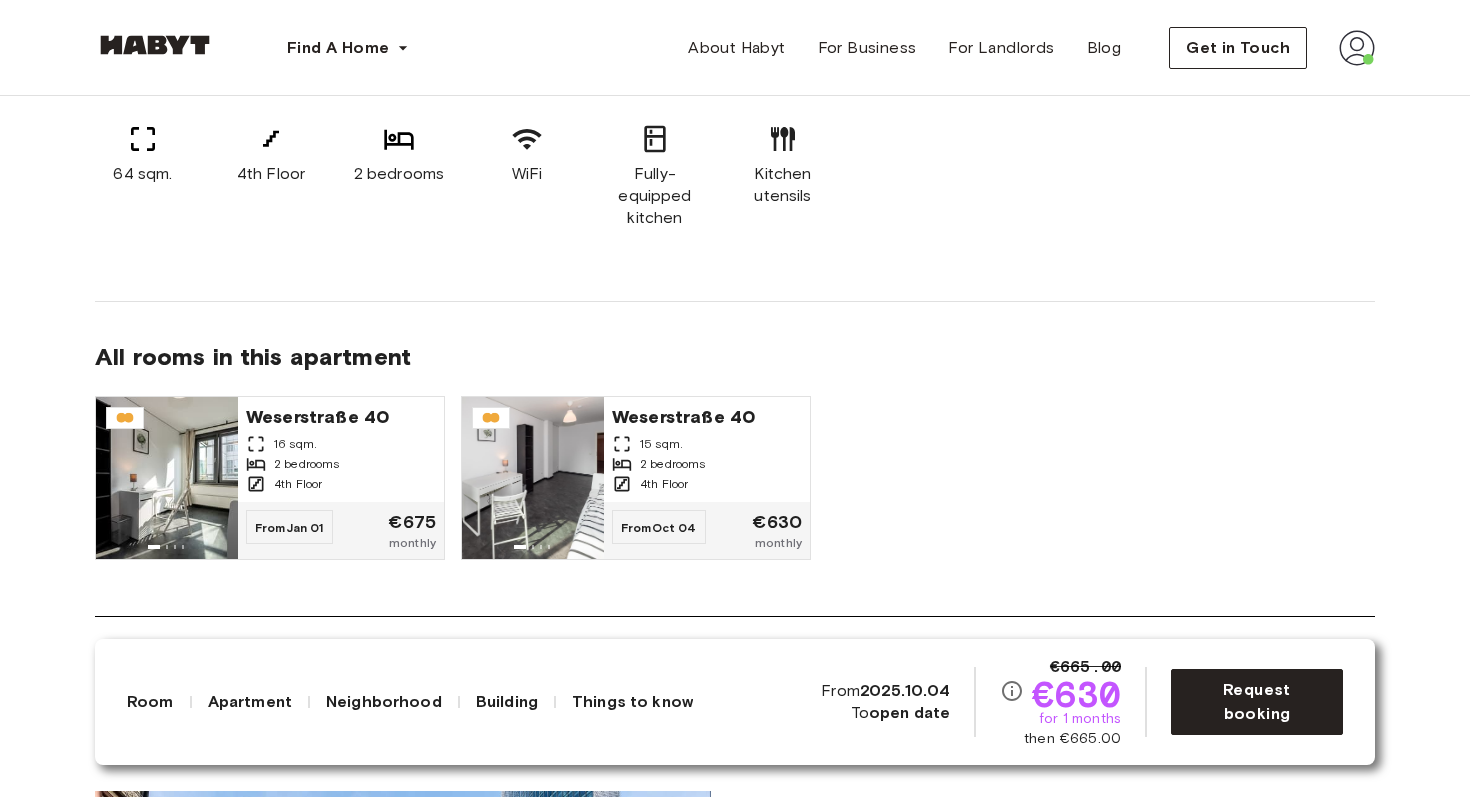 scroll, scrollTop: 1309, scrollLeft: 0, axis: vertical 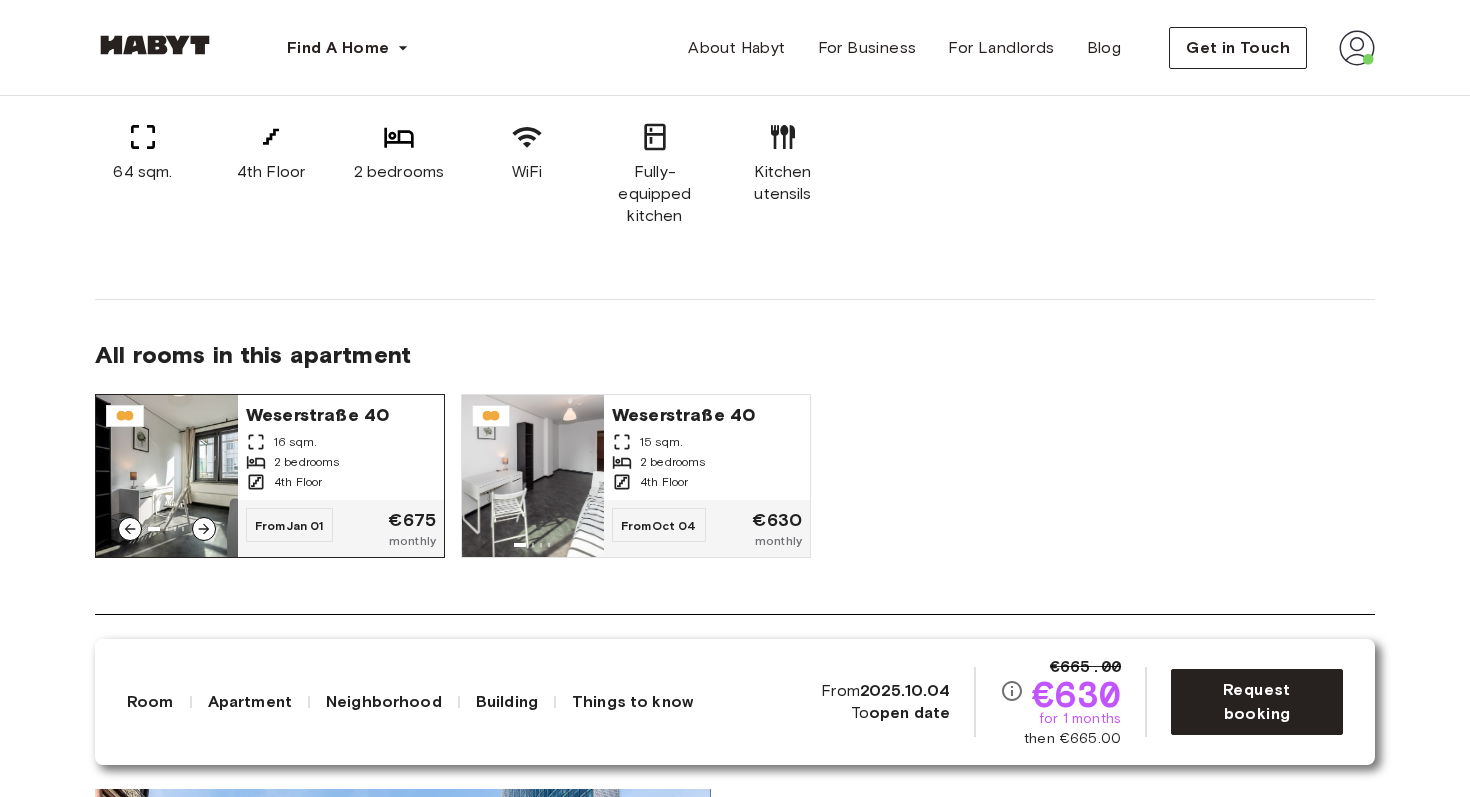 click on "[STREET] [NUMBER] [SQM] [BEDROOMS] [FLOOR]" at bounding box center (341, 447) 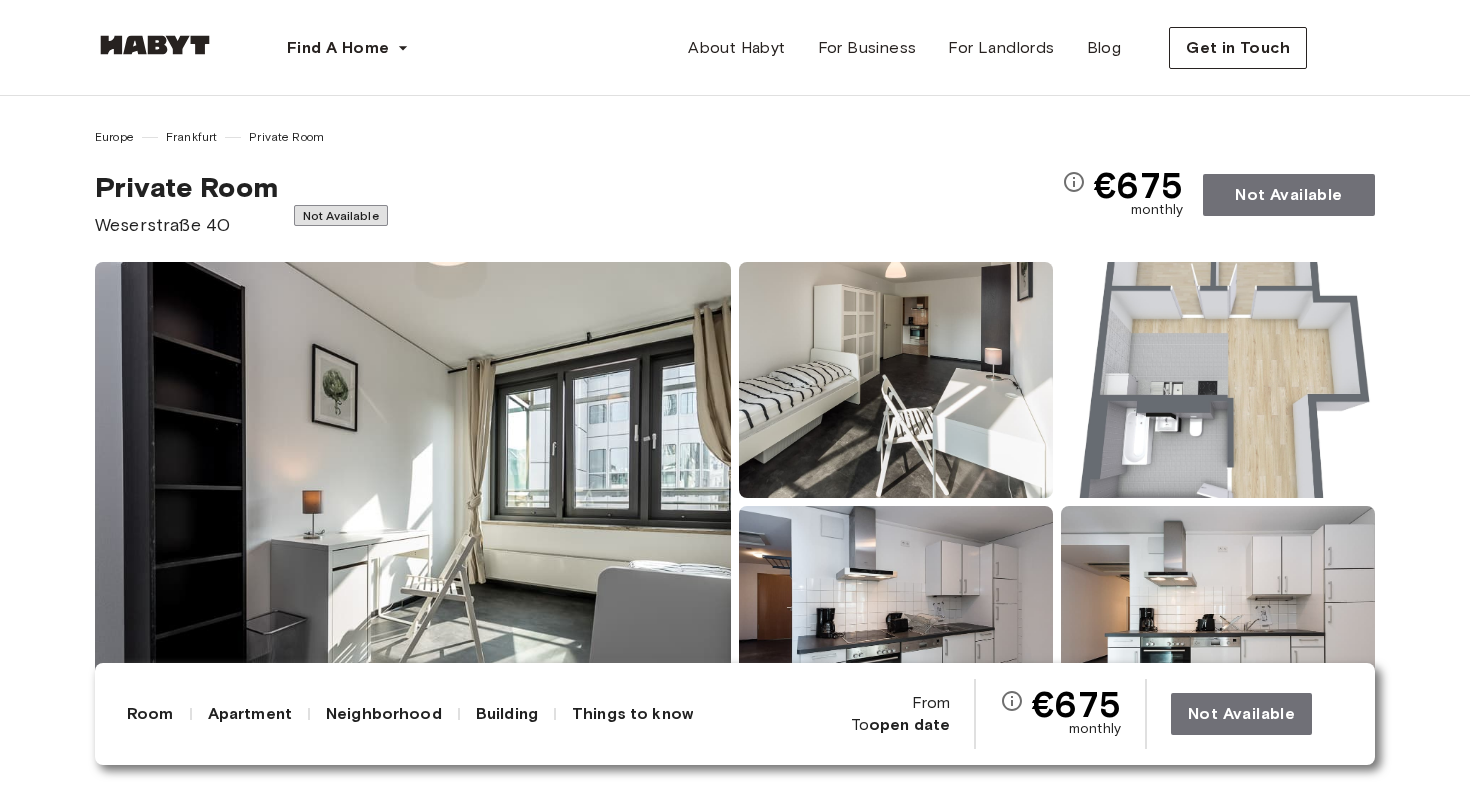 scroll, scrollTop: 0, scrollLeft: 0, axis: both 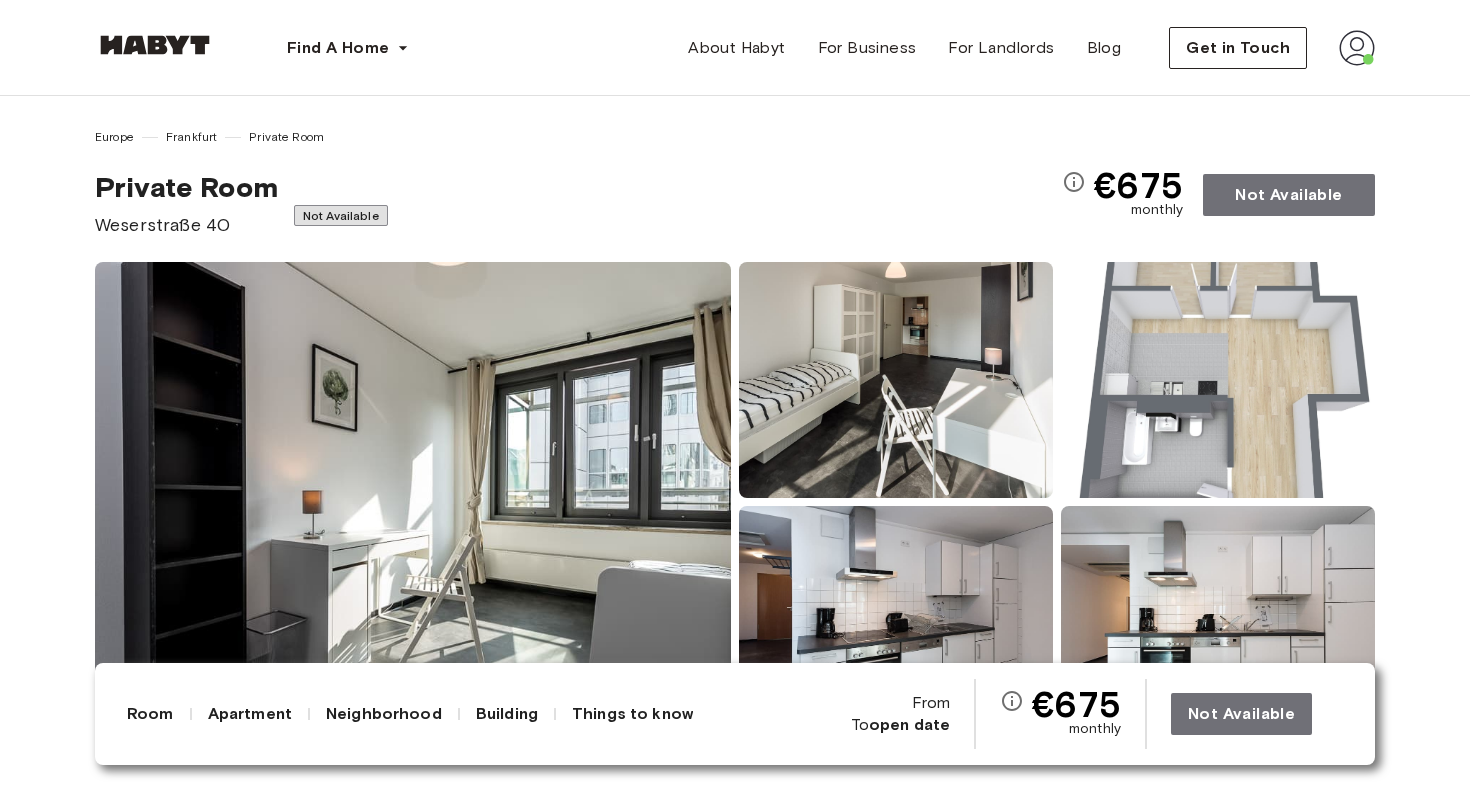 click on "Not Available" at bounding box center (341, 215) 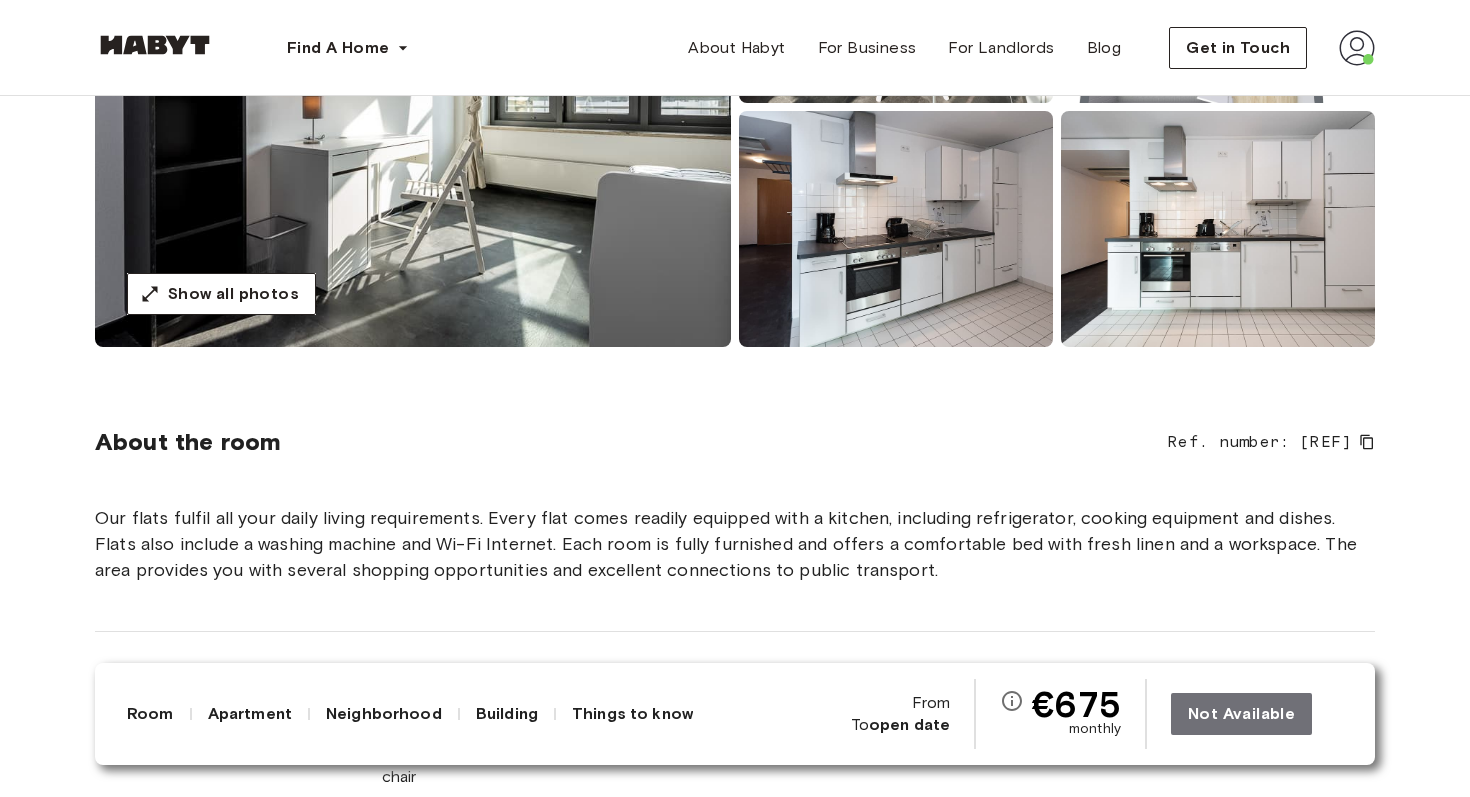 scroll, scrollTop: 403, scrollLeft: 0, axis: vertical 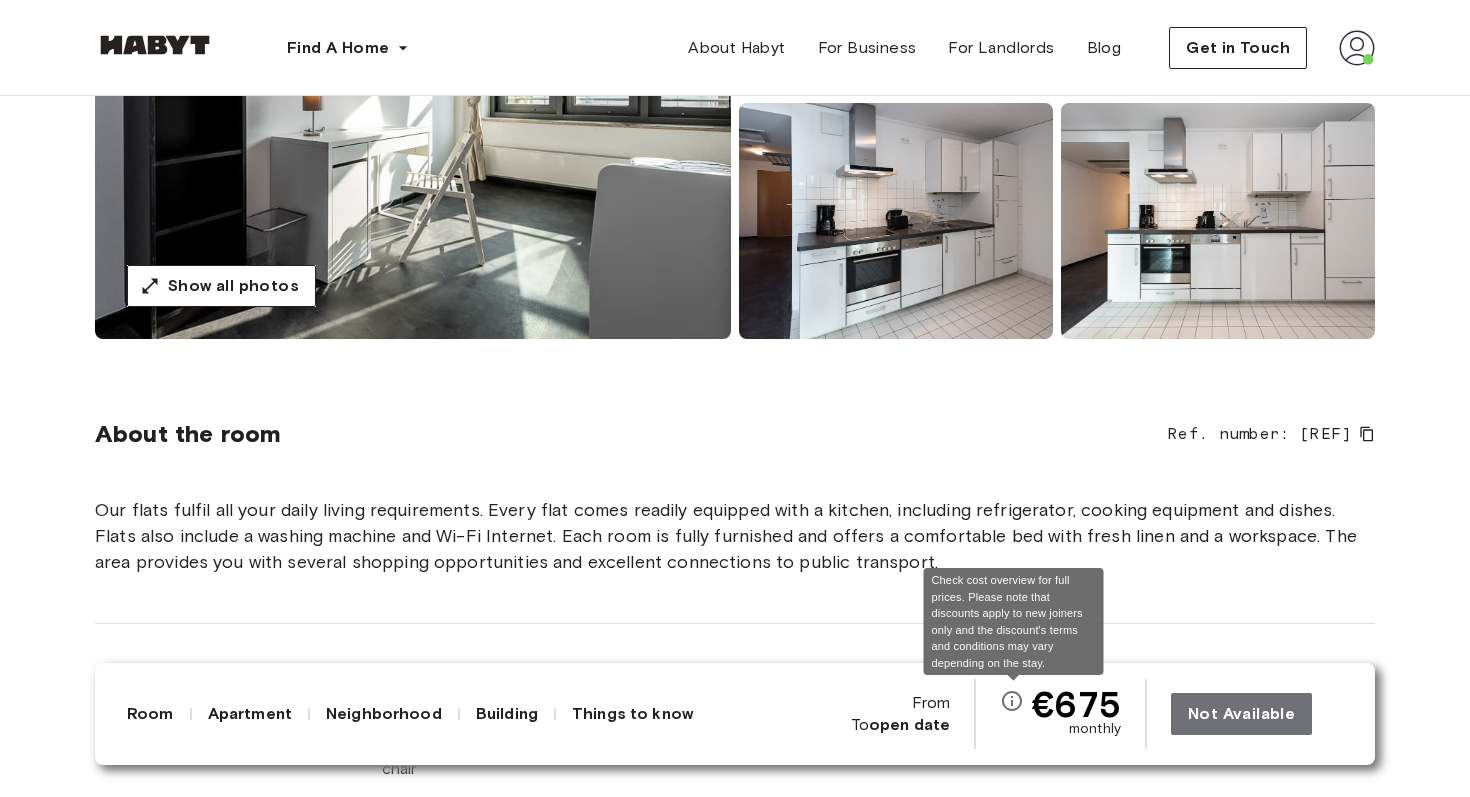 click 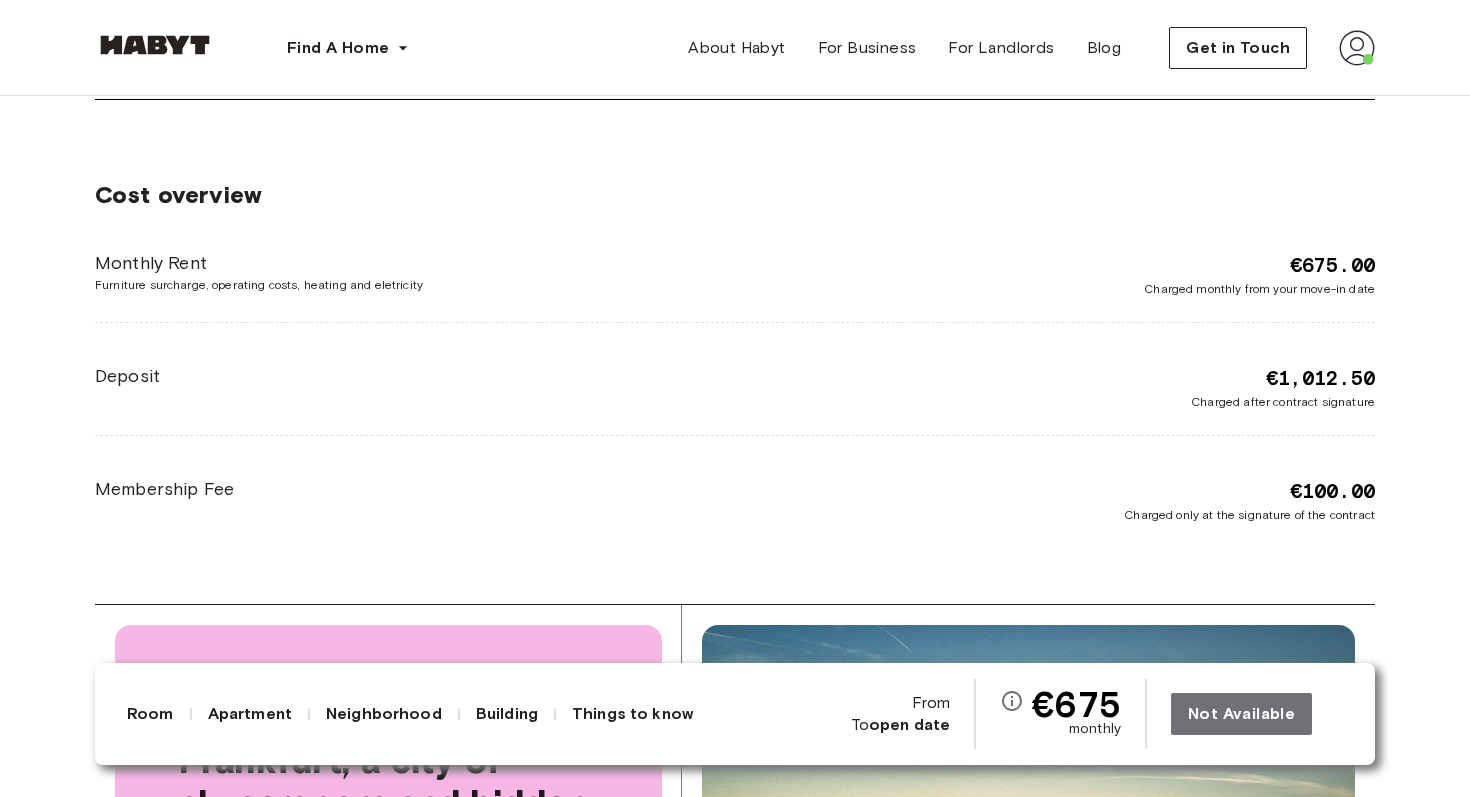 scroll, scrollTop: 3463, scrollLeft: 0, axis: vertical 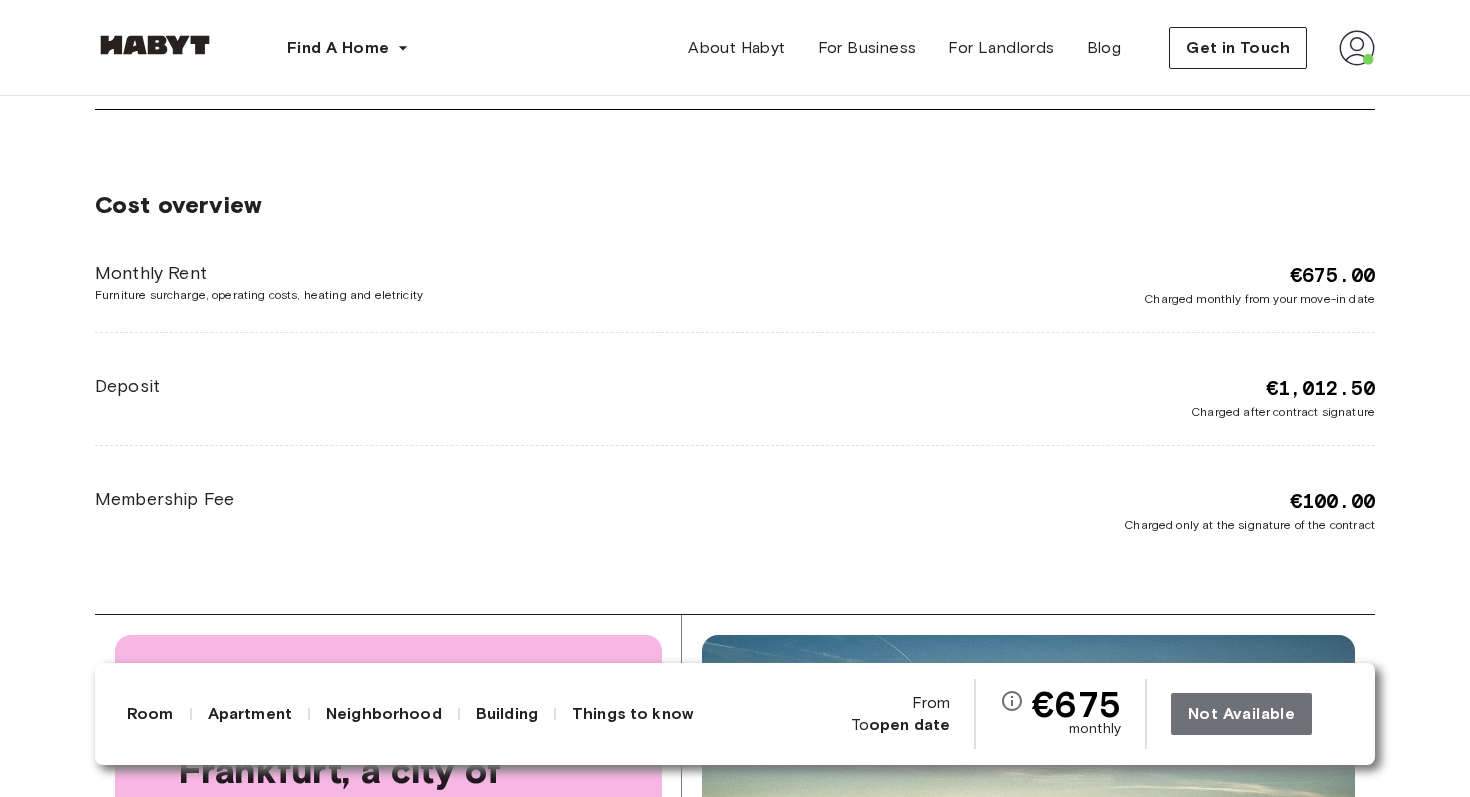 click on "€675.00" at bounding box center [1332, 275] 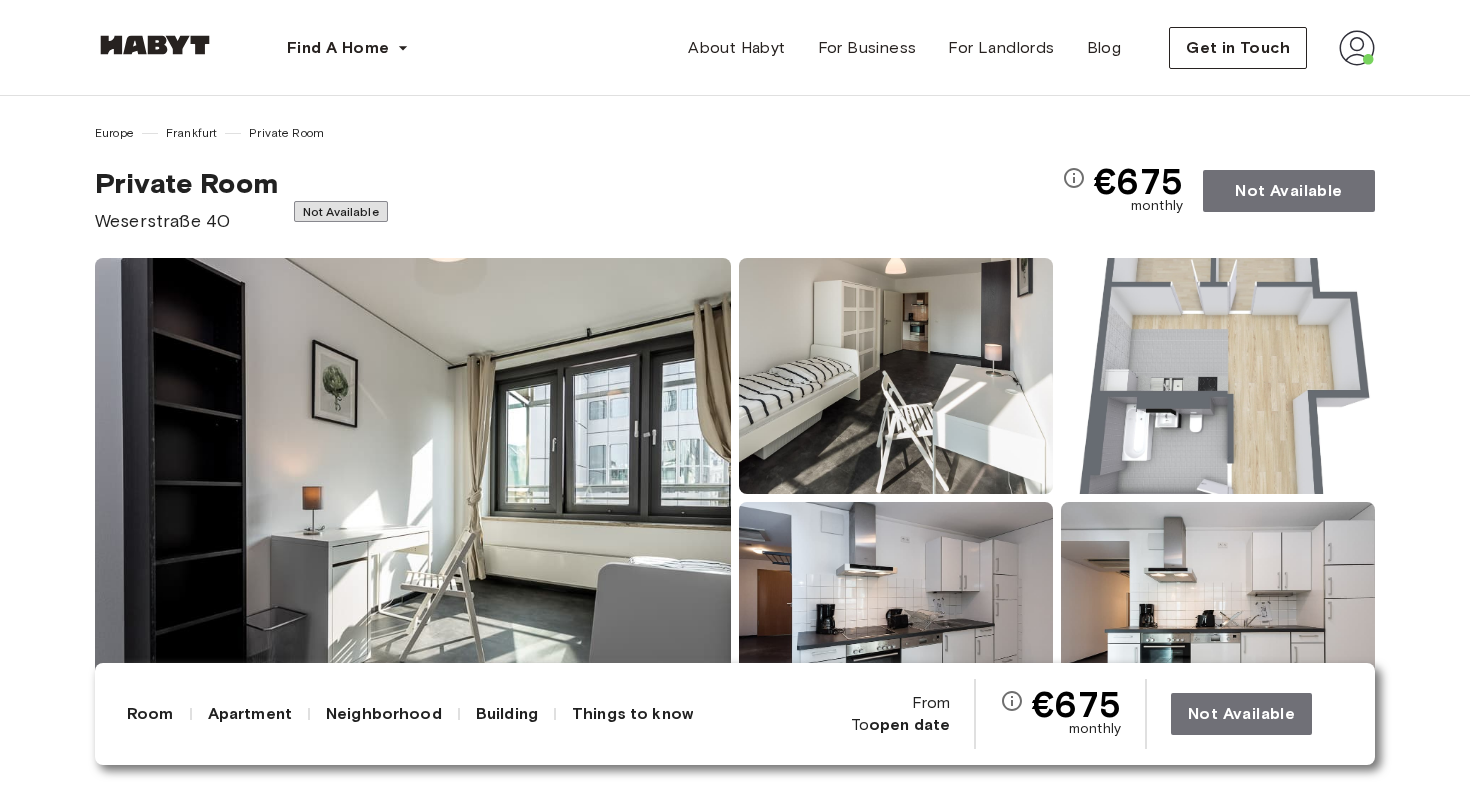 scroll, scrollTop: 0, scrollLeft: 0, axis: both 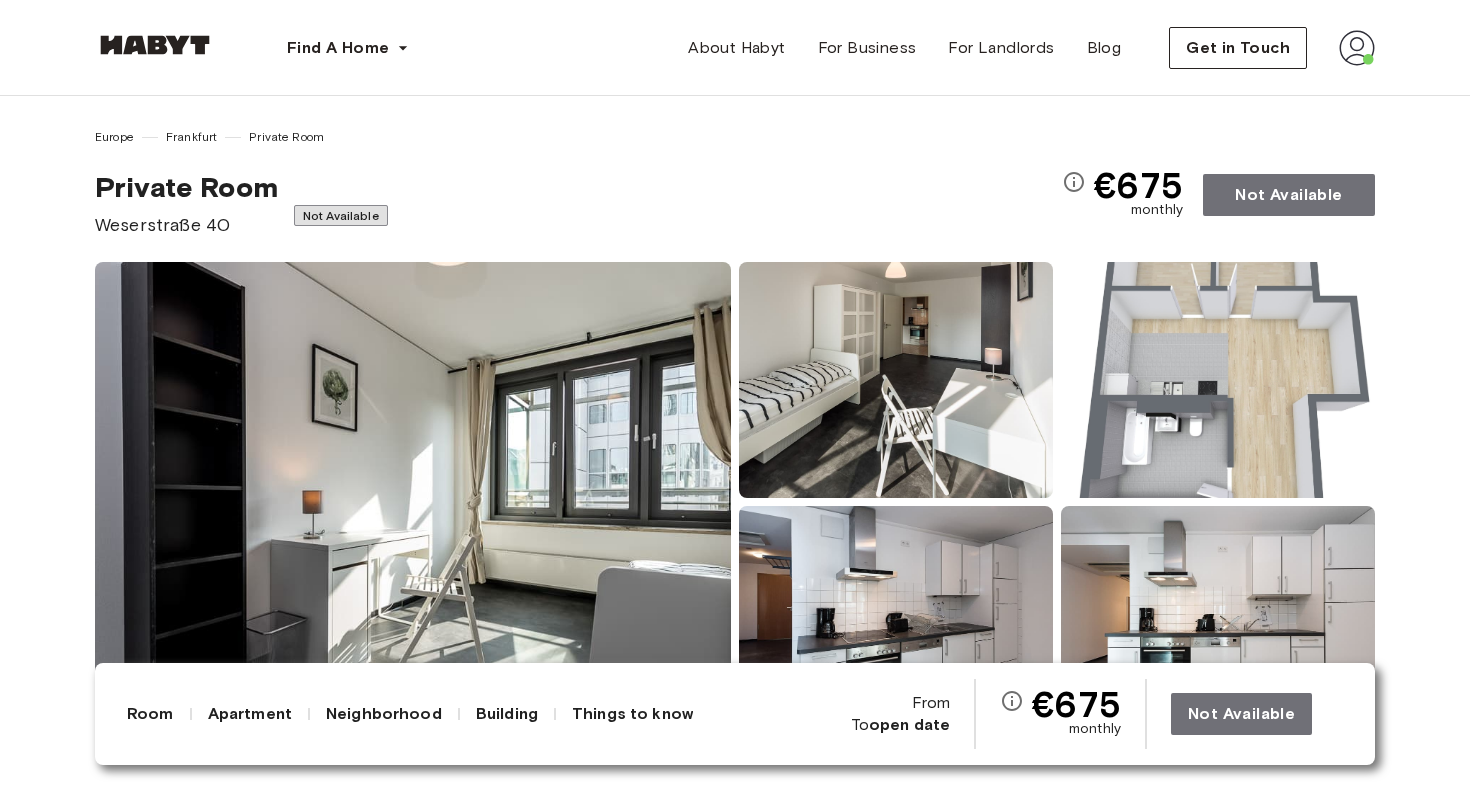 click on "Show all photos" at bounding box center [735, 502] 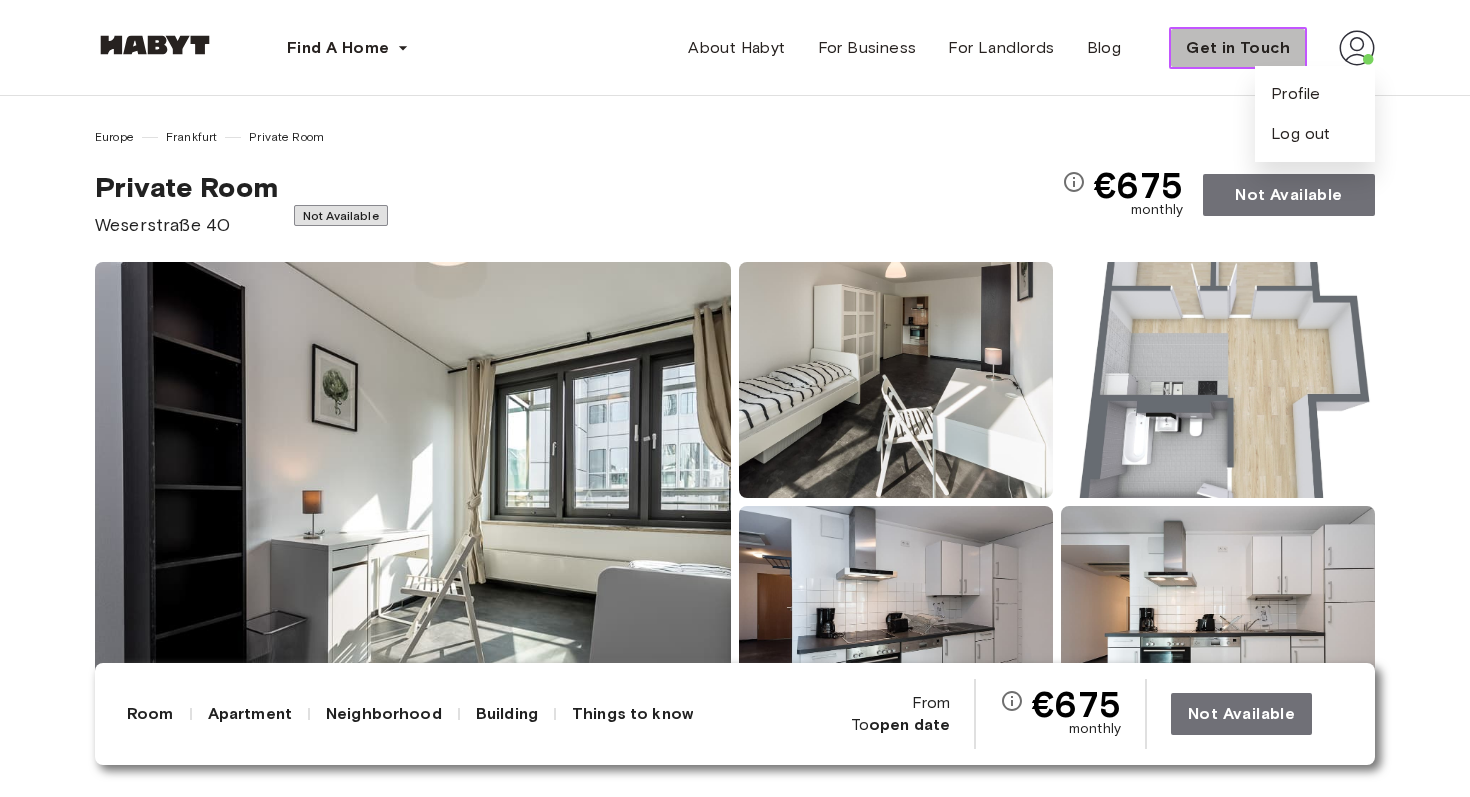 click on "Get in Touch" at bounding box center (1238, 48) 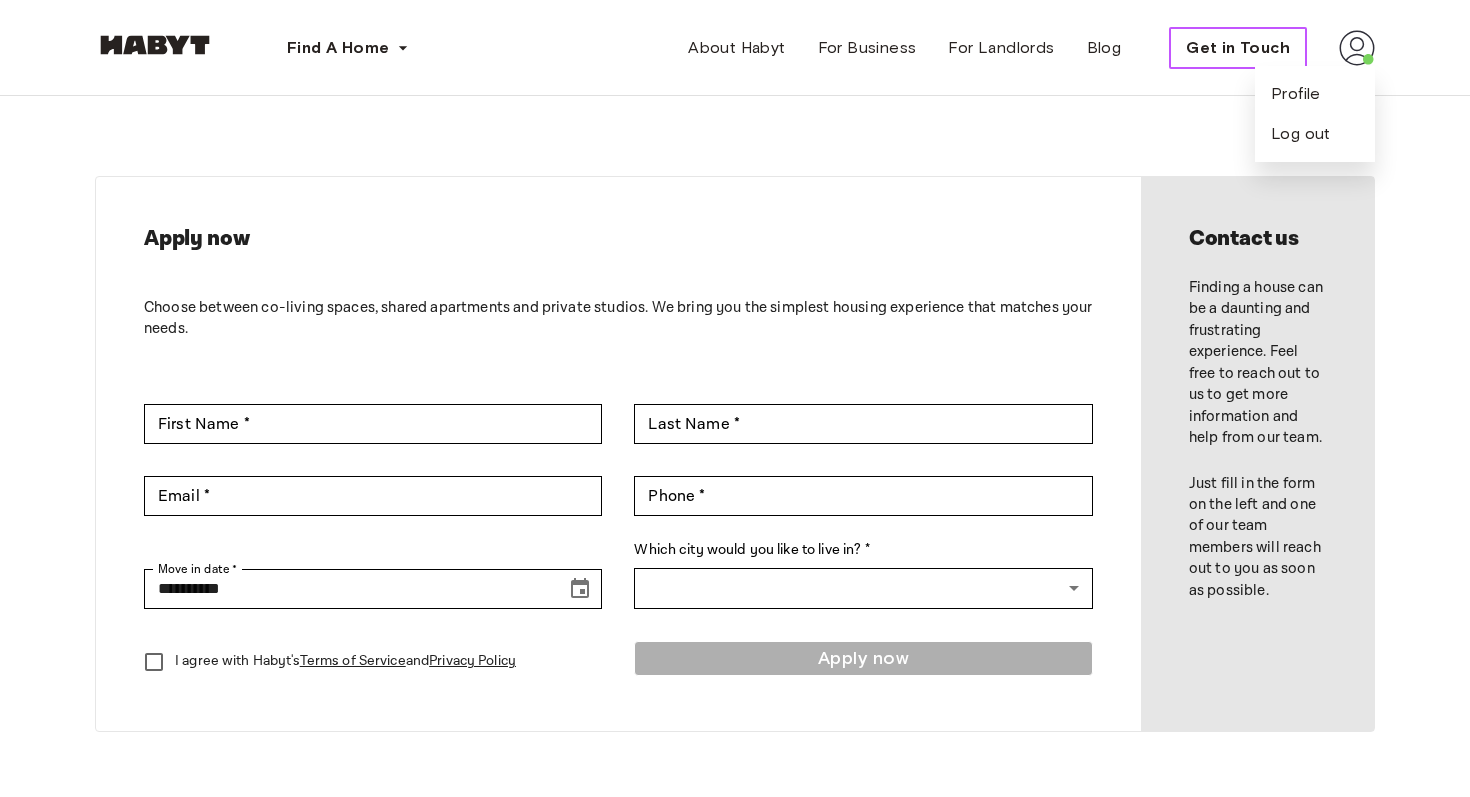 type on "******" 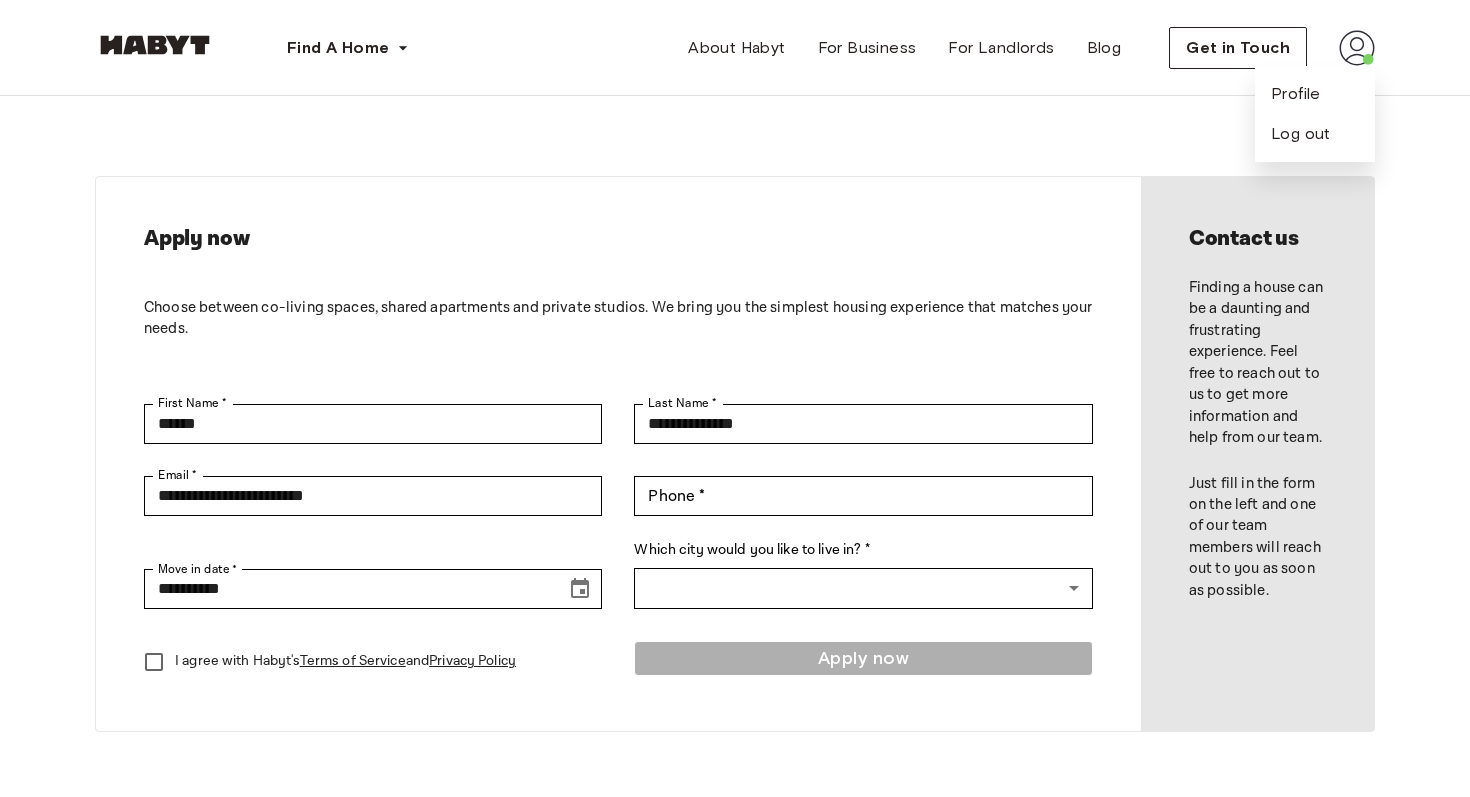 click on "Apply now Choose between co-living spaces, shared apartments and private studios. We bring you the simplest housing experience that matches your needs. First Name * [FIRST] First Name * Last Name * [LAST] Last Name * Email * [EMAIL] Email * Phone * [PHONE] Phone * Move in date   * [DATE] Move in date   * Which city would you like to live in? * ​ ​ I agree with Habyt's  Terms of Service  and  Privacy Policy Apply now" at bounding box center [618, 454] 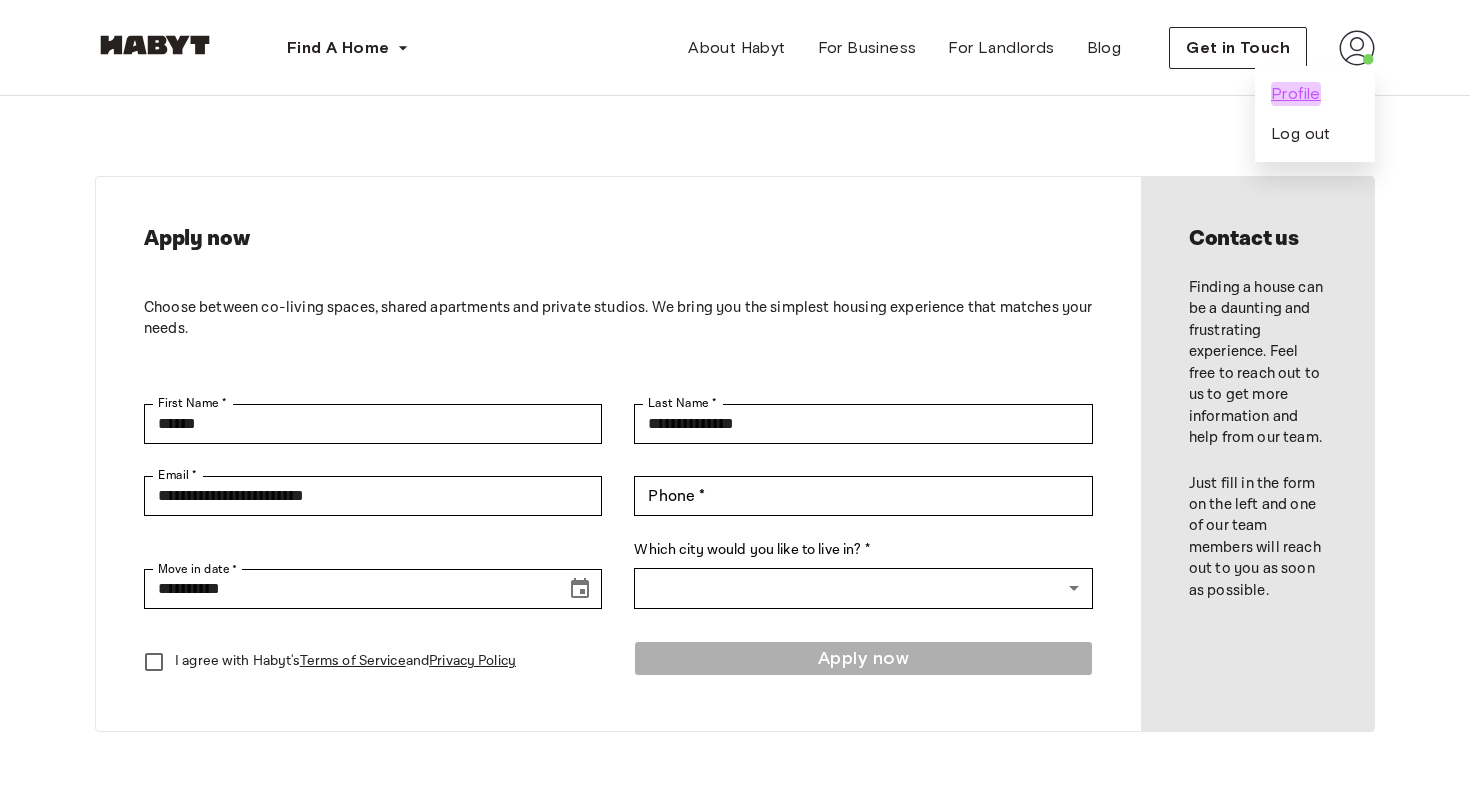 click on "Profile" at bounding box center [1296, 94] 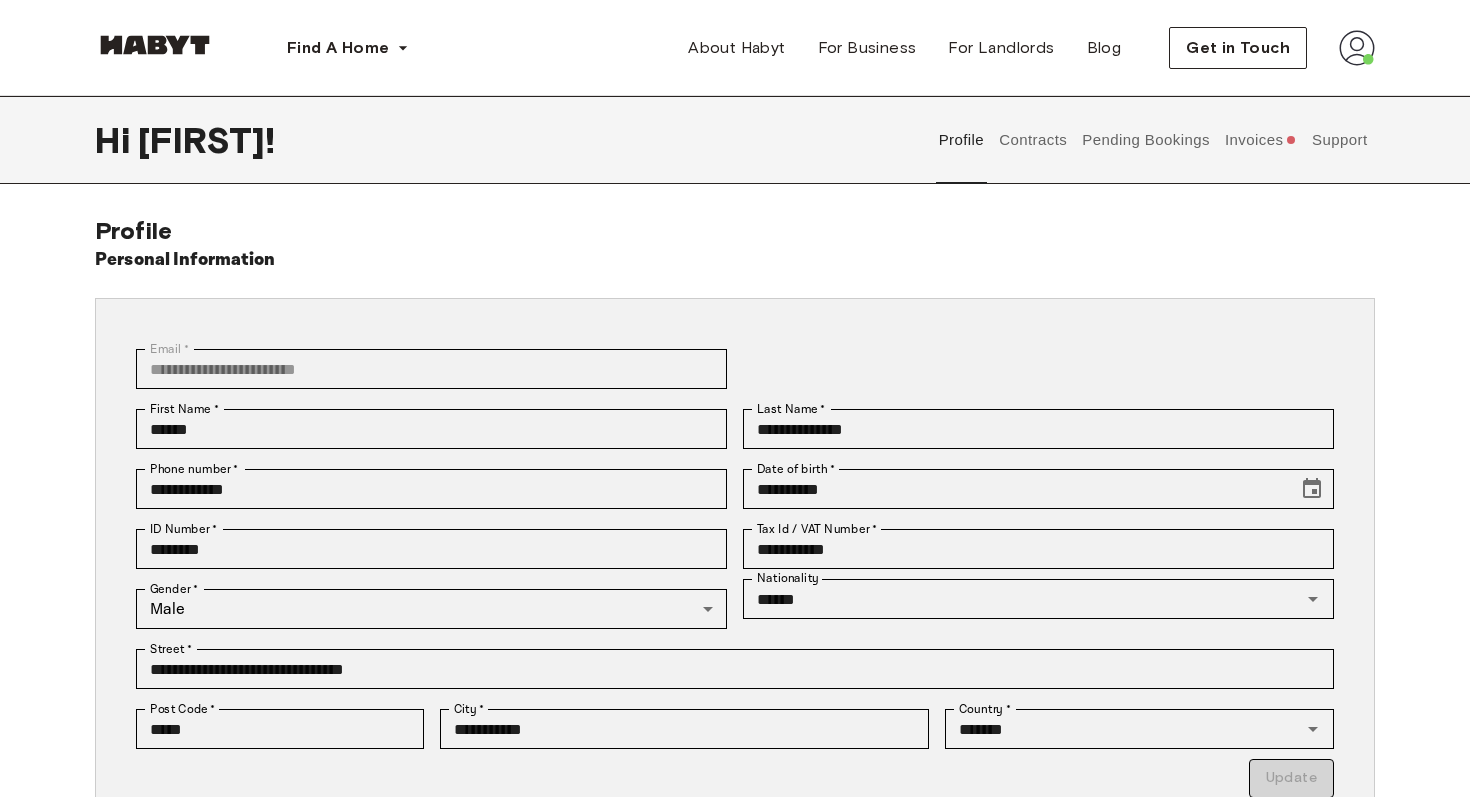 click on "Contracts" at bounding box center (1033, 140) 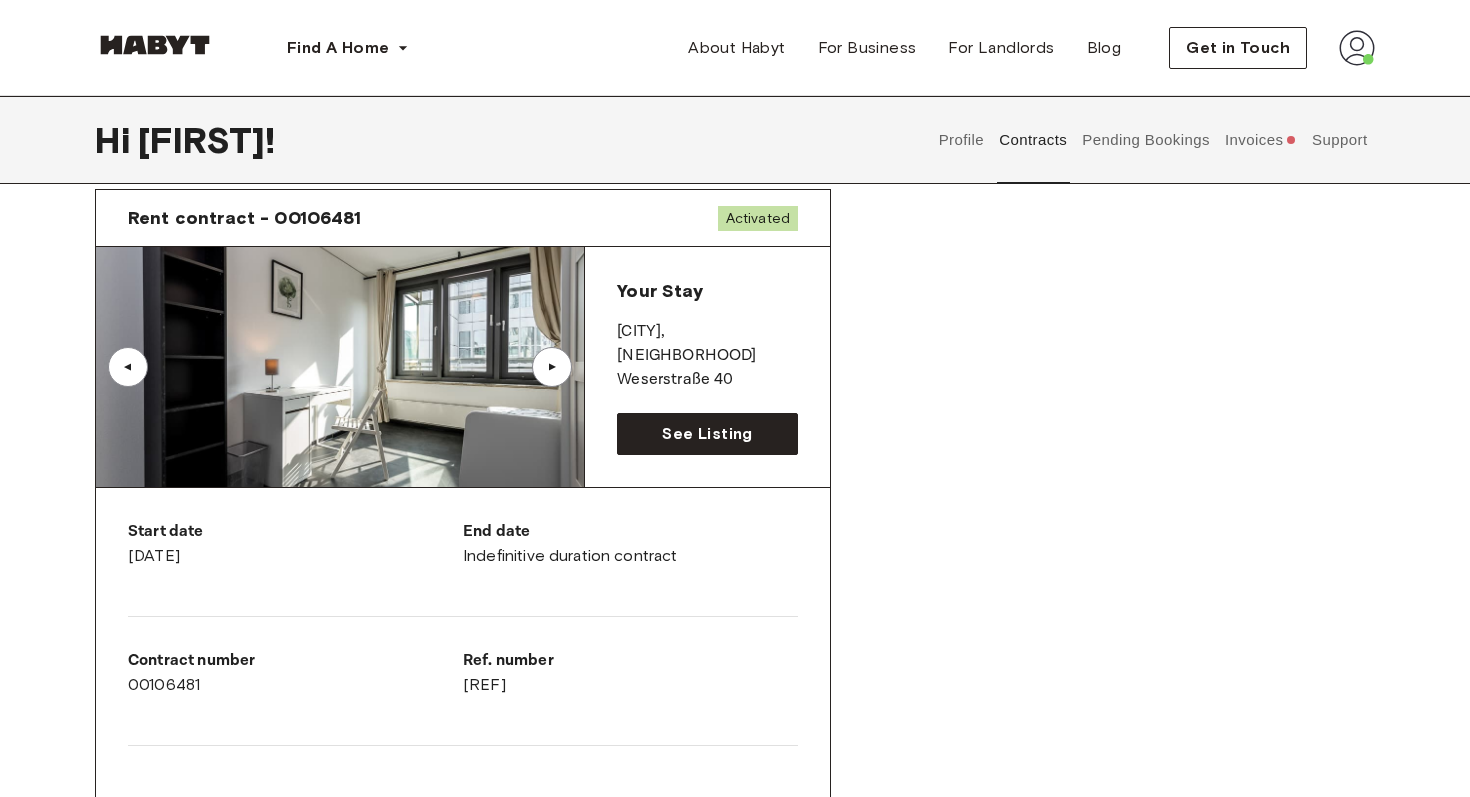 scroll, scrollTop: 0, scrollLeft: 0, axis: both 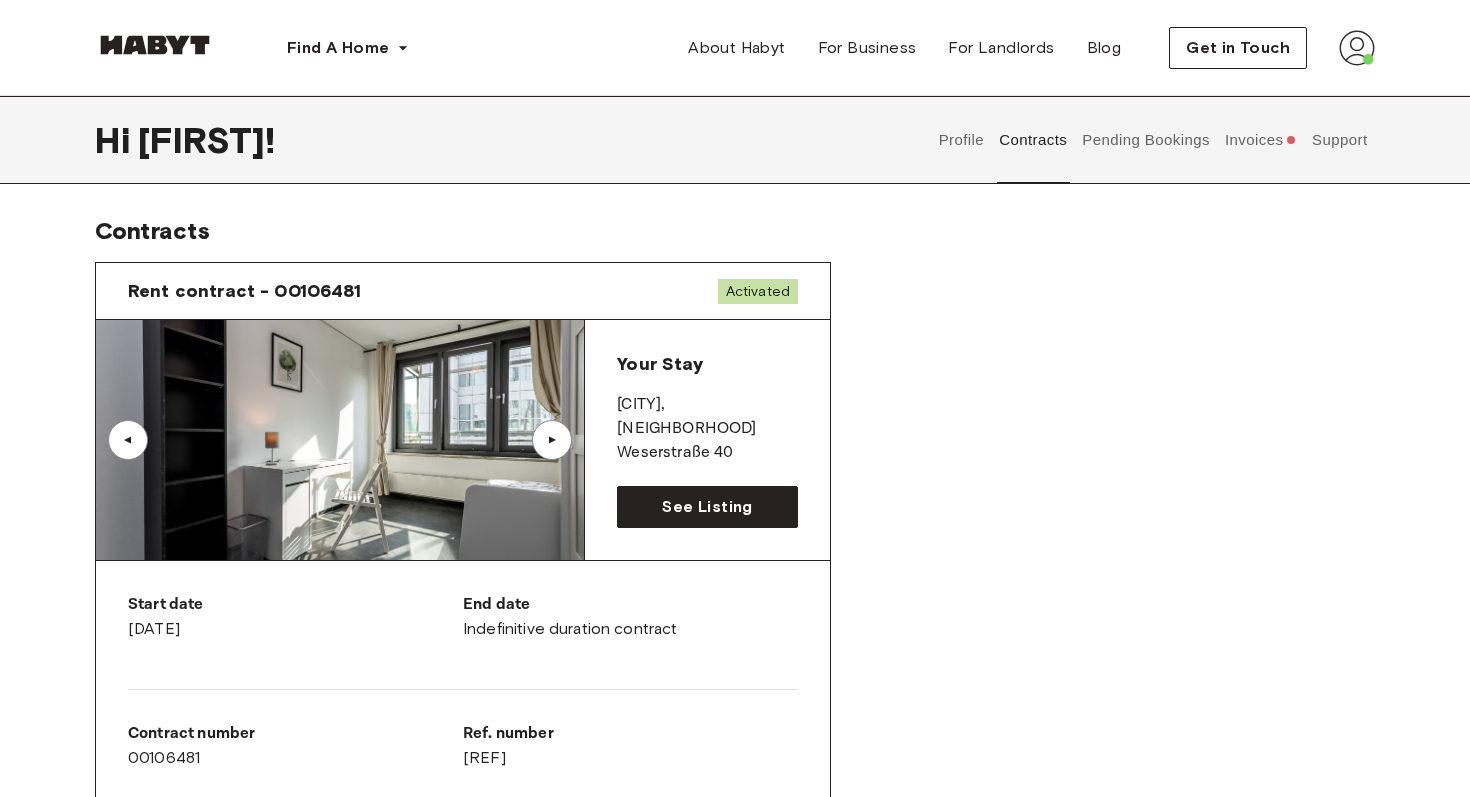 click on "▲" at bounding box center (552, 440) 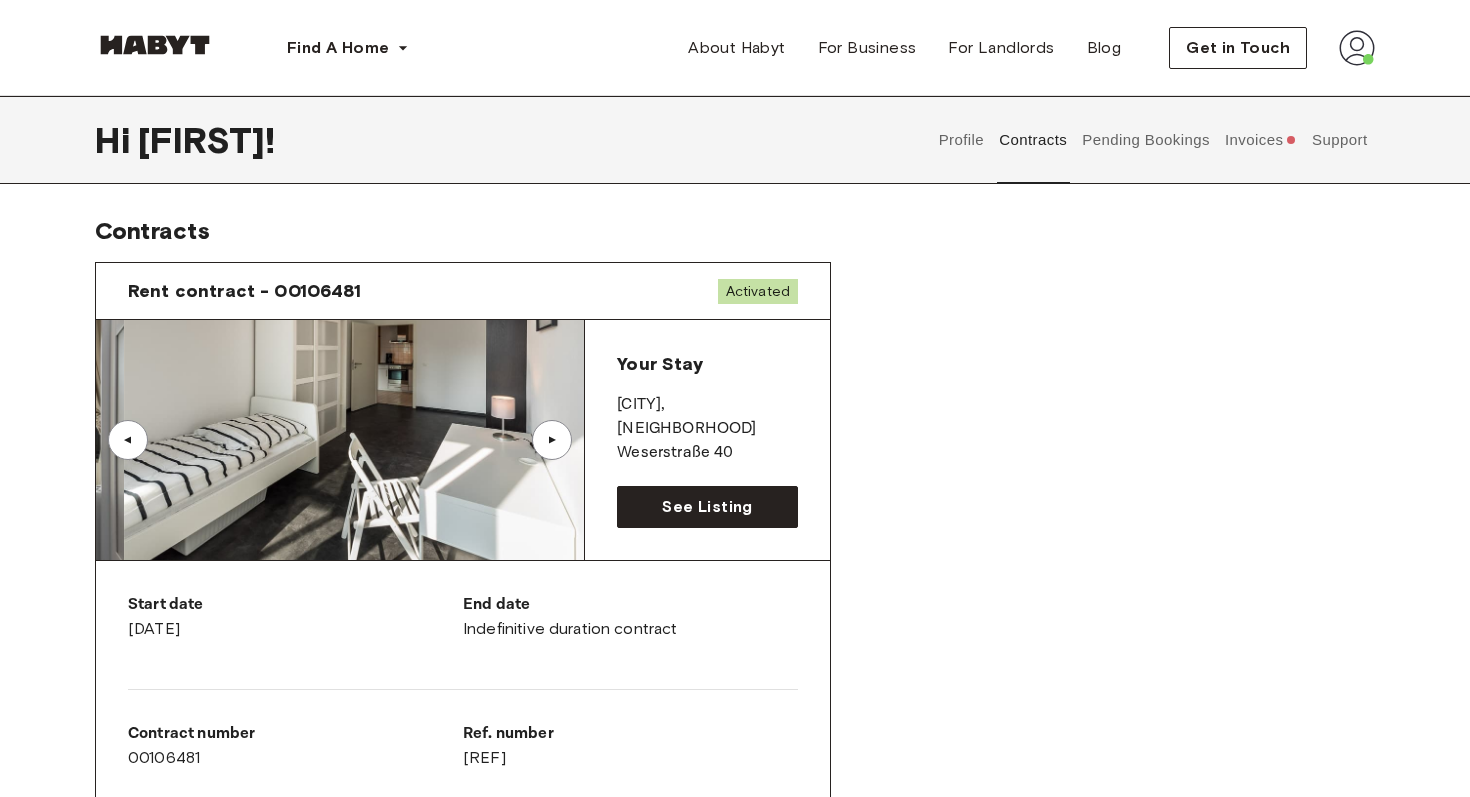 click on "▲" at bounding box center [552, 440] 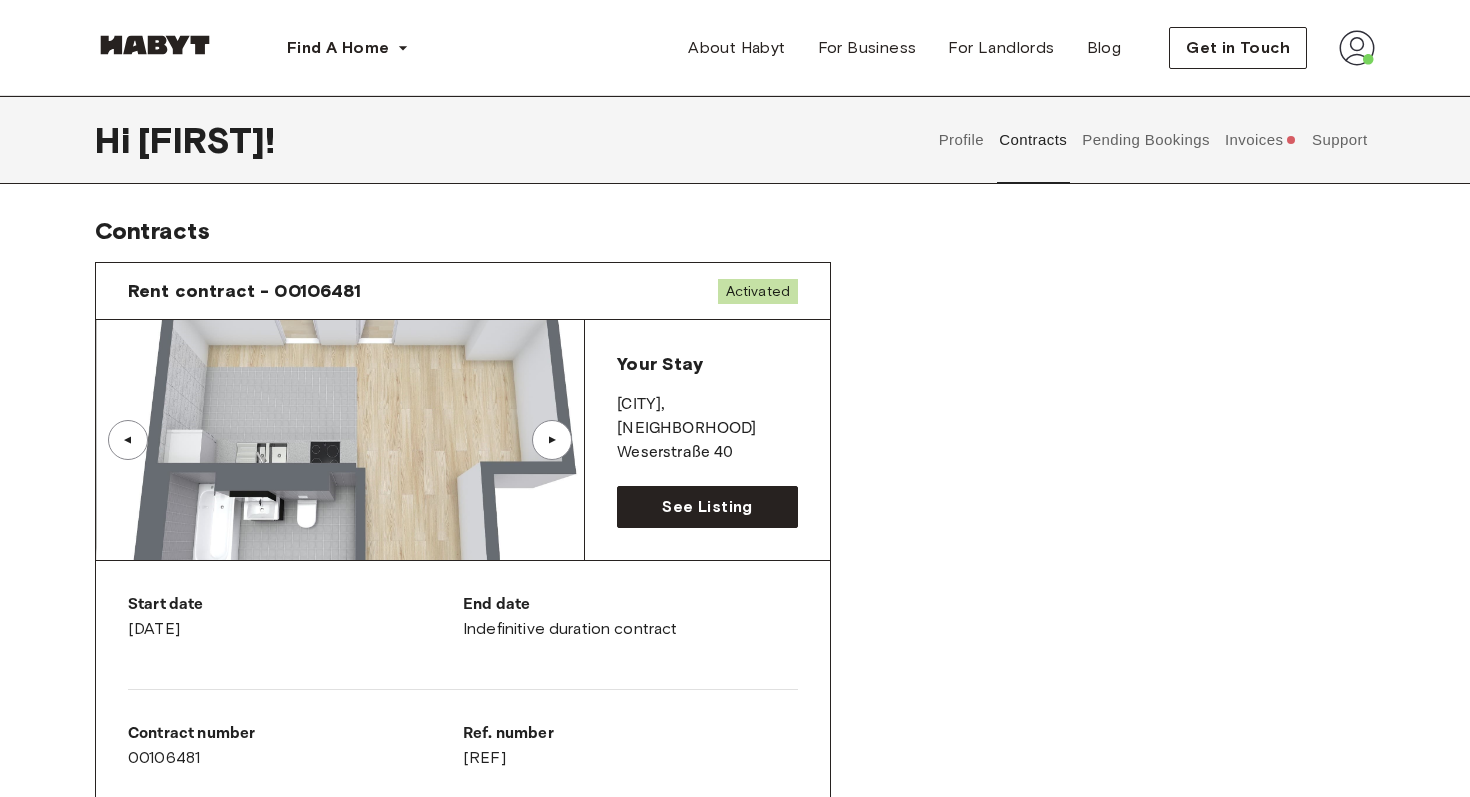 click on "▲" at bounding box center (128, 440) 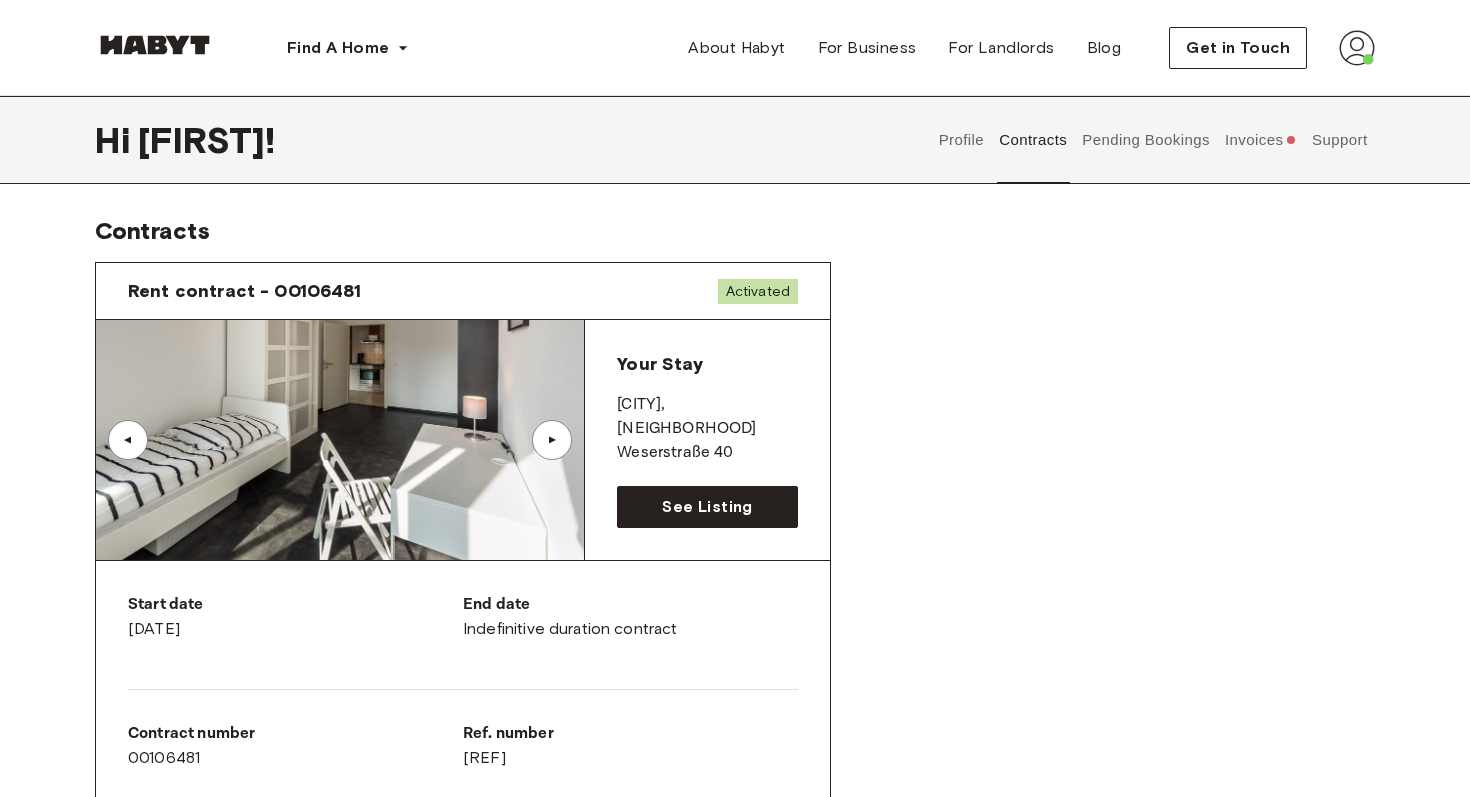 click on "▲" at bounding box center (552, 440) 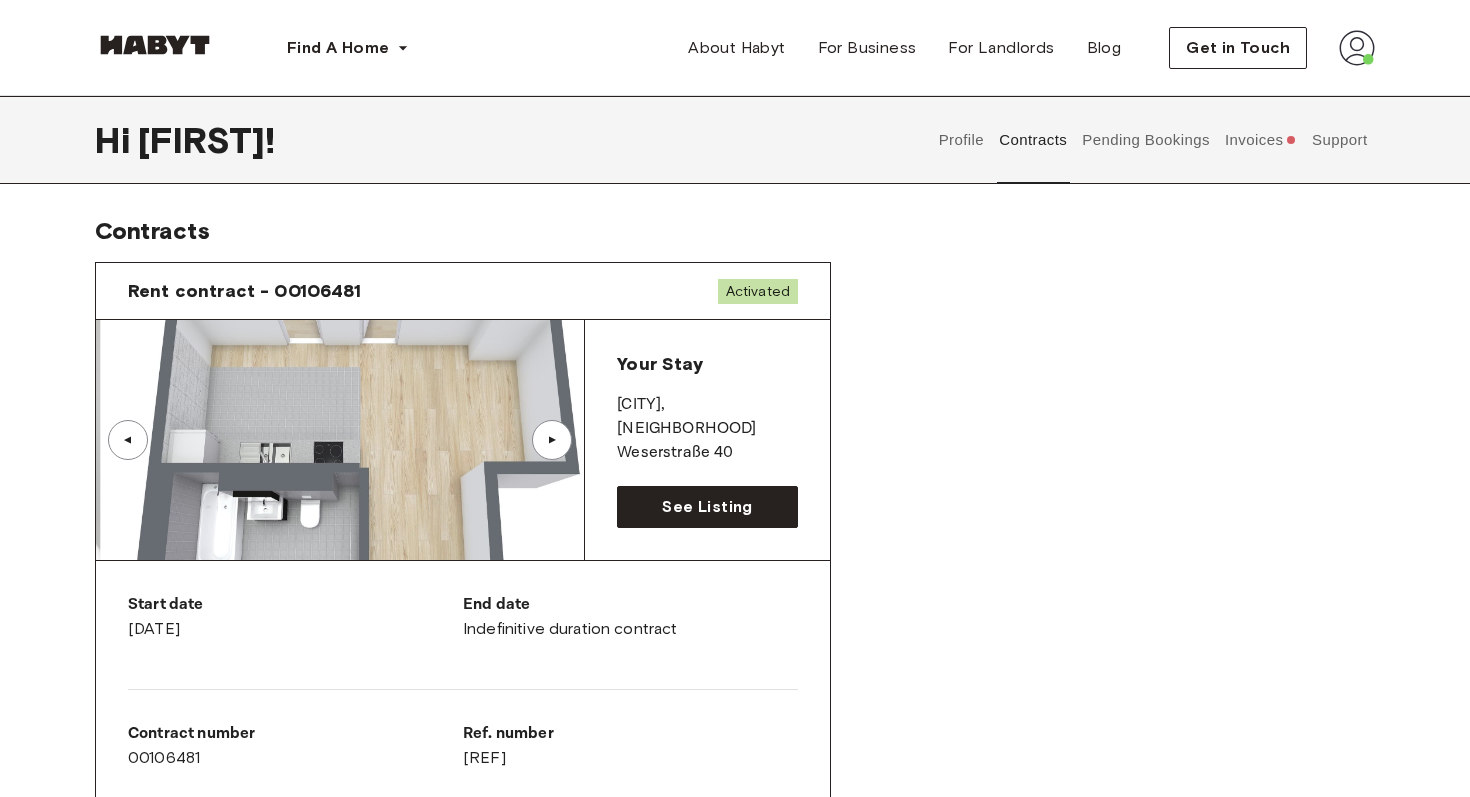 click on "▲" at bounding box center [552, 440] 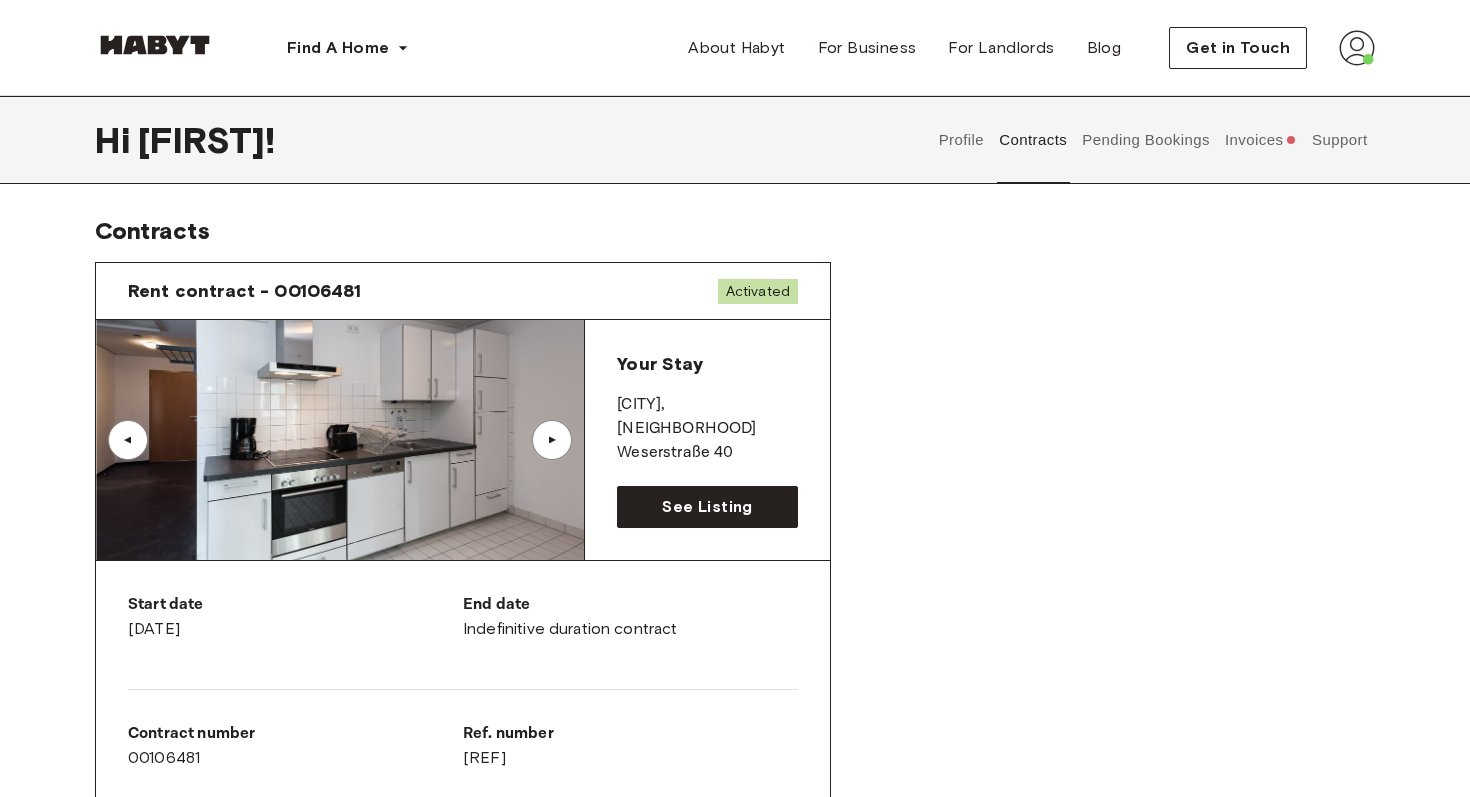 click on "▲" at bounding box center (552, 440) 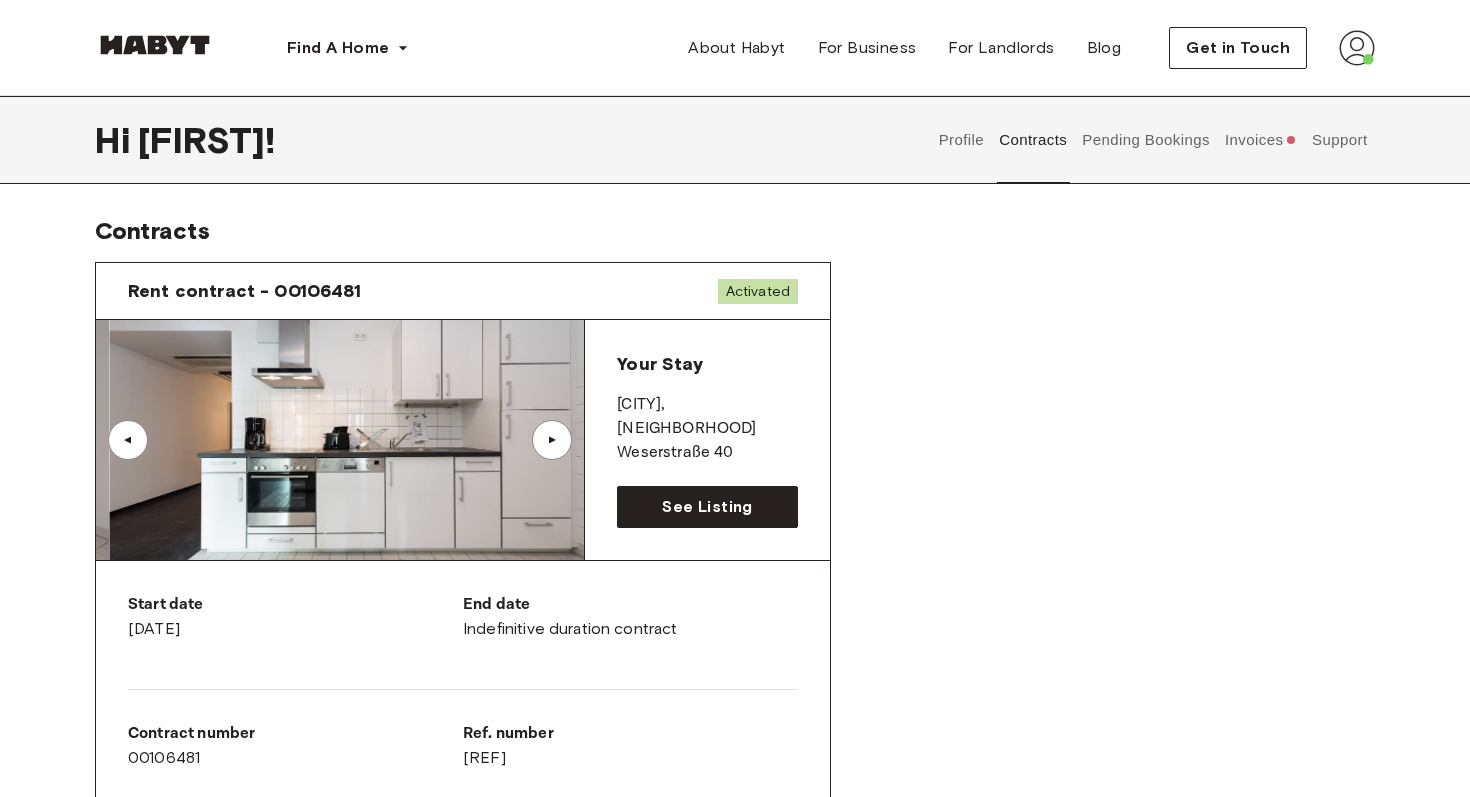 click on "Rent contract - 00106481 Activated ▲ ▲ Your Stay [CITY] , [NEIGHBORHOOD] Weserstraße 40 See Listing Start date [DATE] End date Indefinitive duration contract Contract number 00106481 Ref. number [REF] Agreements German Rental Agreement Terminate contract Sepa Bank code:    [BANK_CODE] IBAN:    **** **** **** 2942 Update payment method" at bounding box center (735, 712) 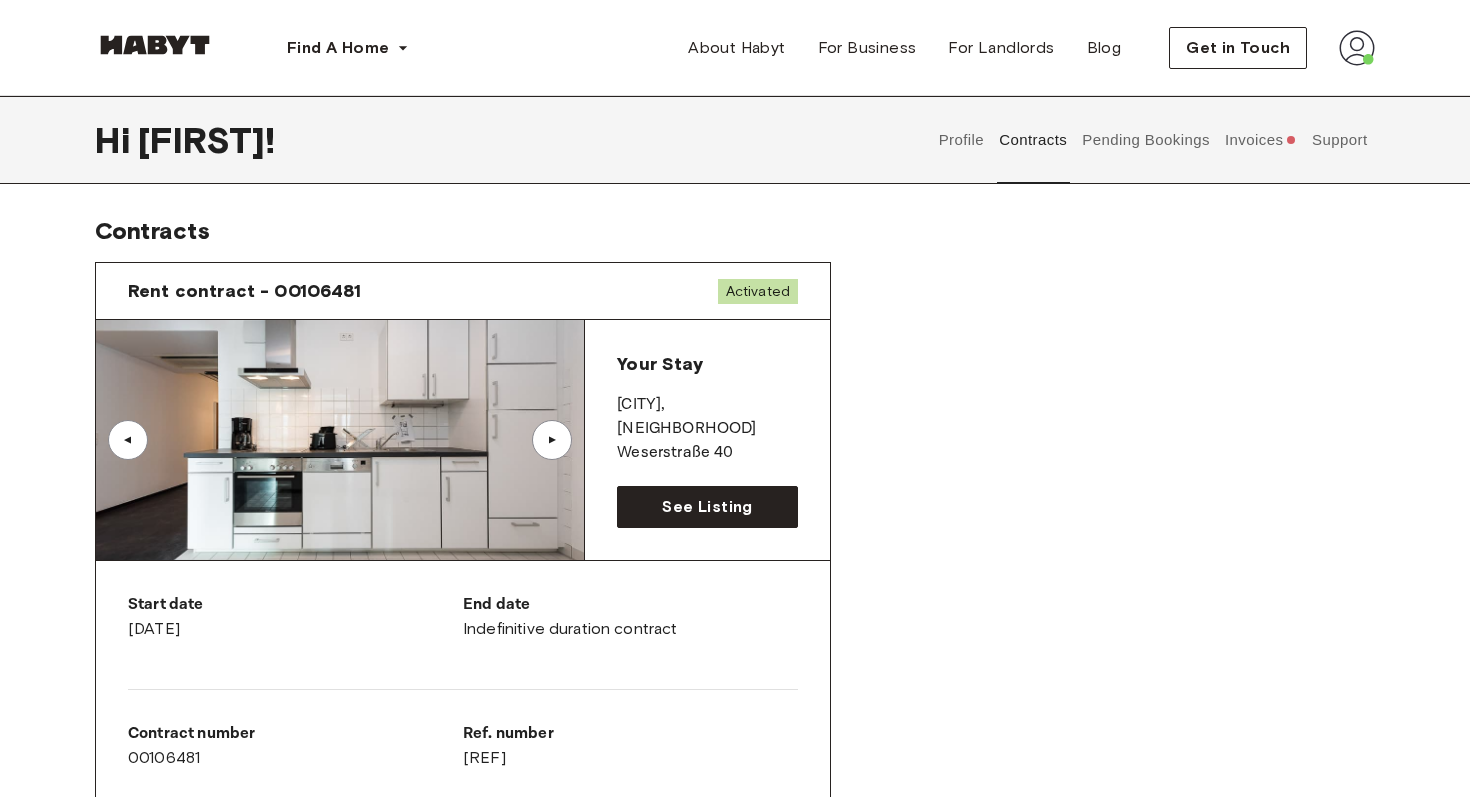 click on "Pending Bookings" at bounding box center [1146, 140] 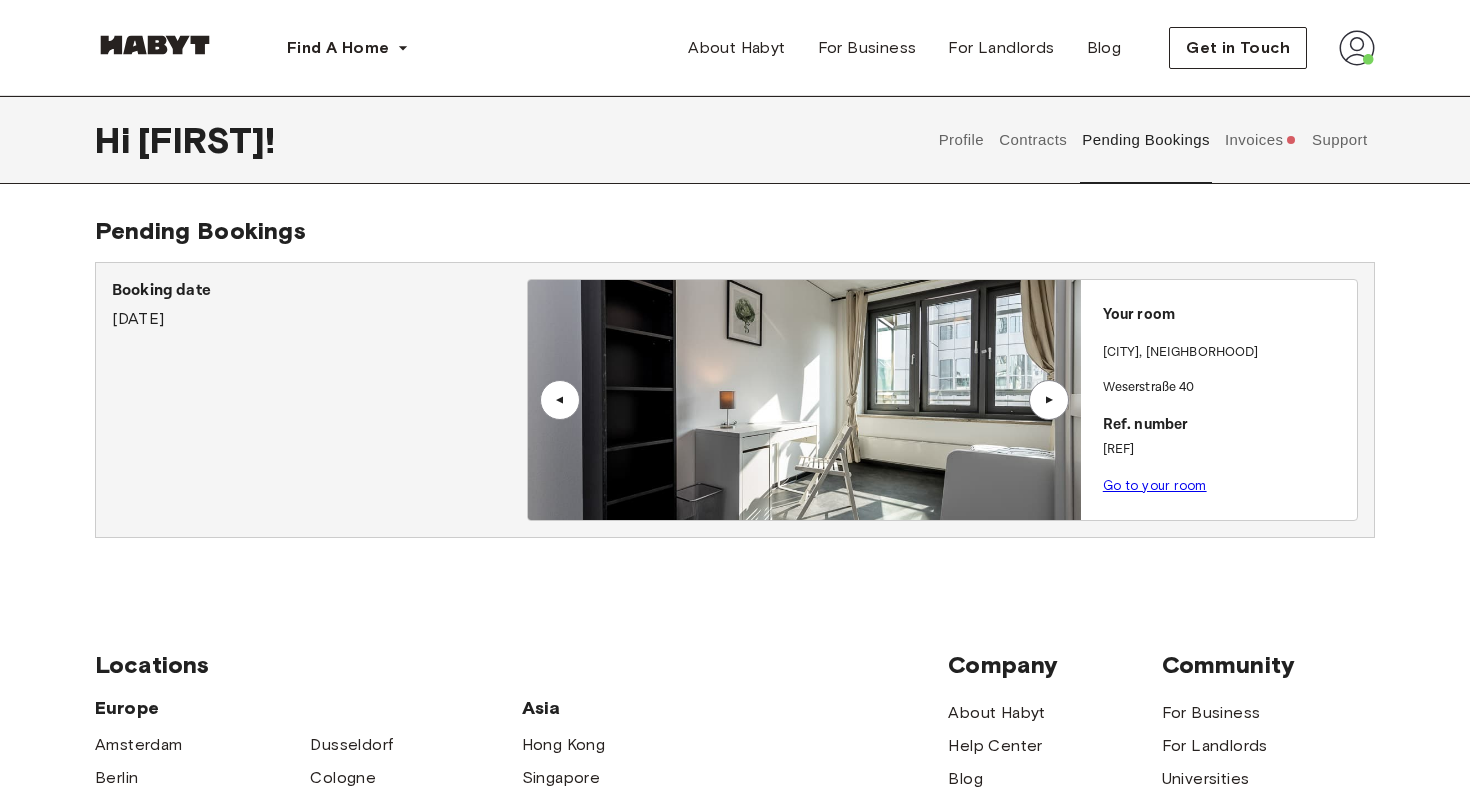 click on "Profile" at bounding box center (961, 140) 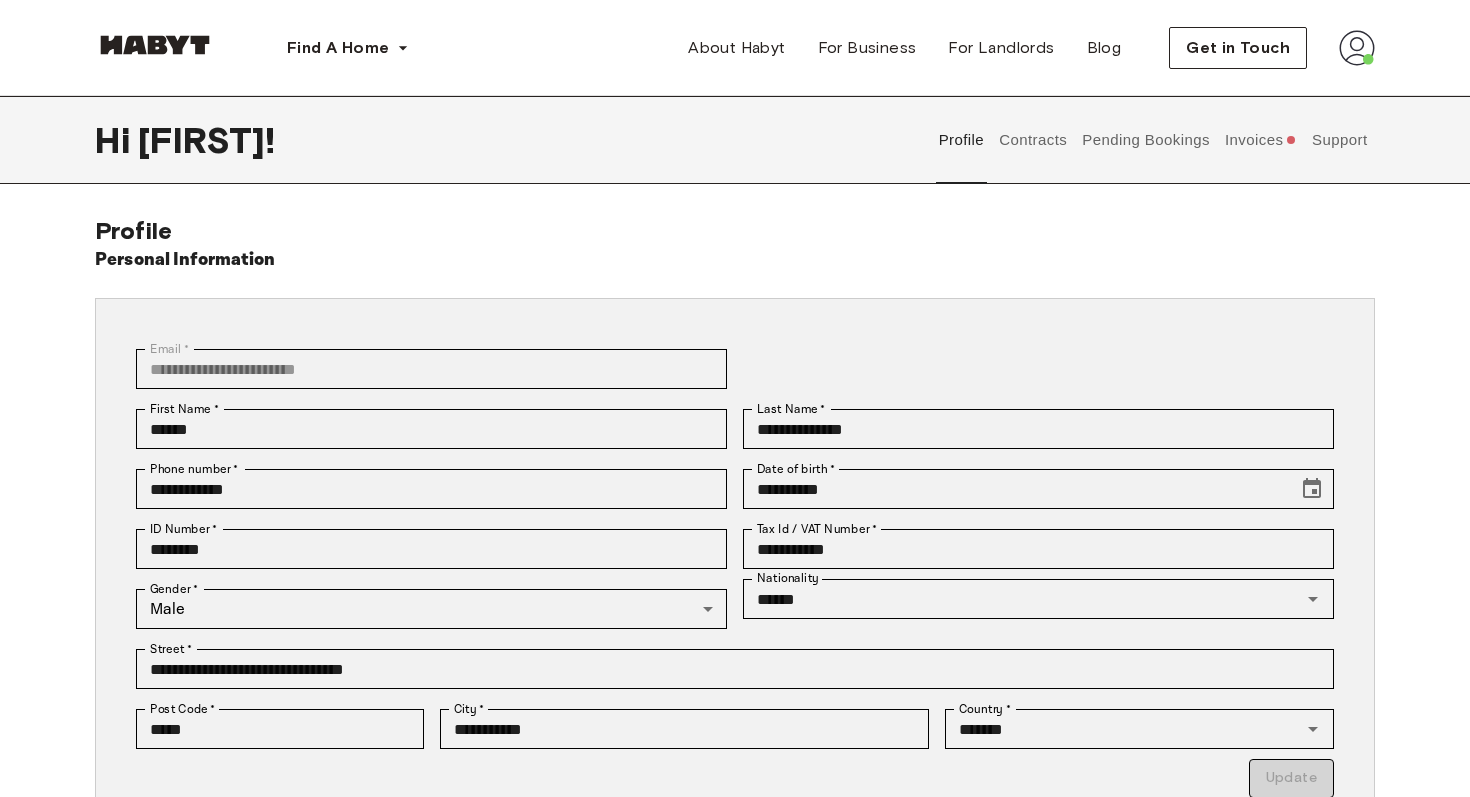 click on "Profile" at bounding box center [961, 140] 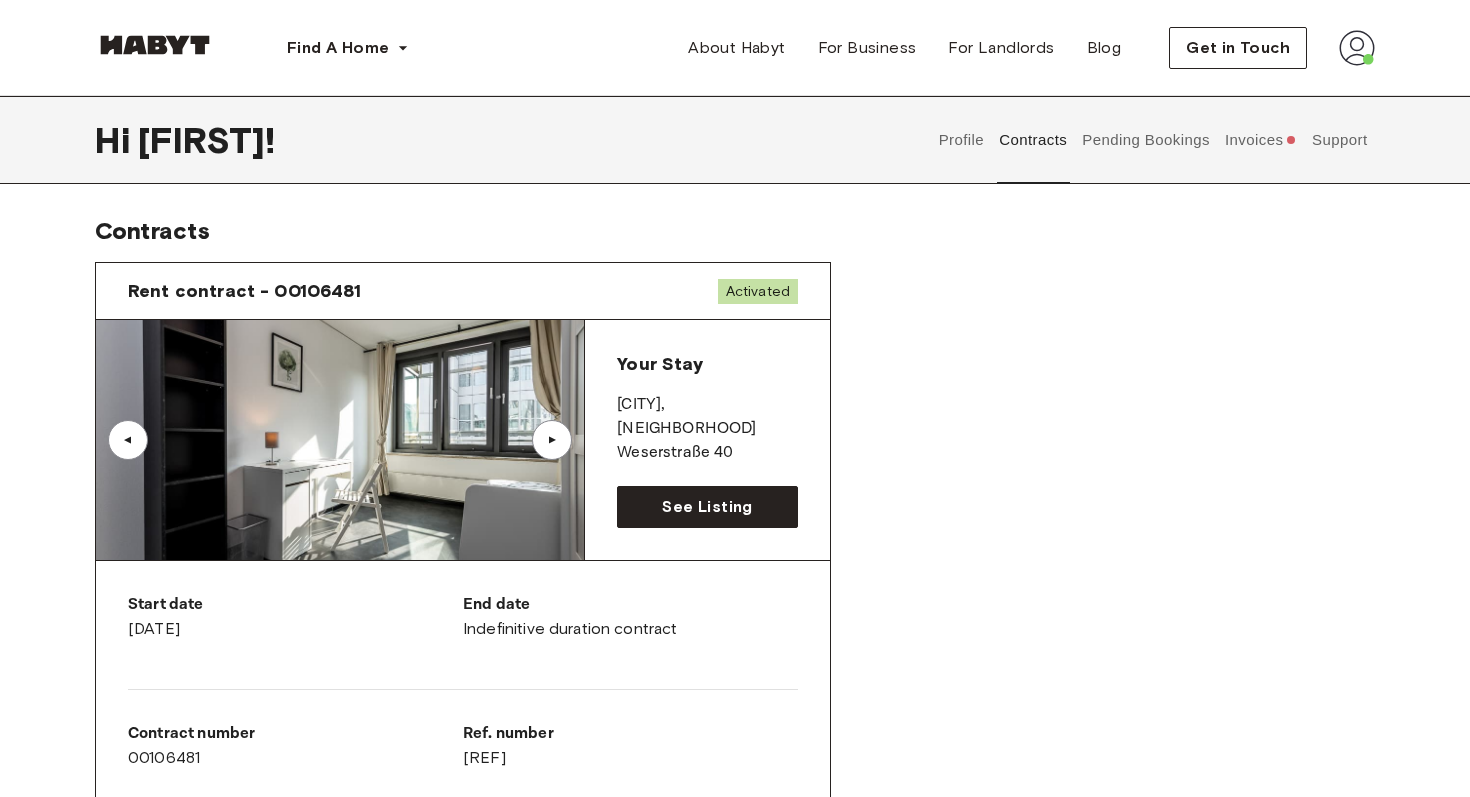 click on "Profile" at bounding box center (961, 140) 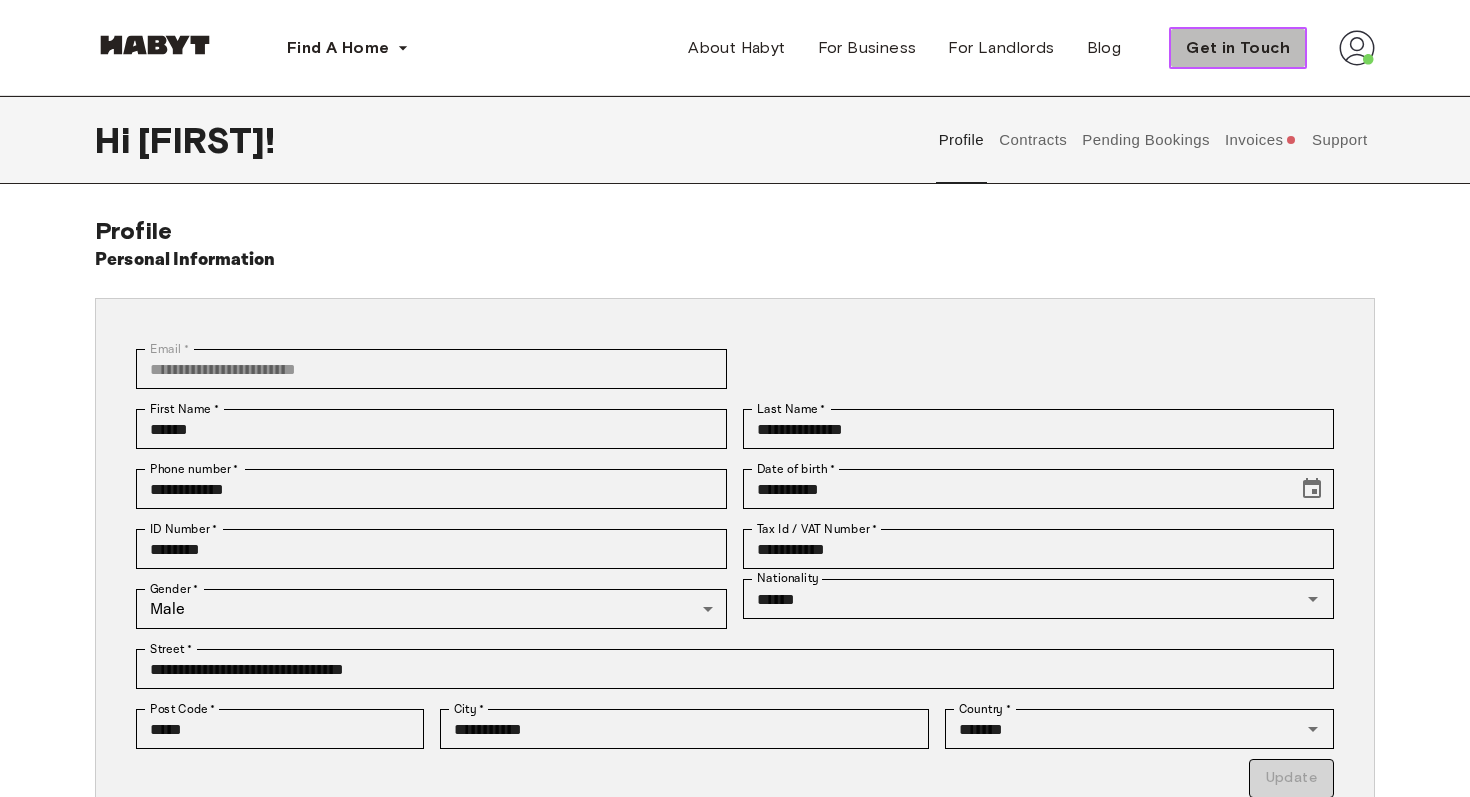 click on "Get in Touch" at bounding box center (1238, 48) 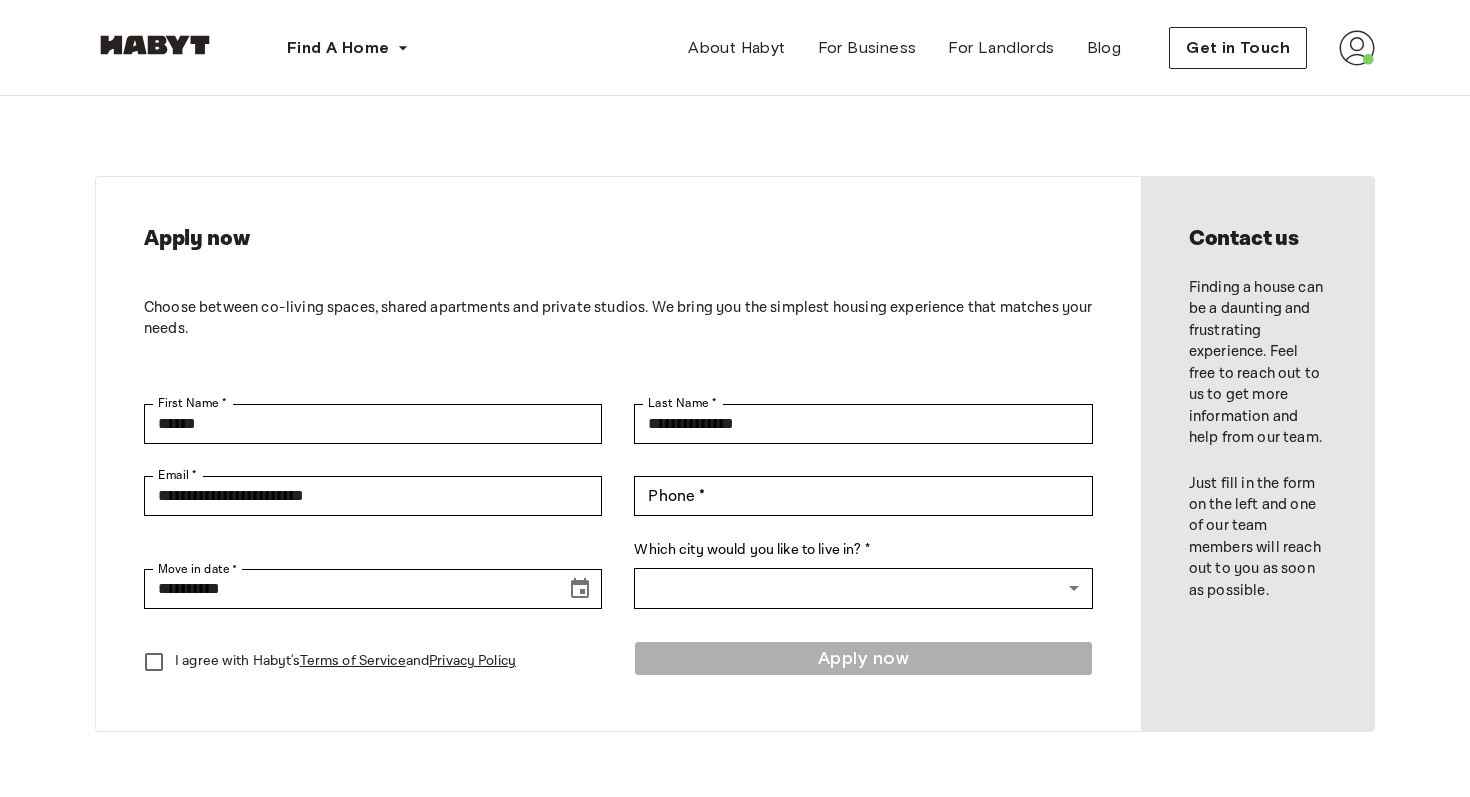 click on "Apply now Choose between co-living spaces, shared apartments and private studios. We bring you the simplest housing experience that matches your needs. First Name * [FIRST] First Name * Last Name * [LAST] Last Name * Email * [EMAIL] Email * Phone * [PHONE] Phone * Move in date   * [DATE] Move in date   * Which city would you like to live in? * ​ ​ I agree with Habyt's  Terms of Service  and  Privacy Policy Apply now" at bounding box center [618, 454] 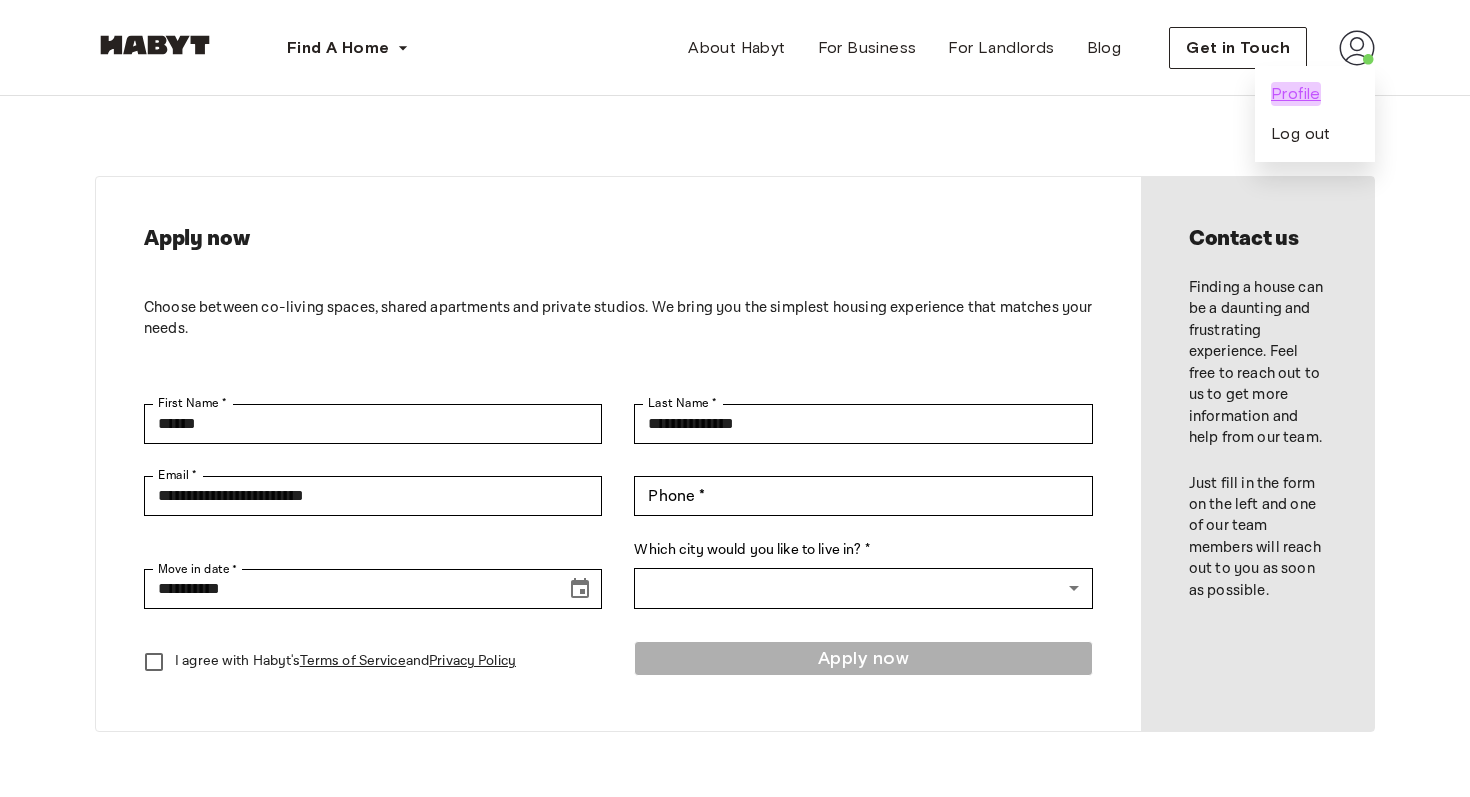 click on "Profile" at bounding box center [1296, 94] 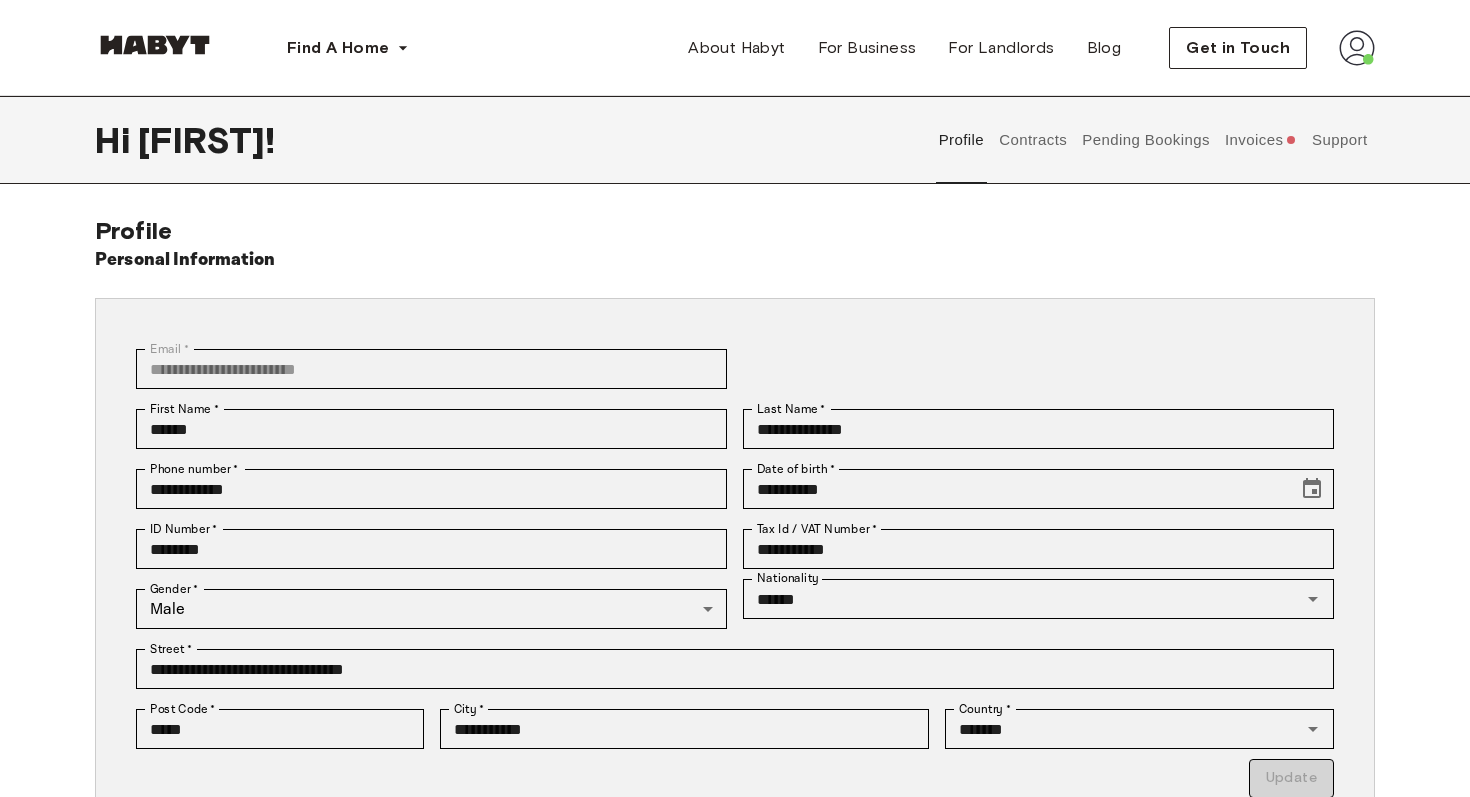 click at bounding box center (155, 45) 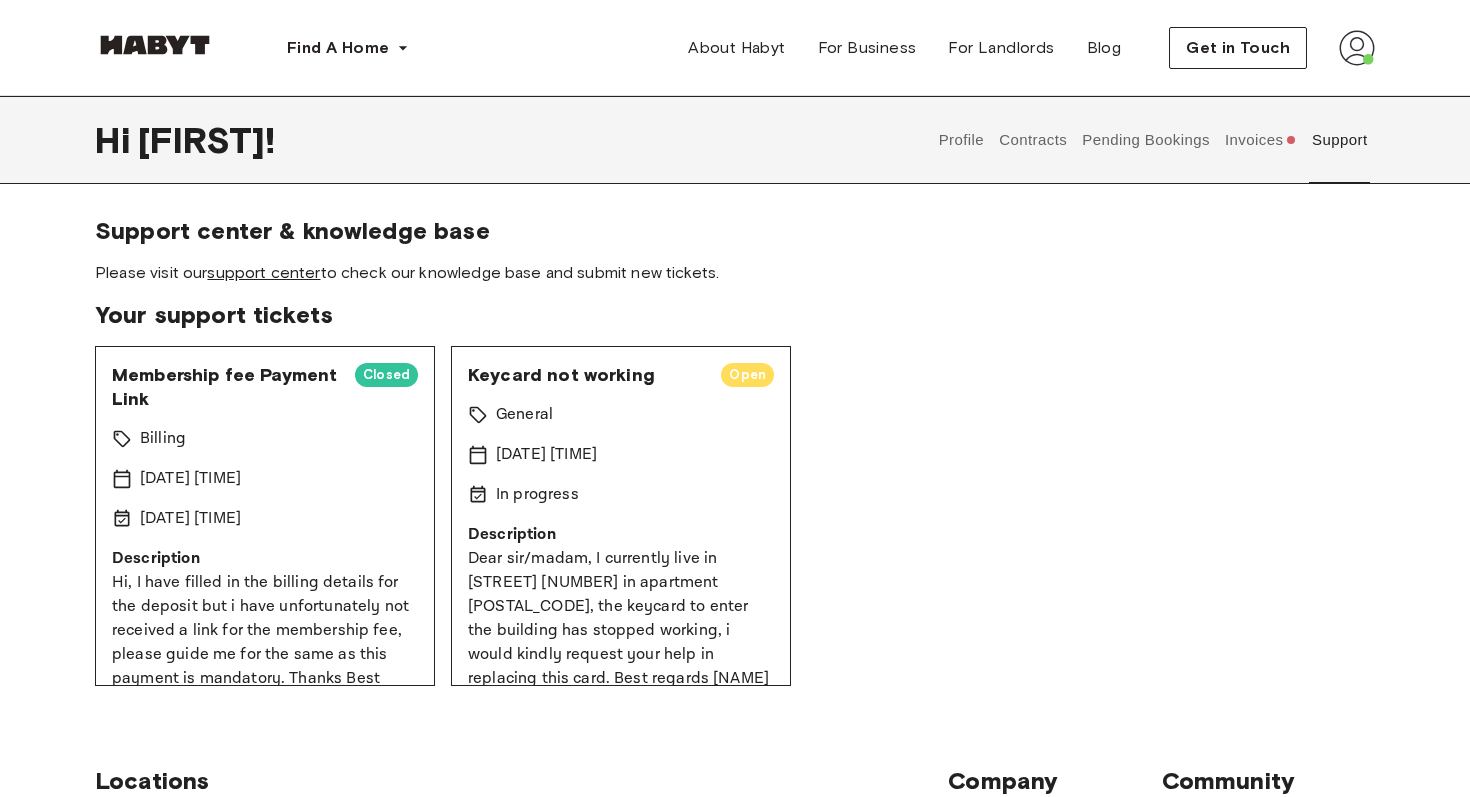 click on "support center" at bounding box center [263, 272] 